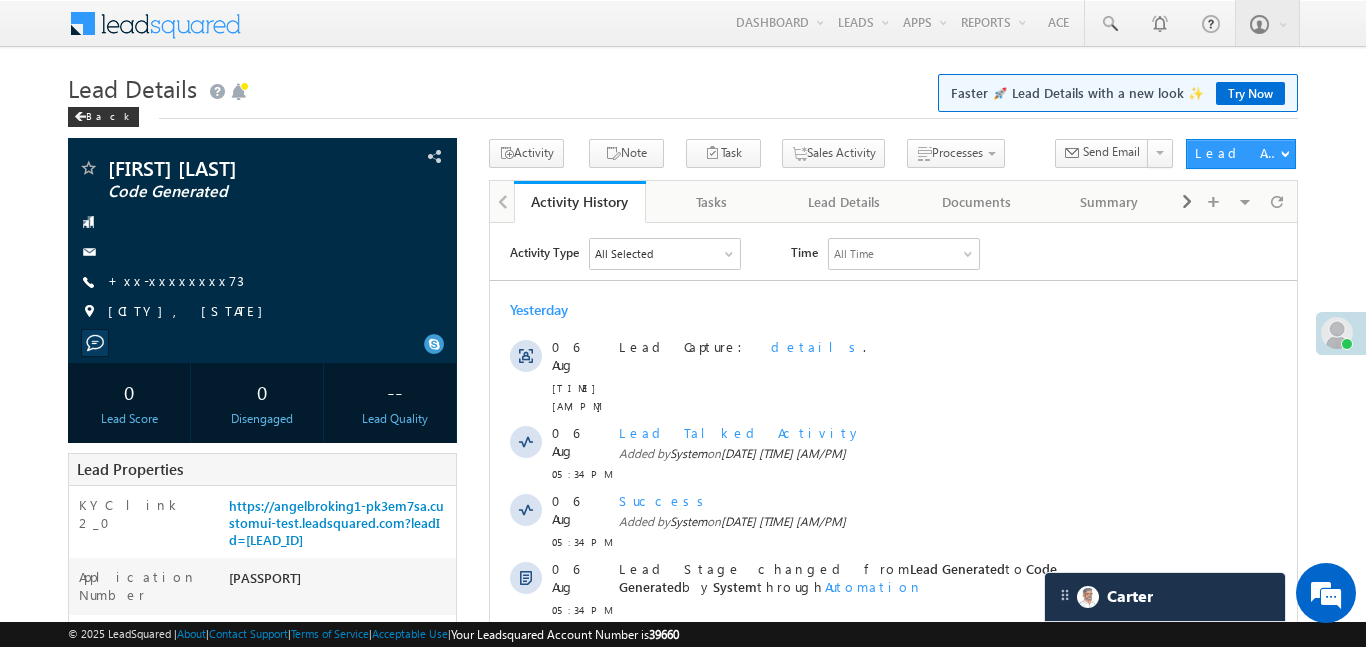 scroll, scrollTop: 0, scrollLeft: 0, axis: both 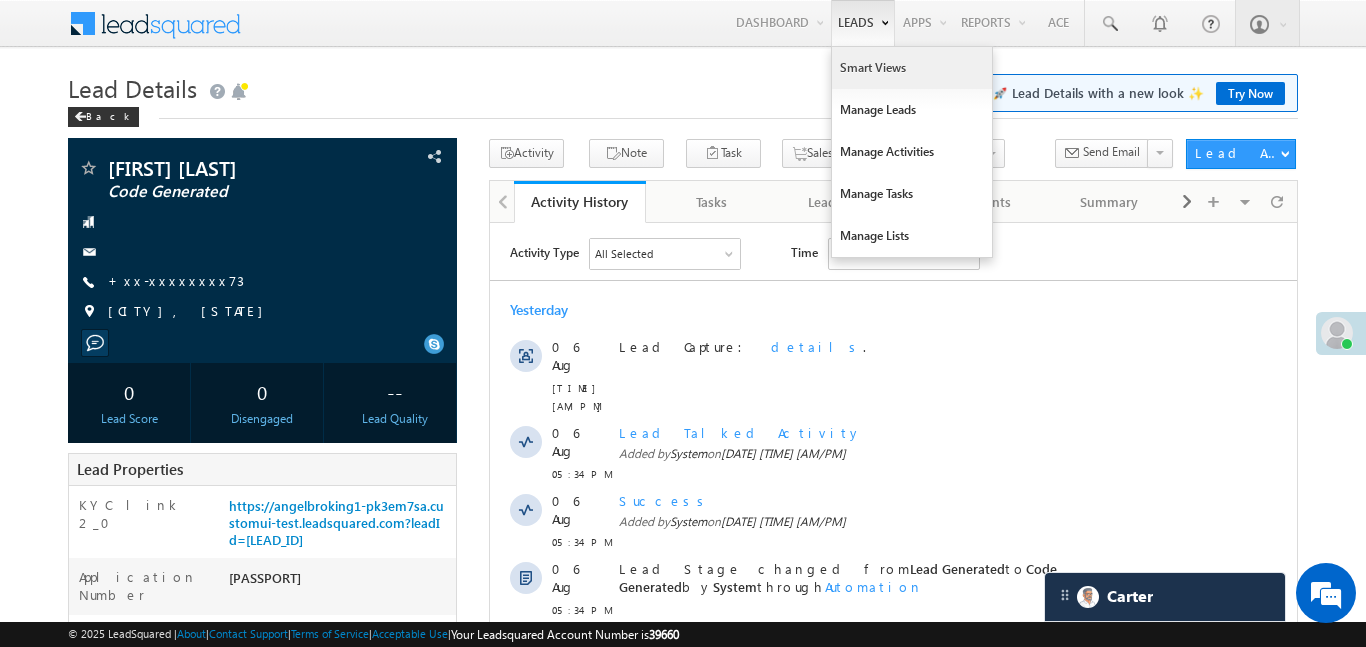 click on "Smart Views" at bounding box center [912, 68] 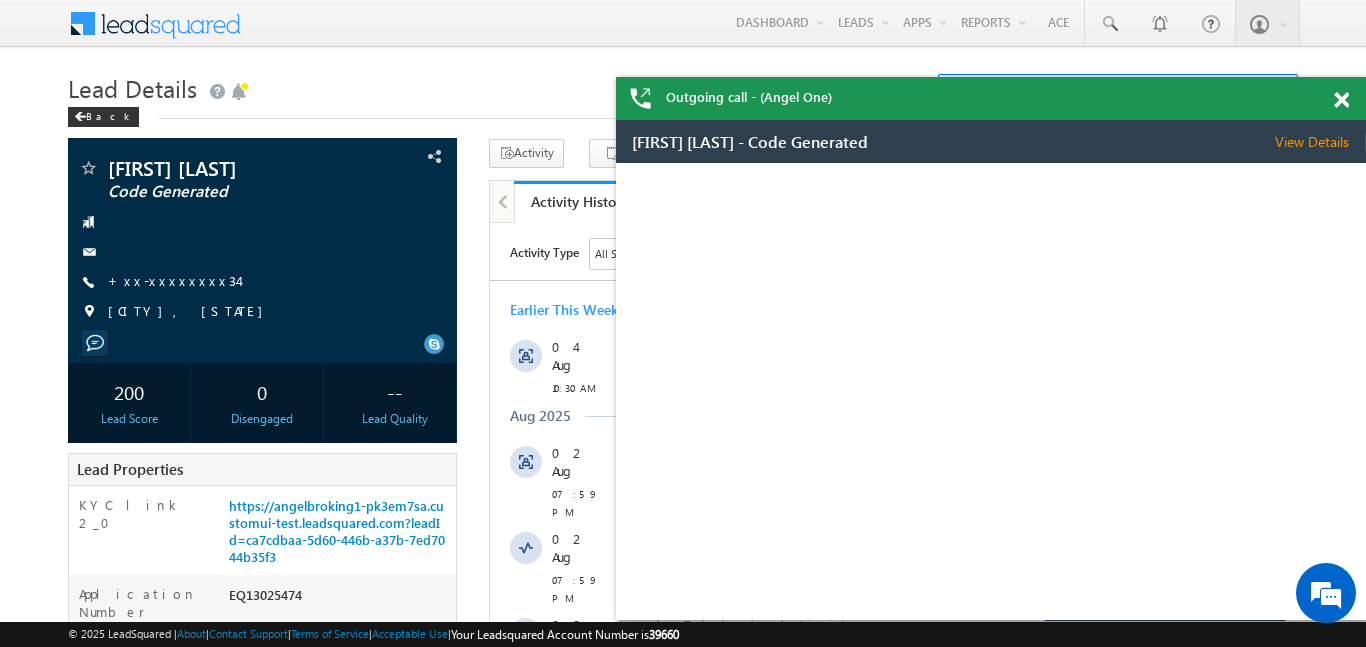 scroll, scrollTop: 0, scrollLeft: 0, axis: both 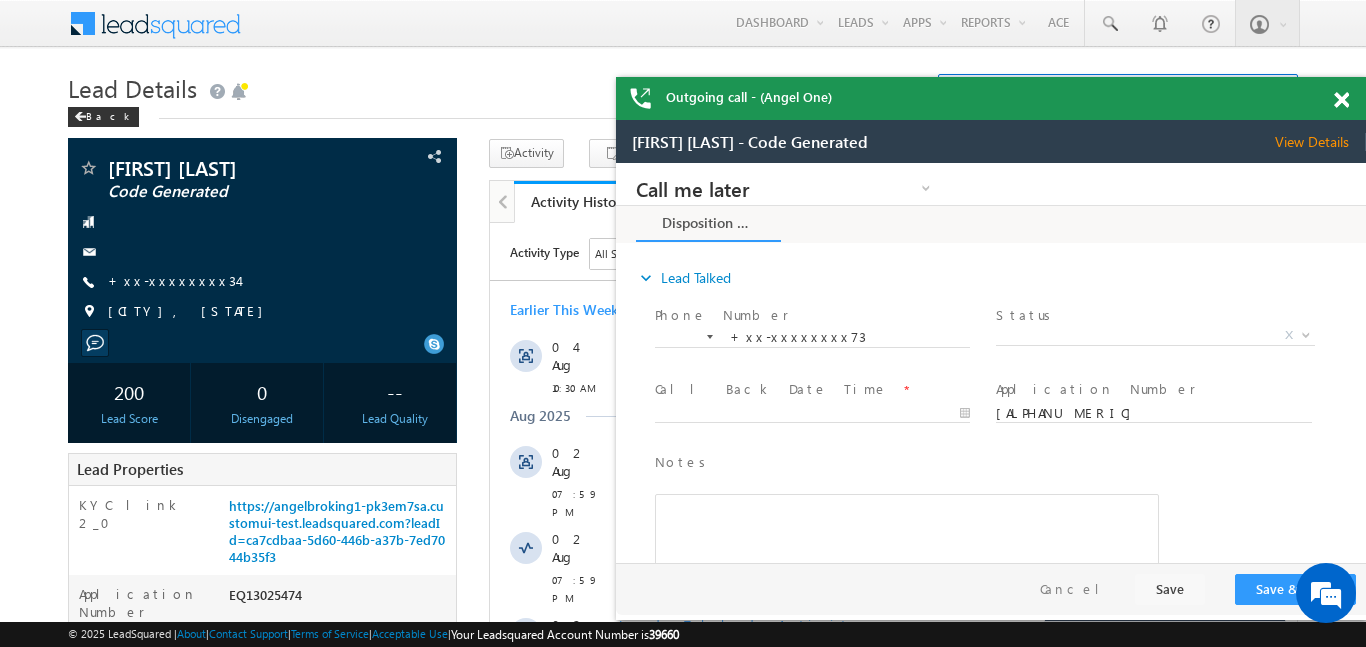 click at bounding box center (1341, 100) 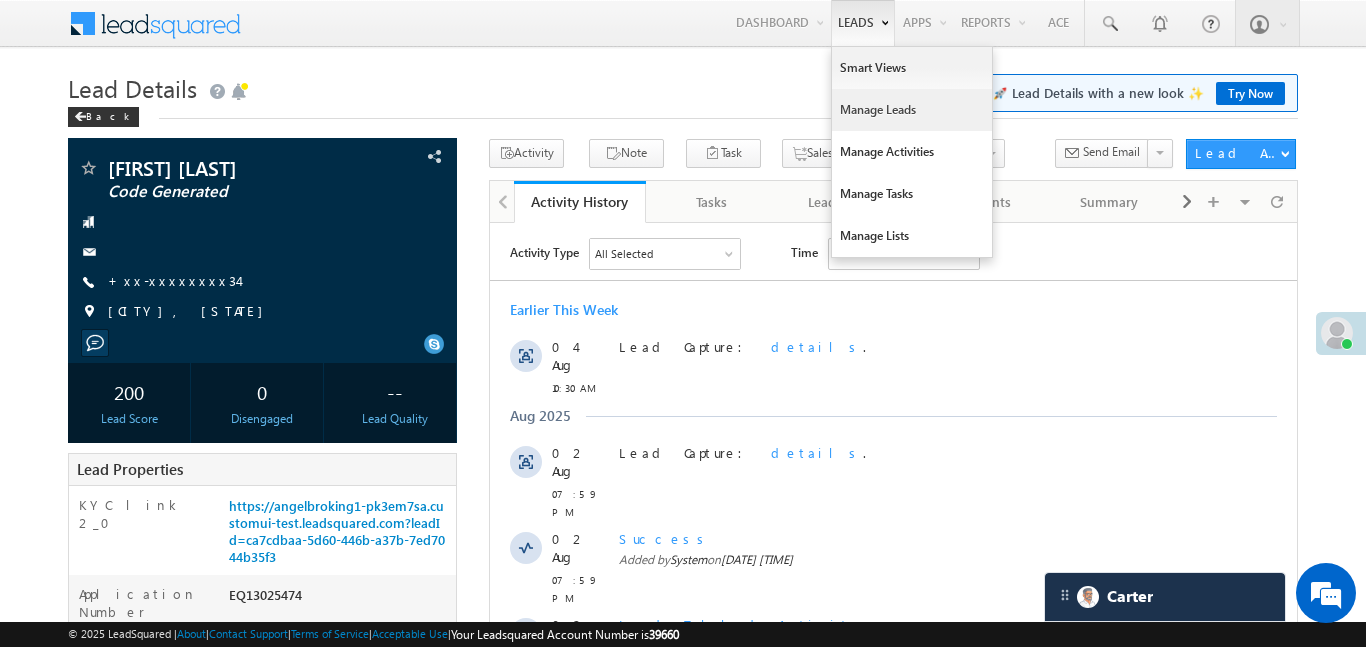 click on "Manage Leads" at bounding box center (912, 110) 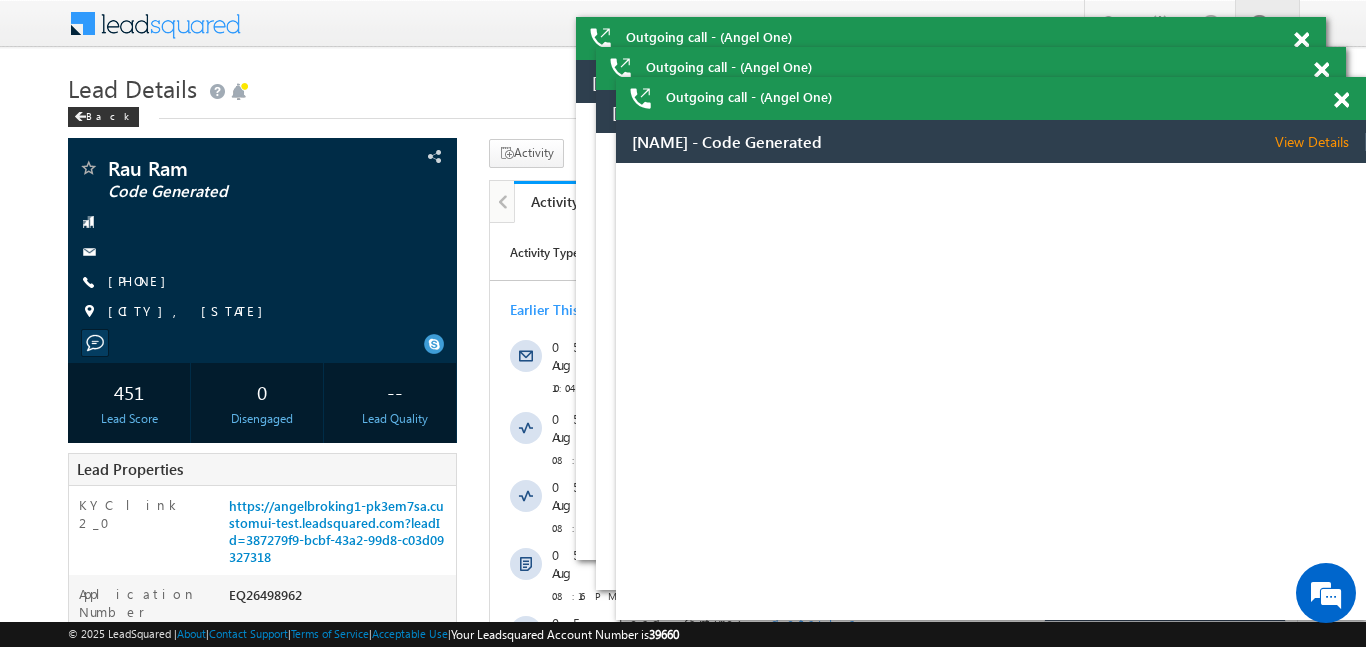scroll, scrollTop: 0, scrollLeft: 0, axis: both 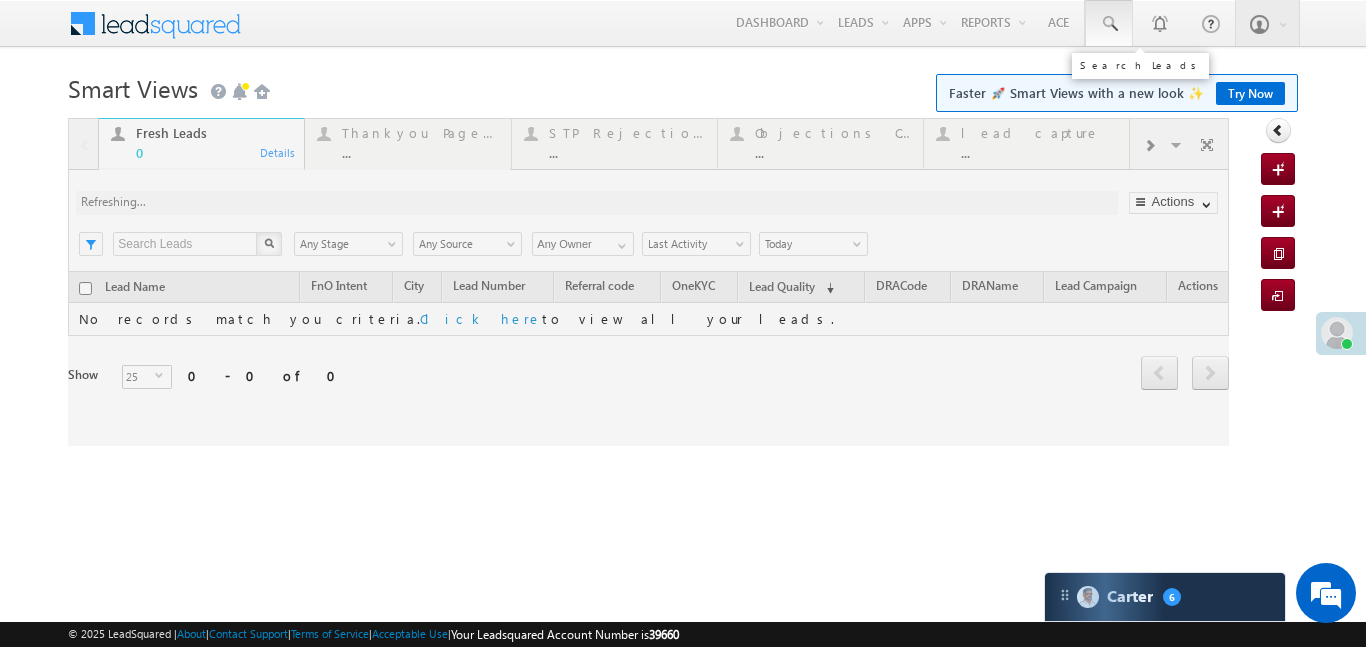 click at bounding box center (1109, 23) 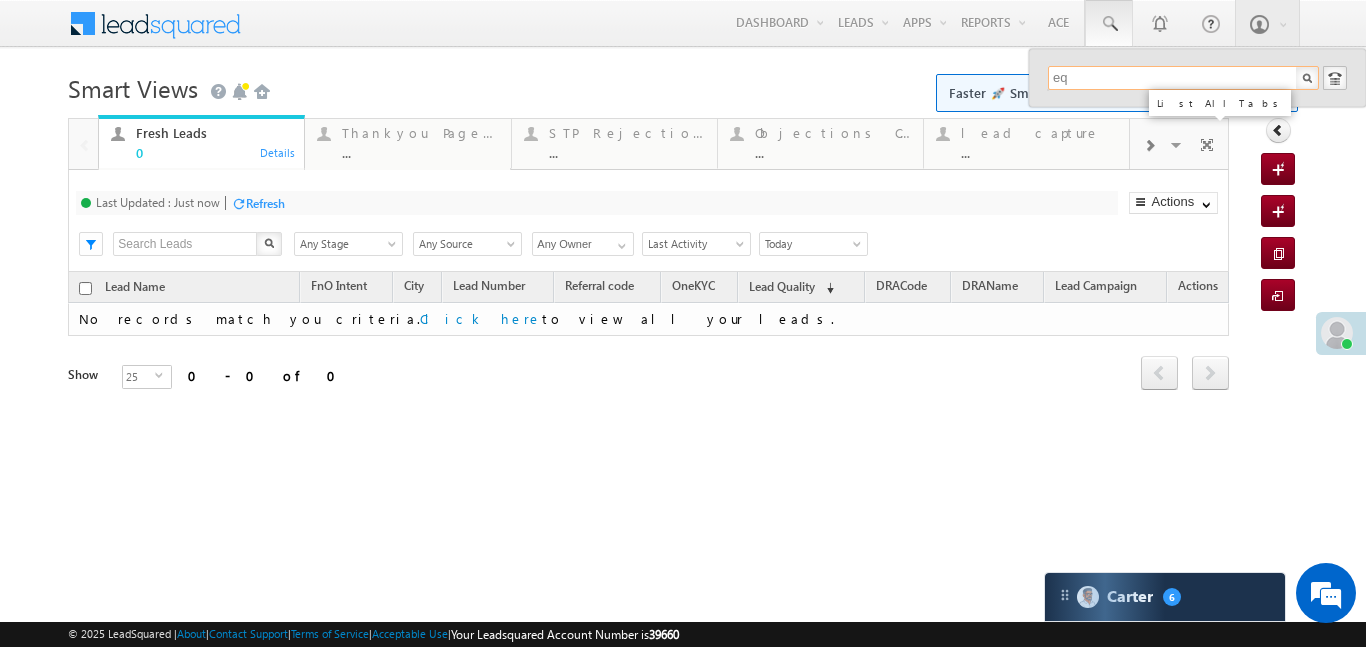 type on "e" 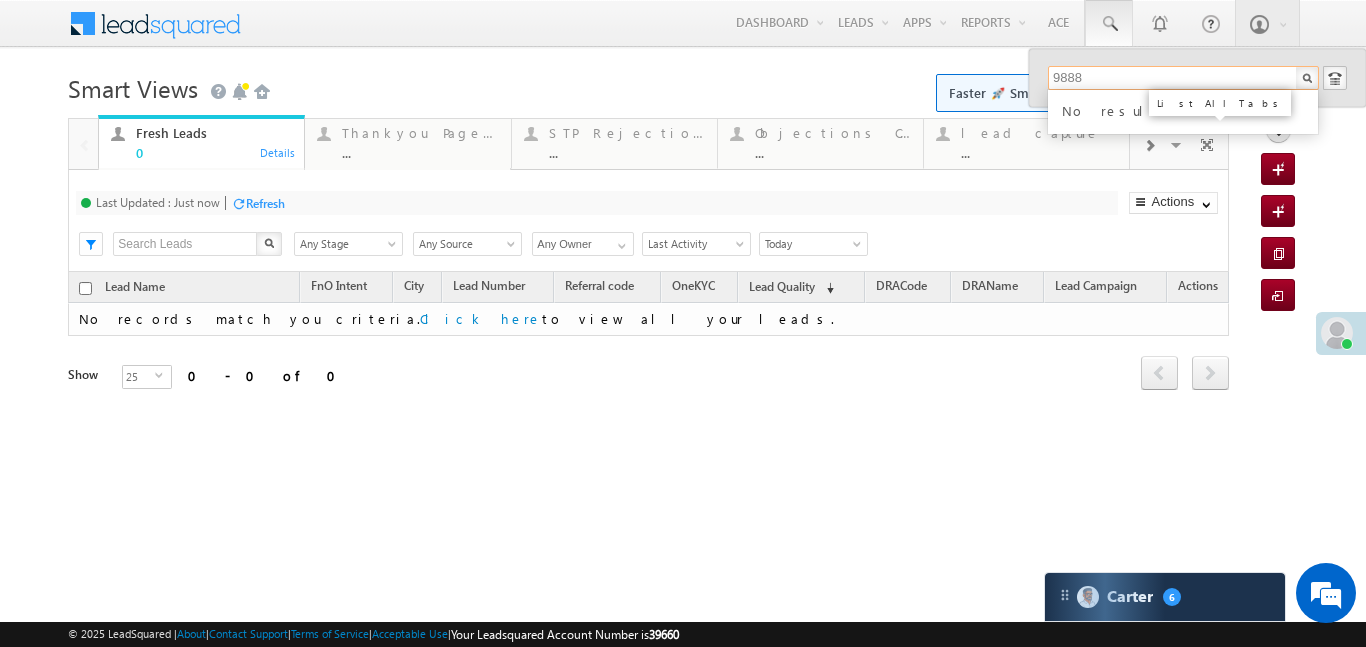 scroll, scrollTop: 0, scrollLeft: 0, axis: both 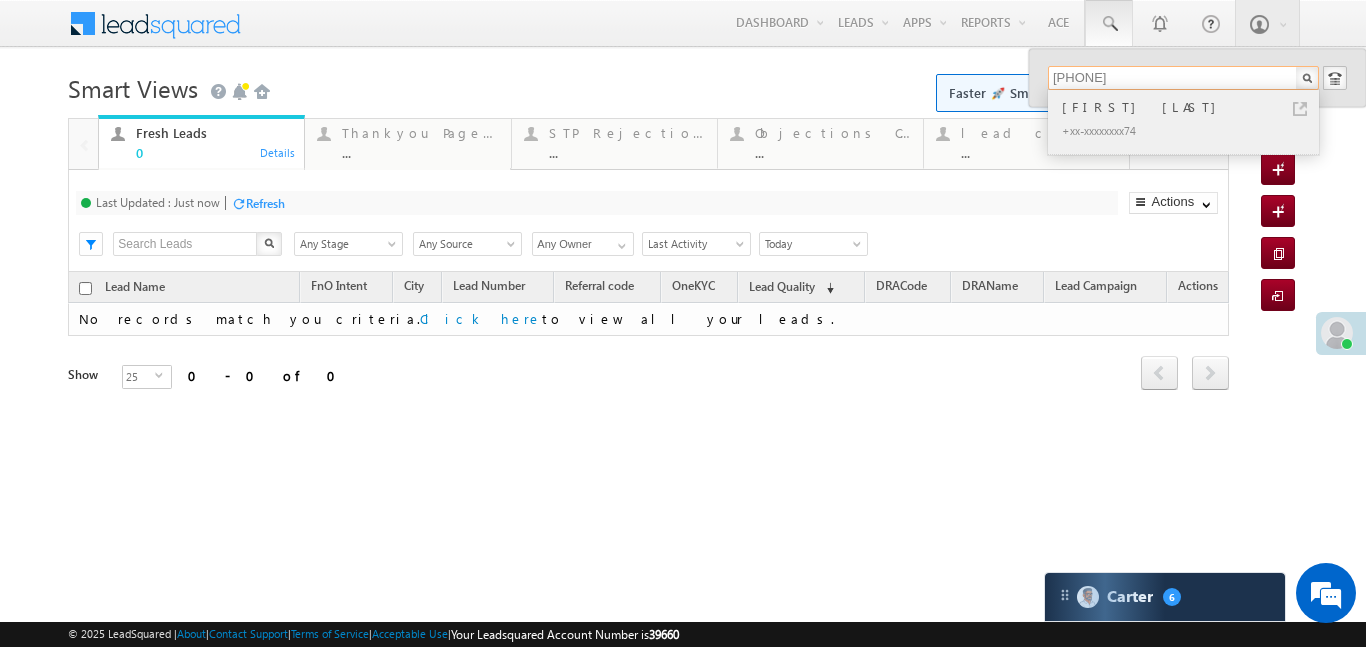 type on "9888524274" 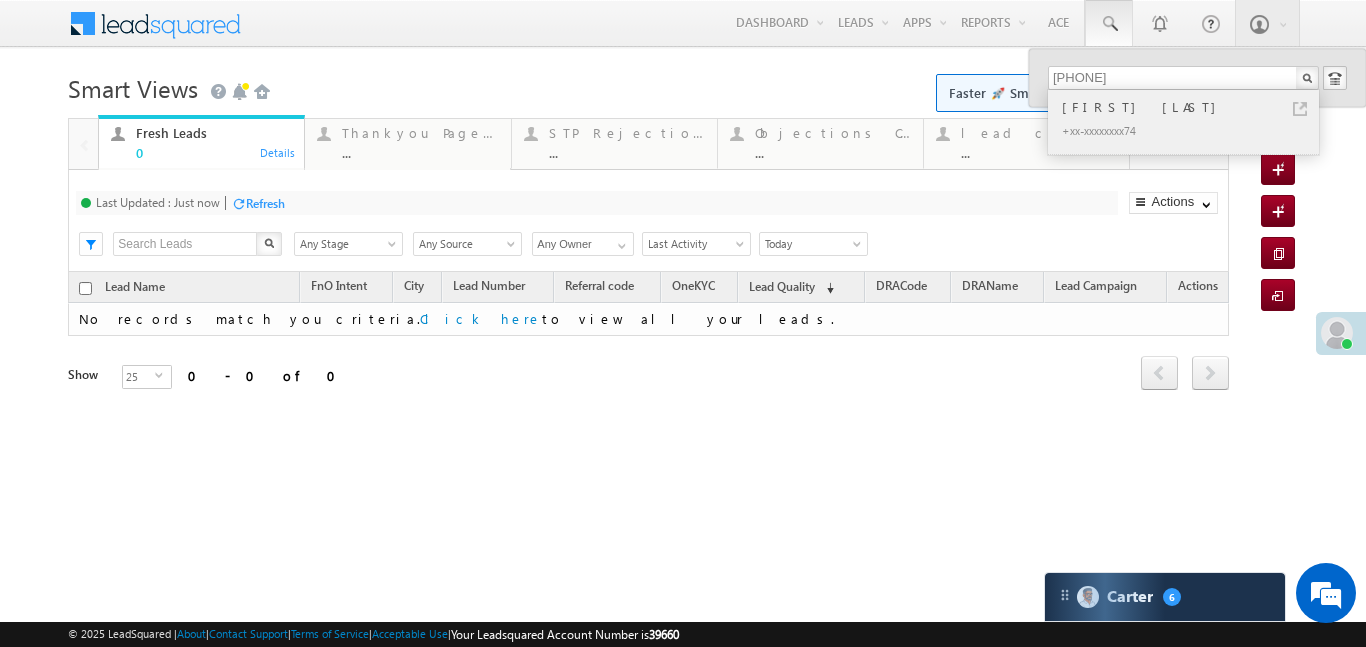 click on "Rahul tiwari" at bounding box center (1192, 107) 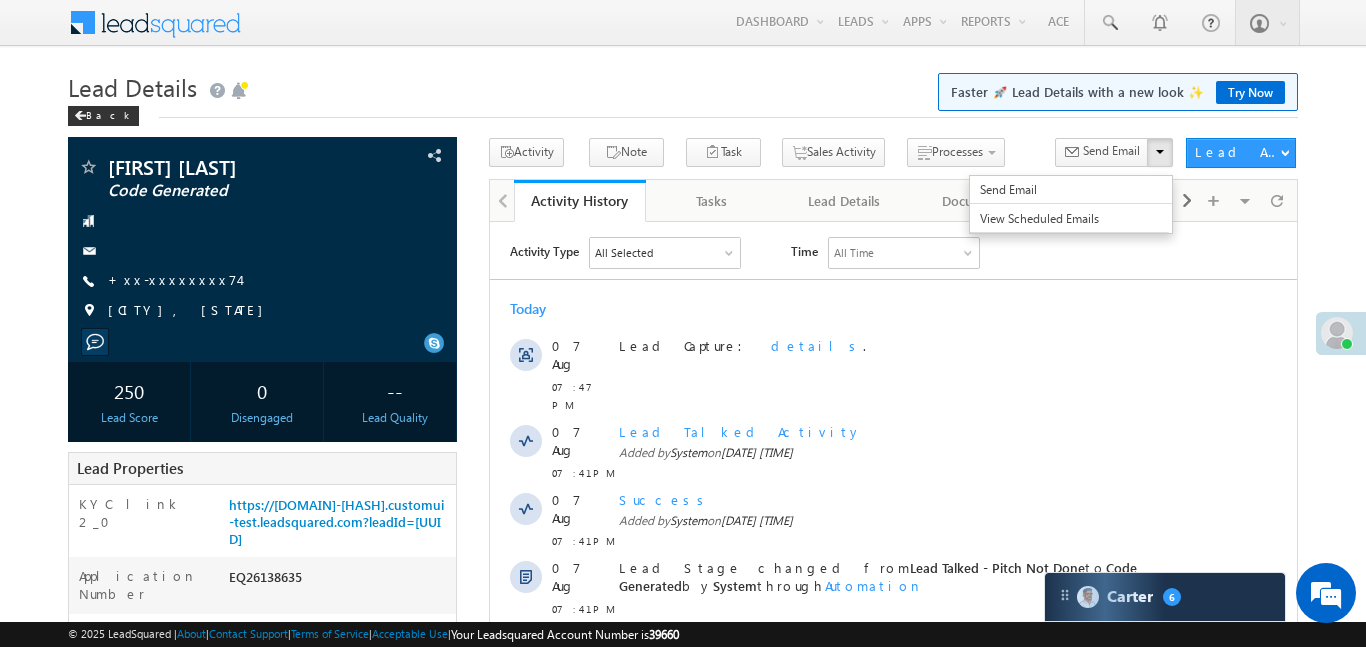 scroll, scrollTop: 173, scrollLeft: 0, axis: vertical 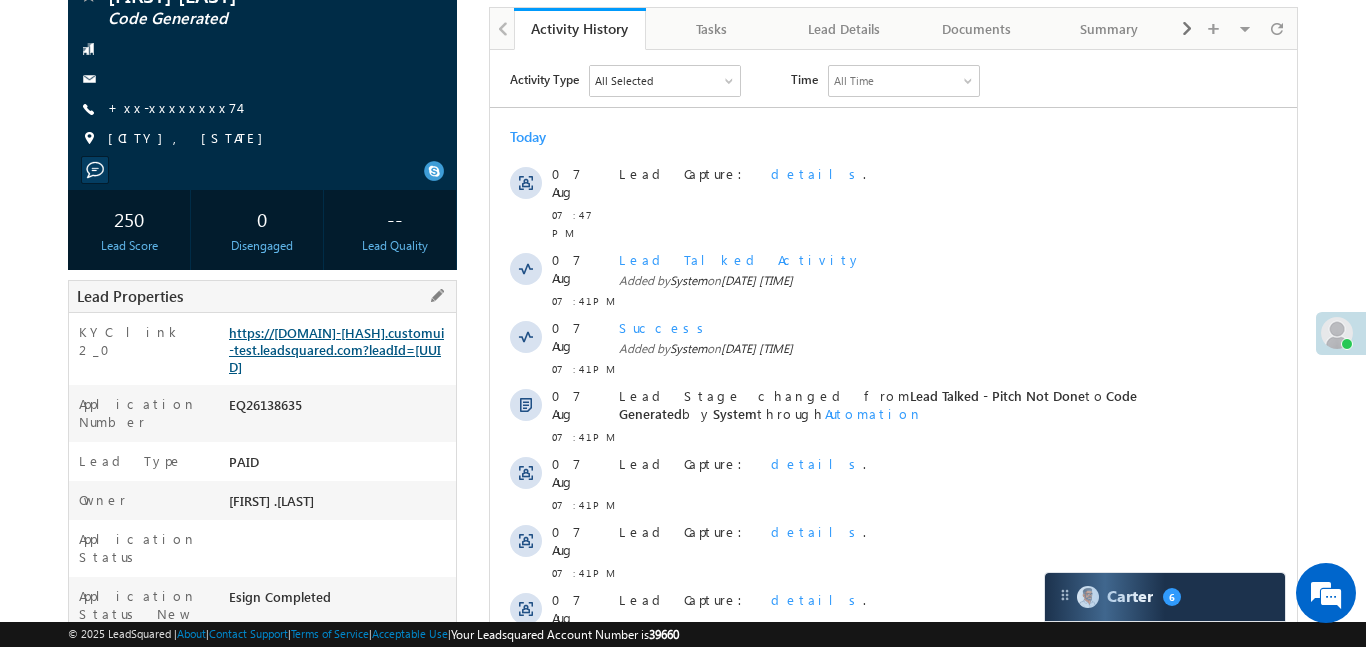 click on "https://[DOMAIN]-[HASH].customui-test.leadsquared.com?leadId=[UUID]" at bounding box center (336, 349) 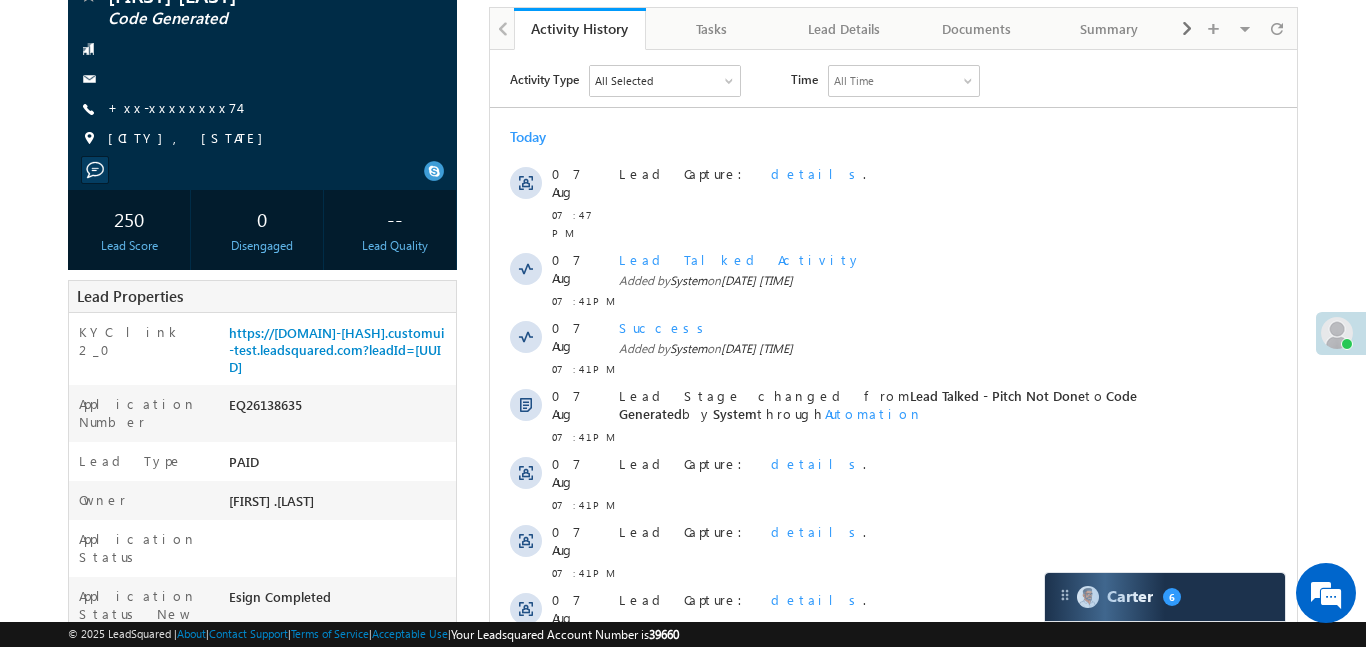 click on "[FIRST] [LAST]
Code Generated
[PHONE]" at bounding box center [262, 72] 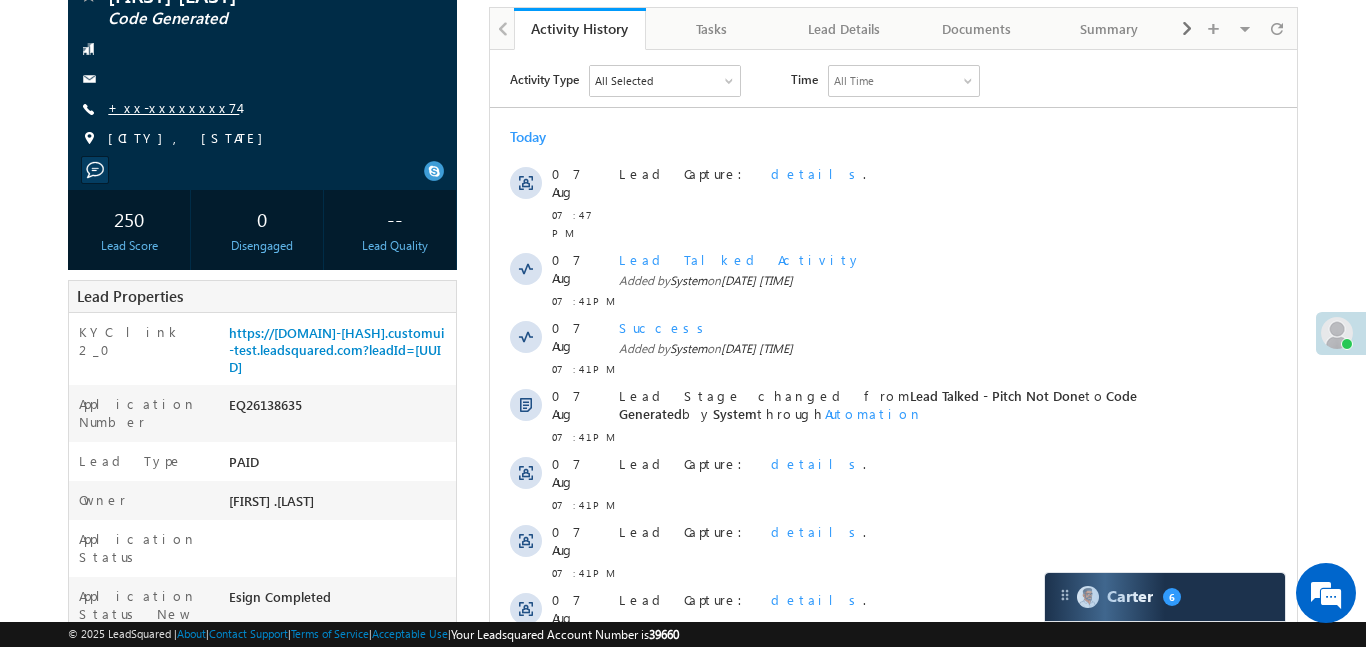 click on "+xx-xxxxxxxx74" at bounding box center (173, 107) 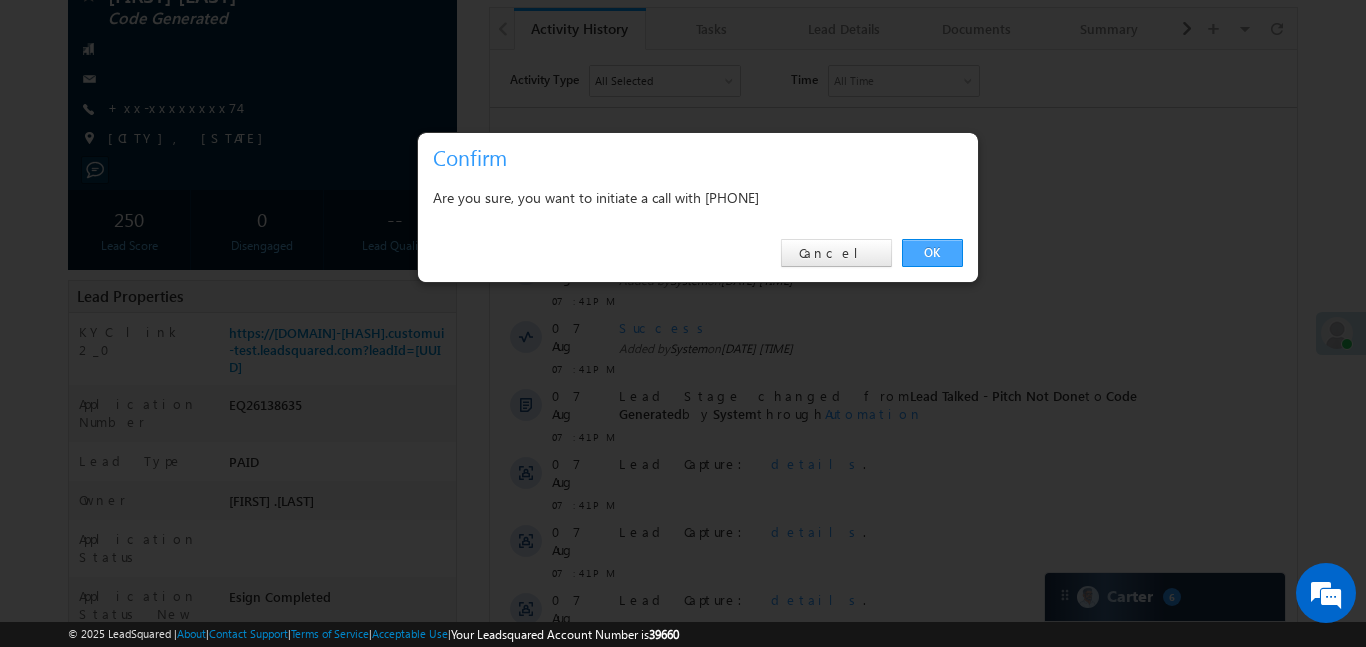 click on "OK" at bounding box center (932, 253) 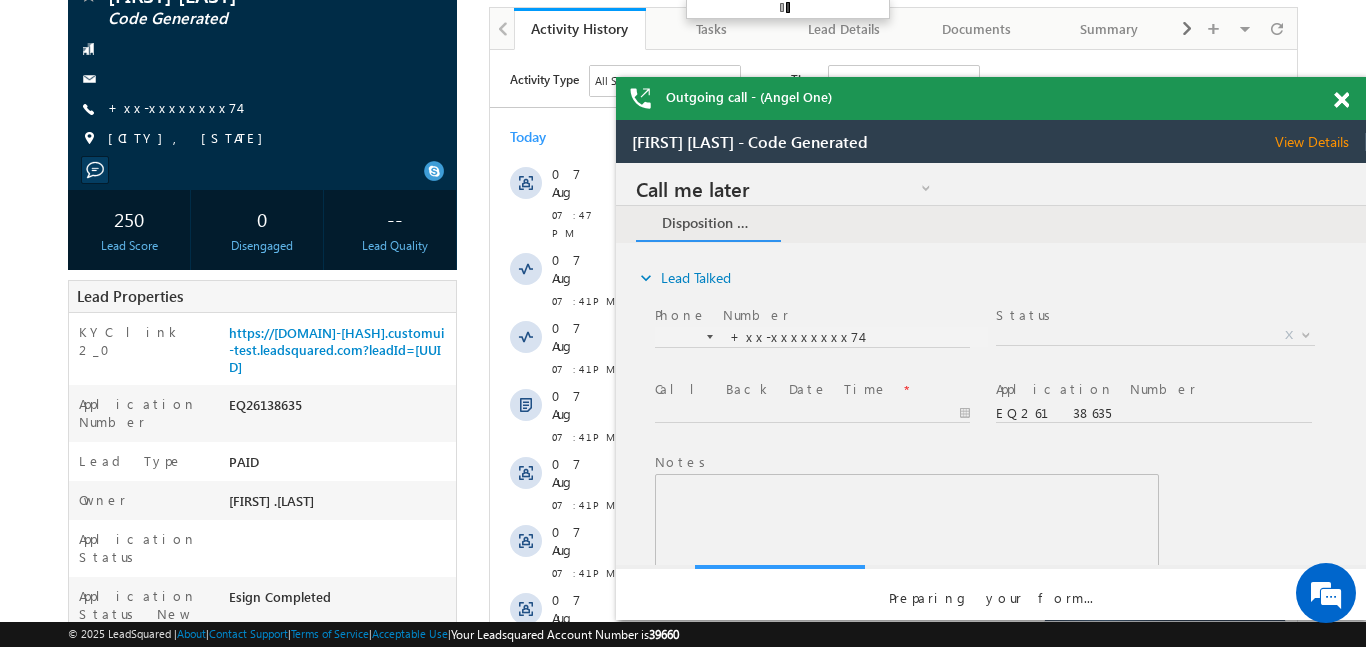 scroll, scrollTop: 0, scrollLeft: 0, axis: both 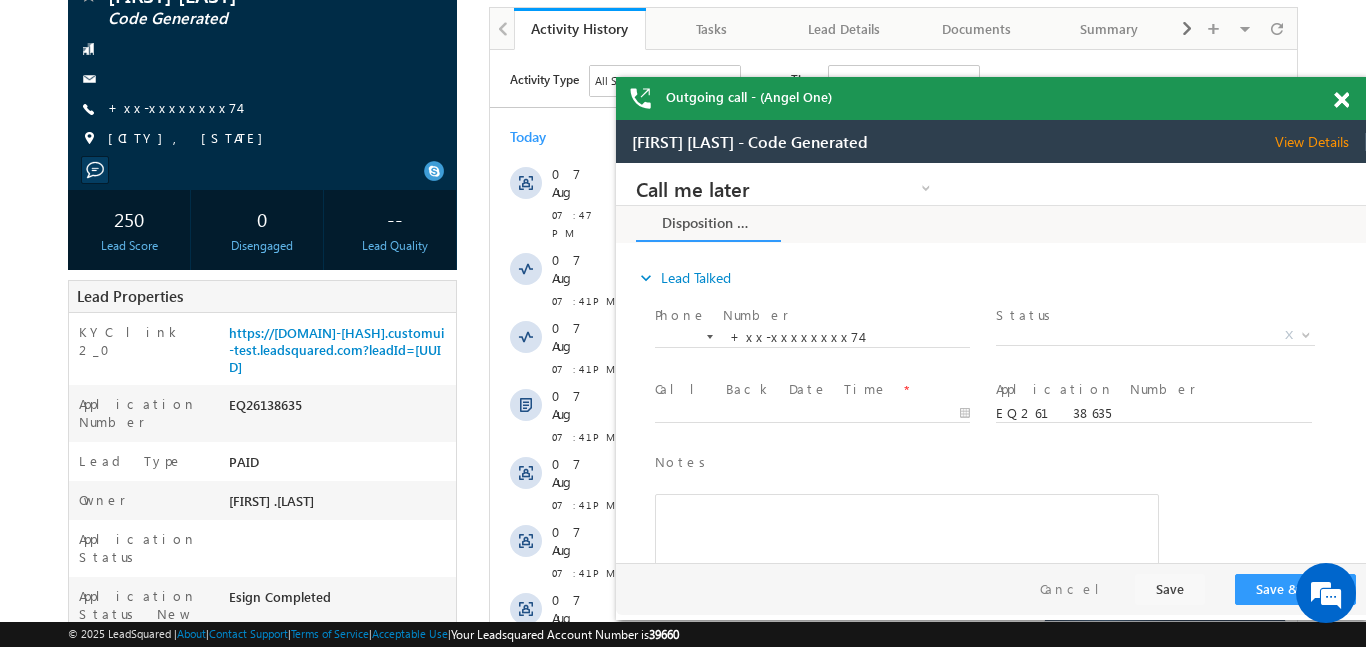 click at bounding box center (1341, 100) 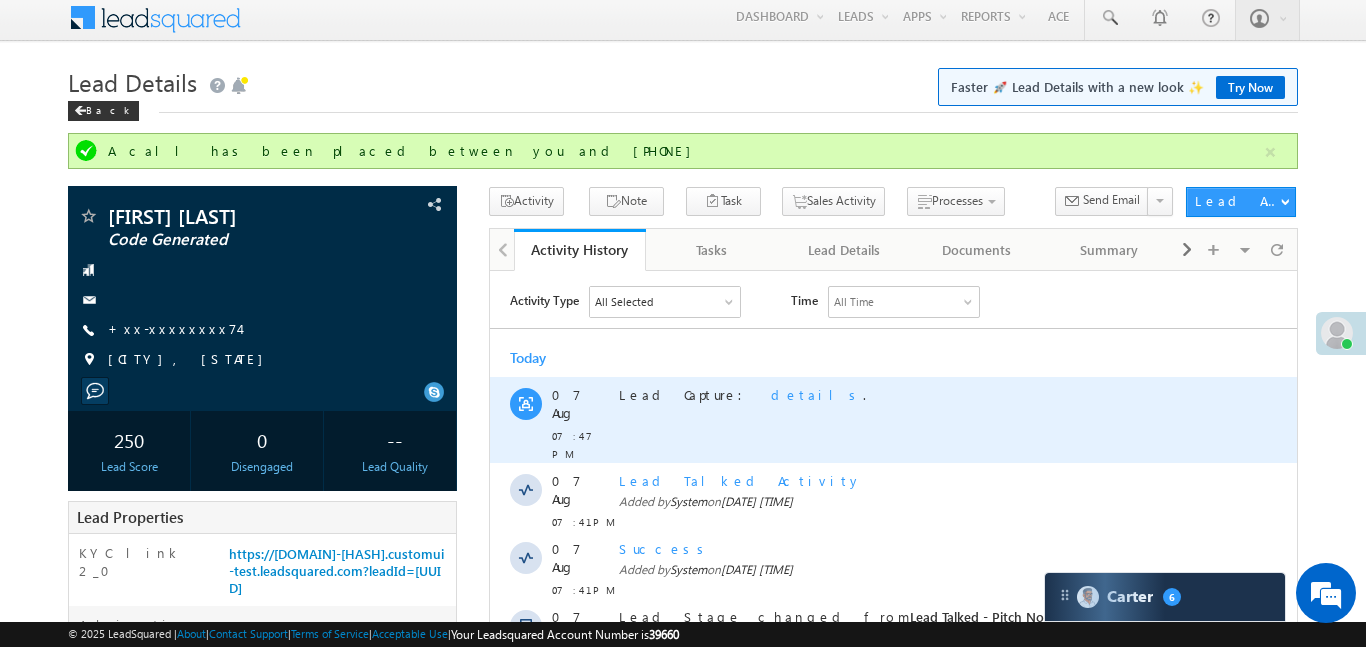 scroll, scrollTop: 0, scrollLeft: 0, axis: both 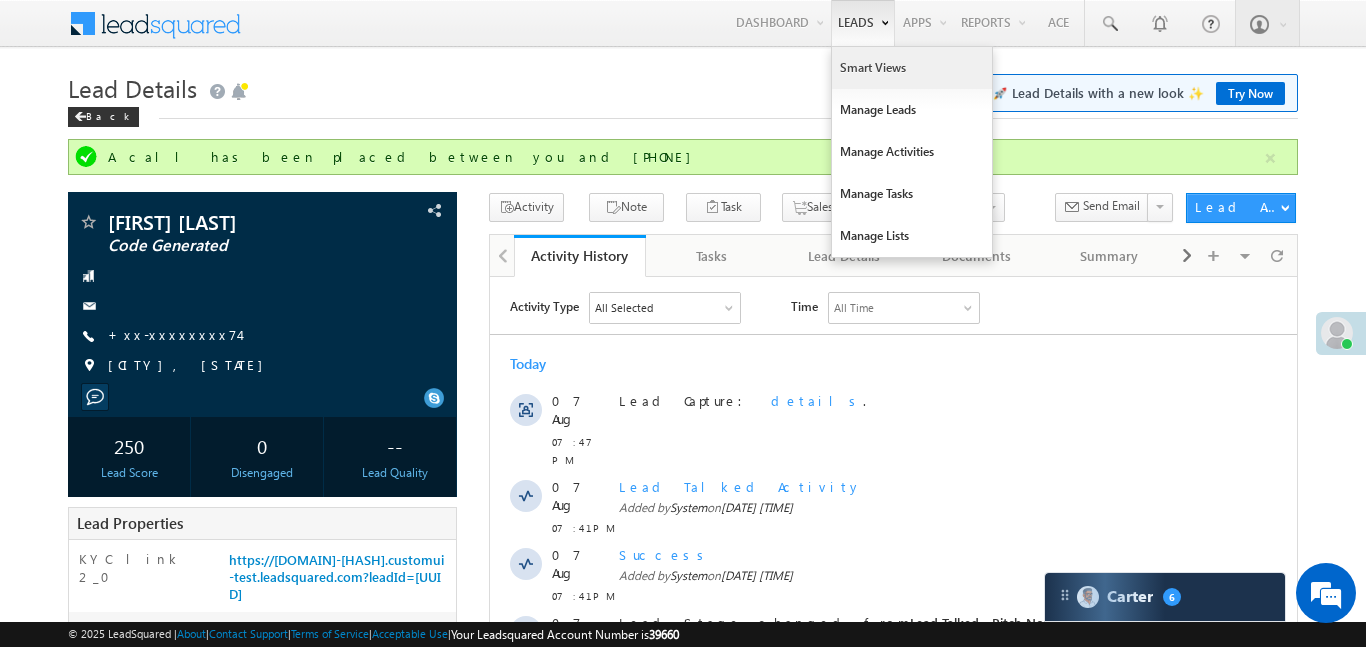 click on "Smart Views" at bounding box center (912, 68) 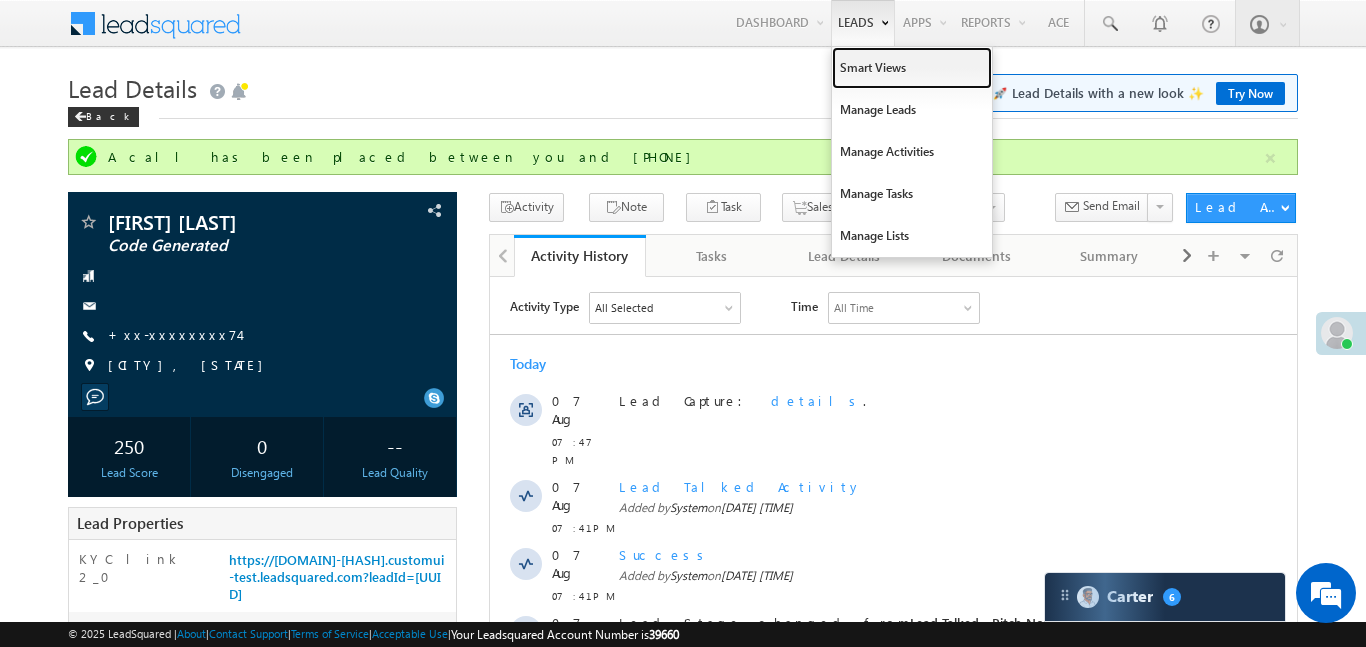drag, startPoint x: 879, startPoint y: 75, endPoint x: 840, endPoint y: 16, distance: 70.724815 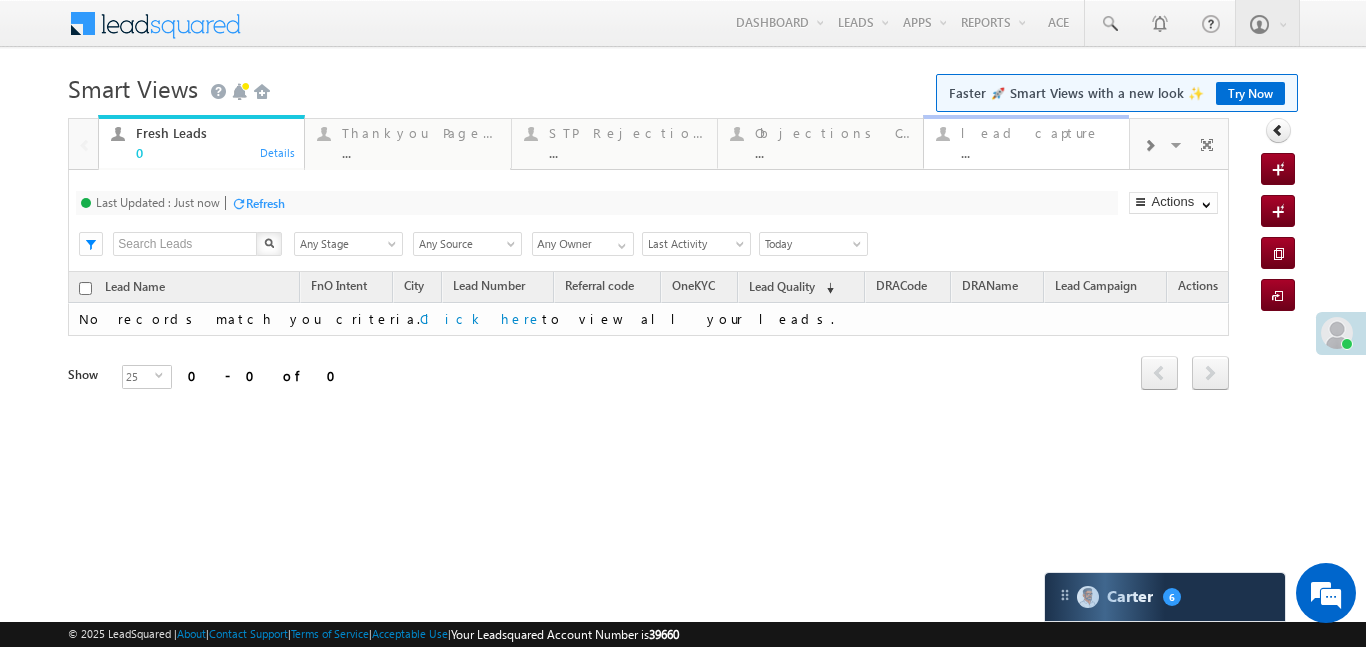 scroll, scrollTop: 0, scrollLeft: 0, axis: both 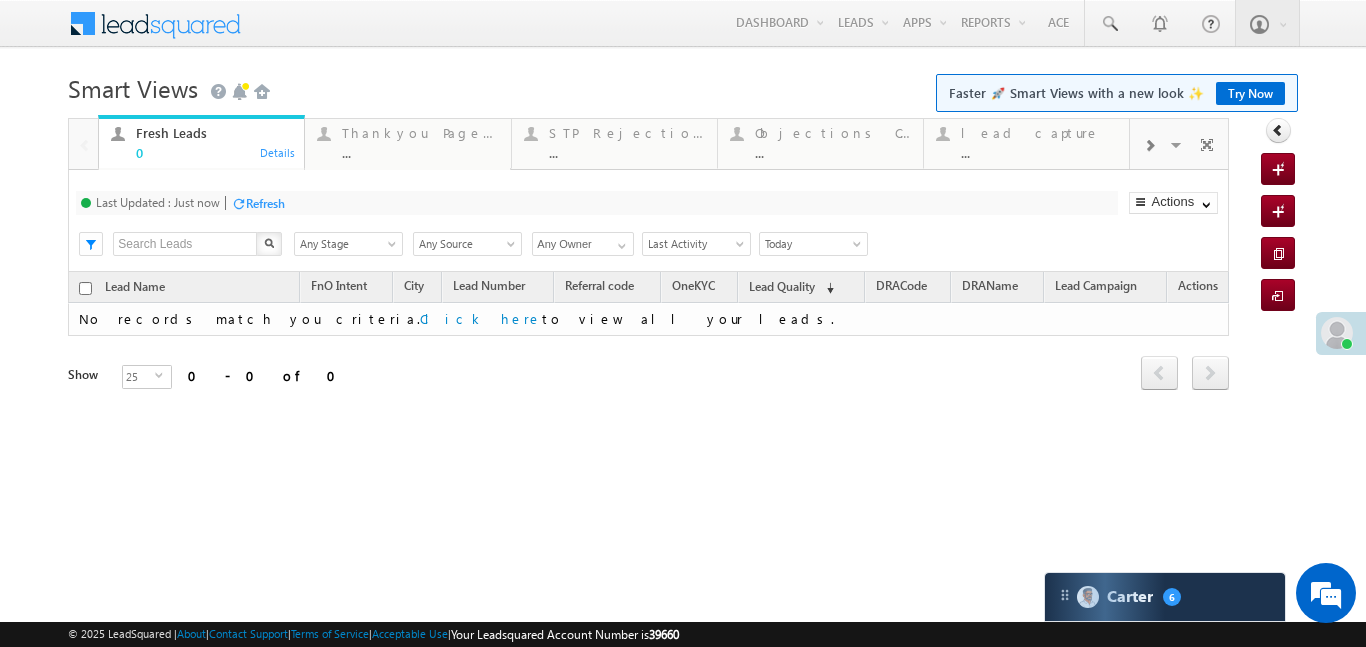 click at bounding box center (1149, 144) 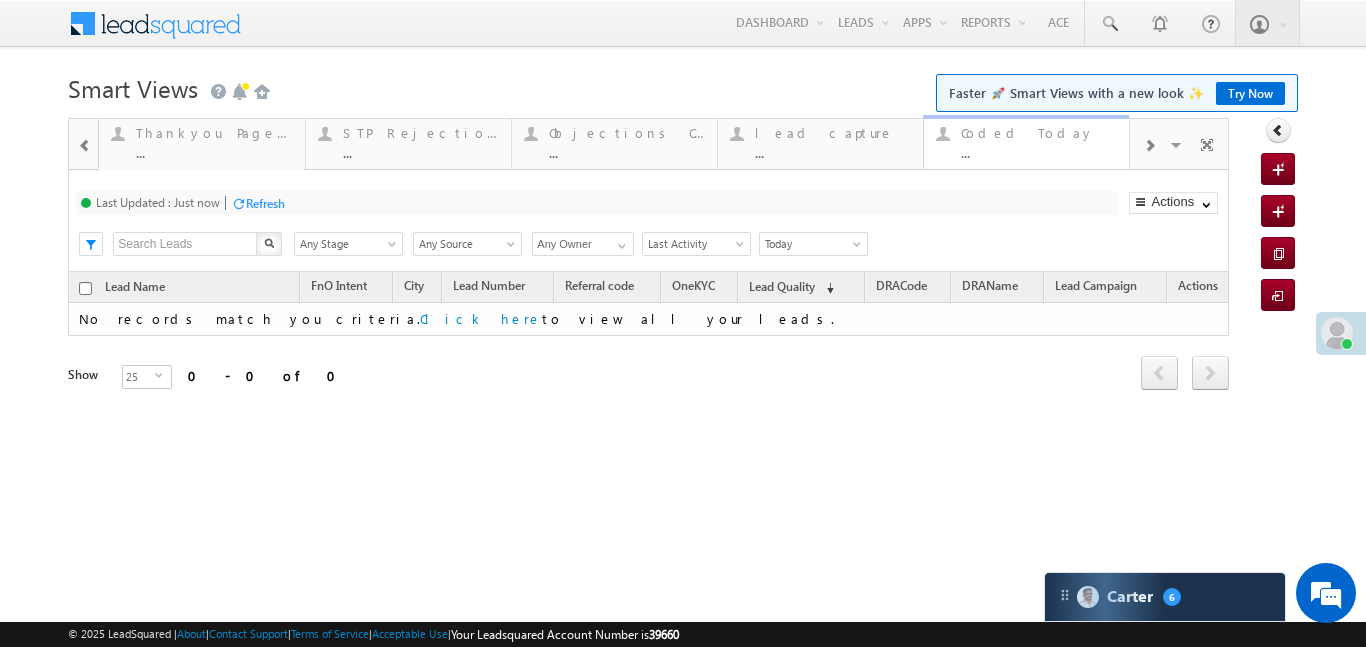 click on "..." at bounding box center [1039, 152] 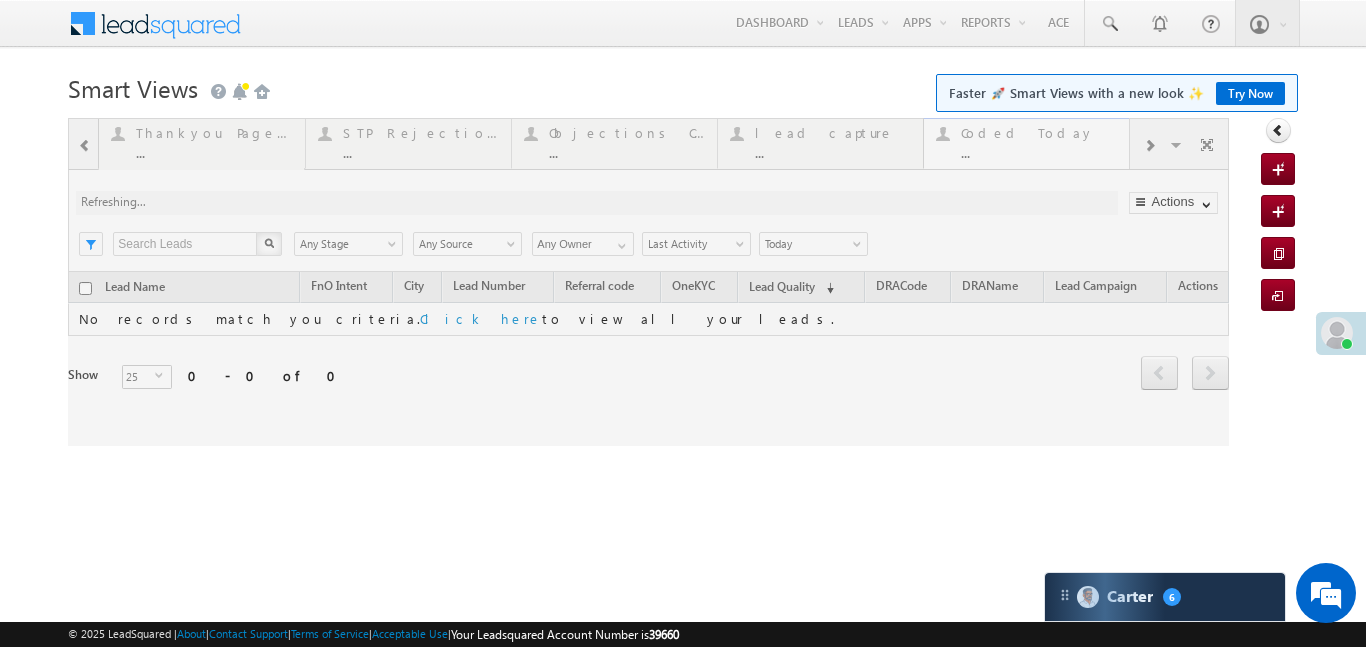 click at bounding box center (648, 282) 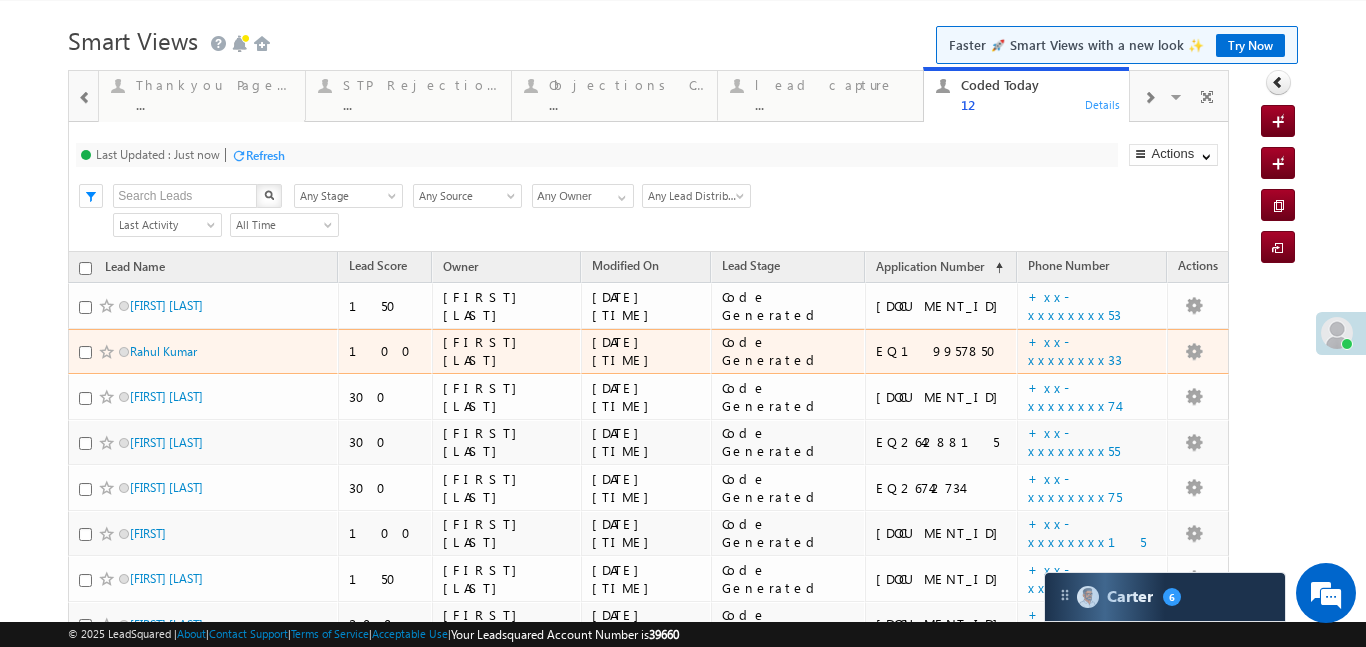 scroll, scrollTop: 0, scrollLeft: 0, axis: both 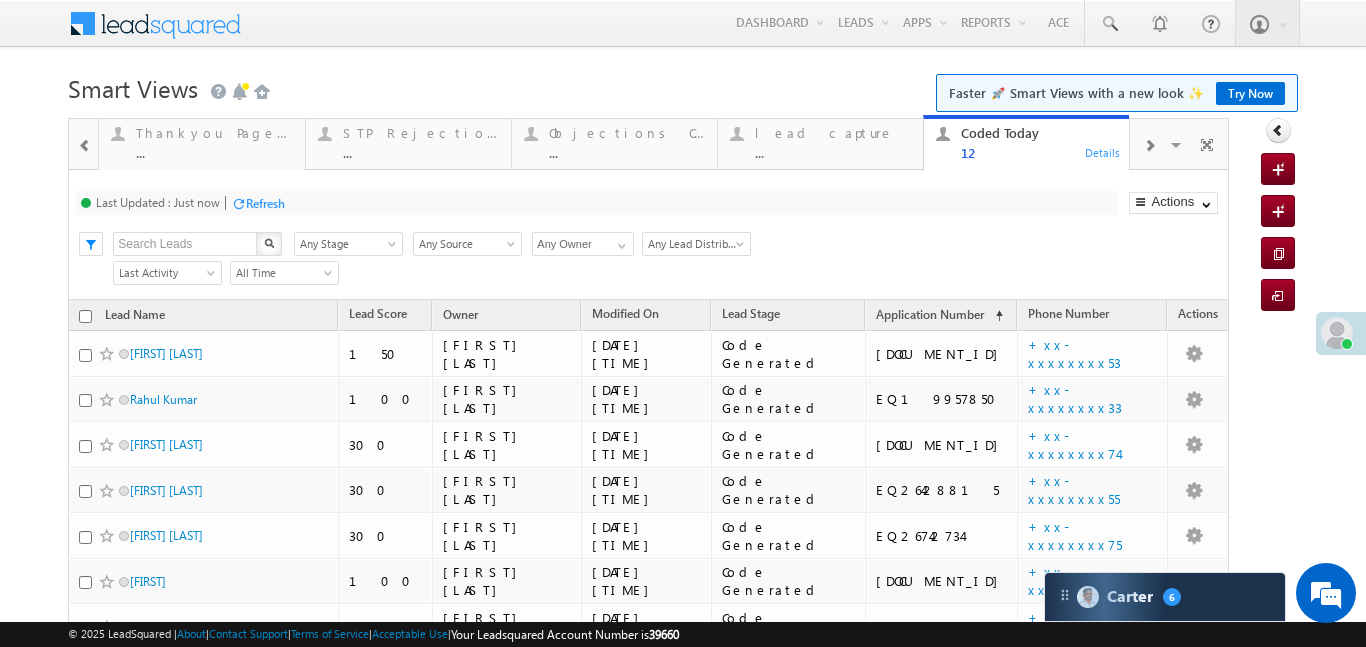 click at bounding box center (85, 144) 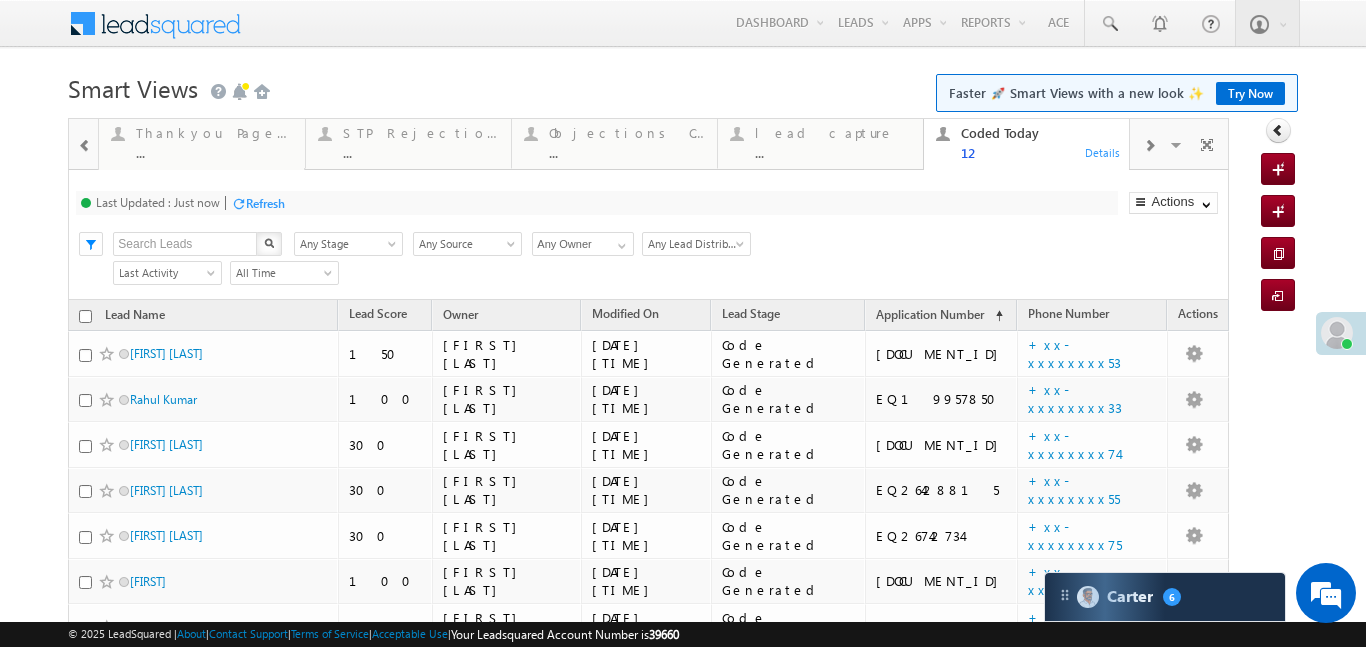 click at bounding box center (85, 144) 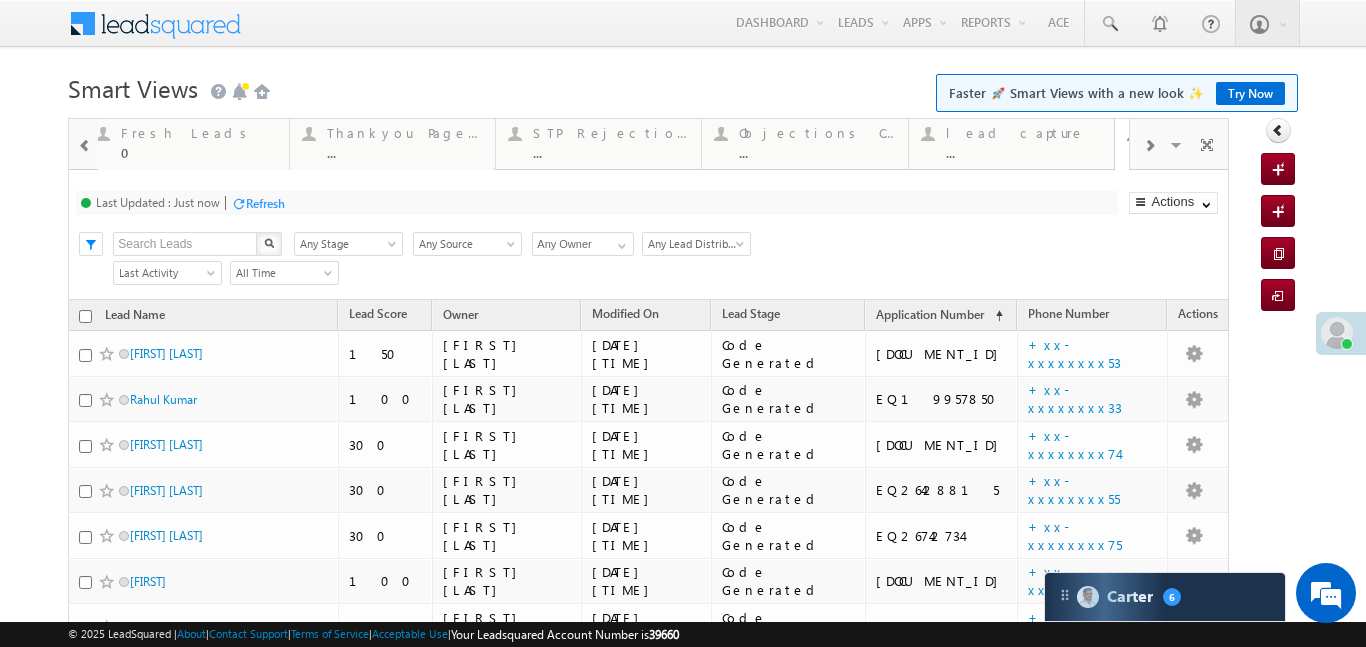 click at bounding box center [83, 143] 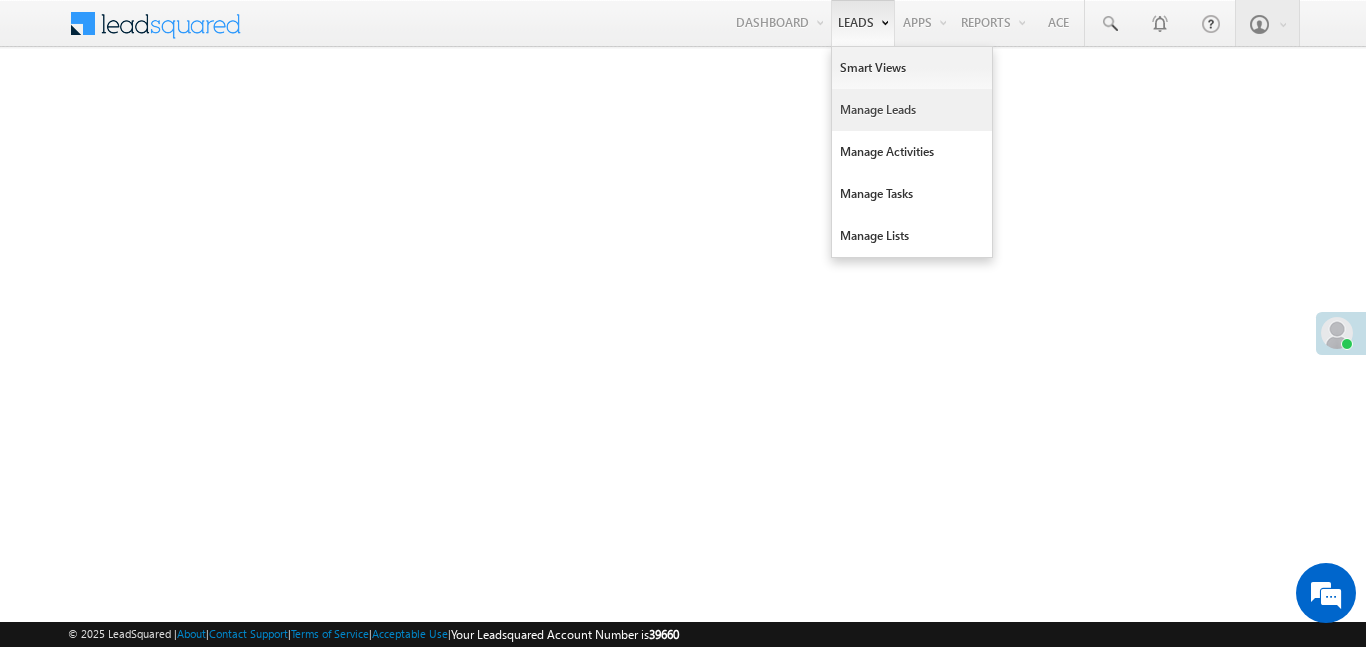 scroll, scrollTop: 0, scrollLeft: 0, axis: both 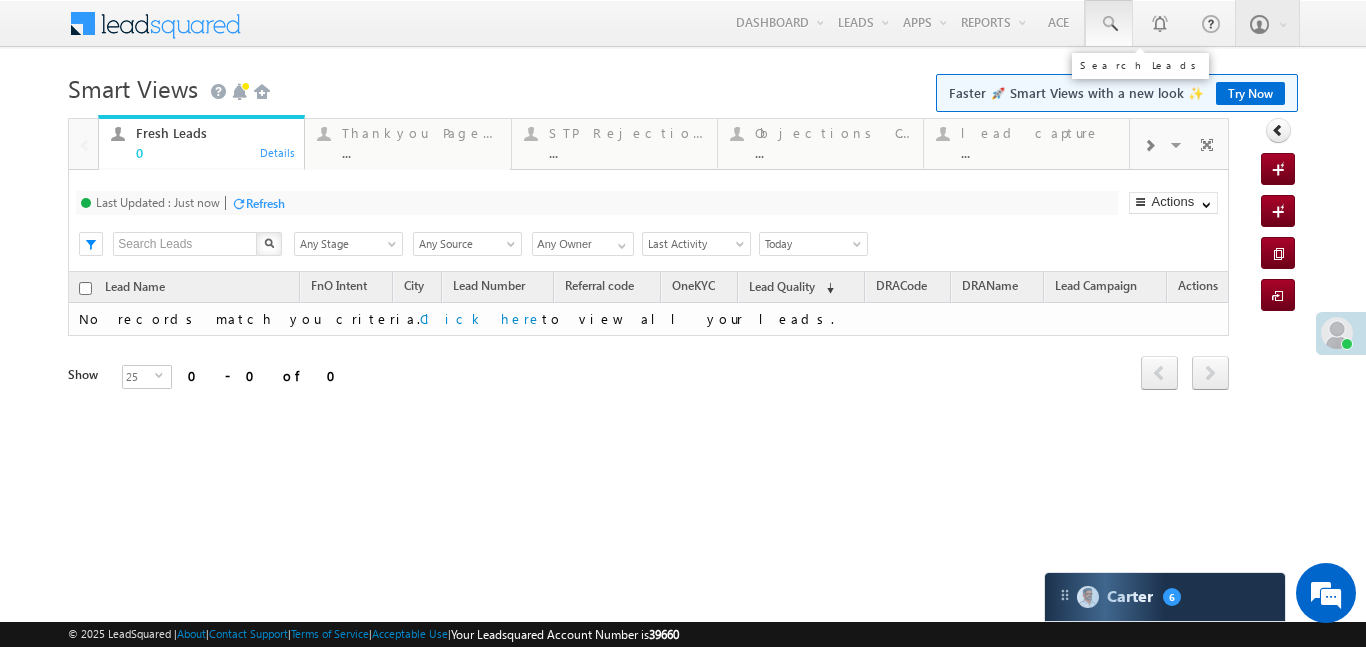 click at bounding box center (1109, 24) 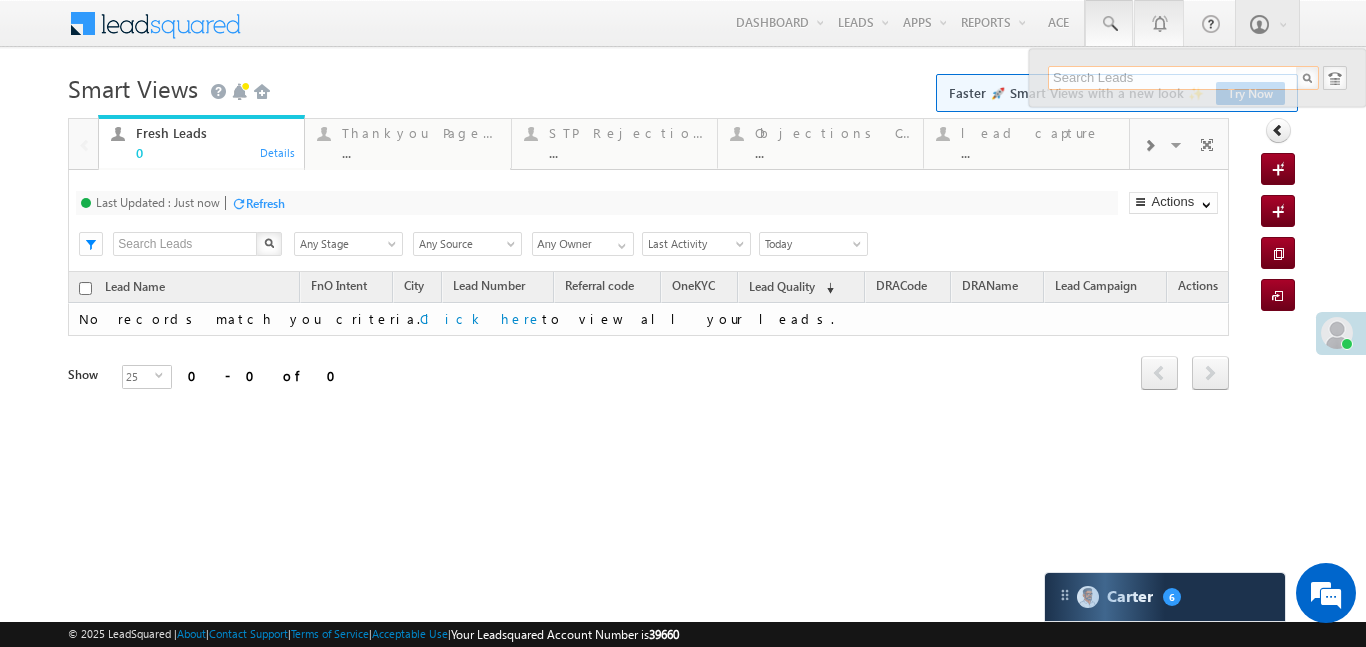 paste on "EQ21723945" 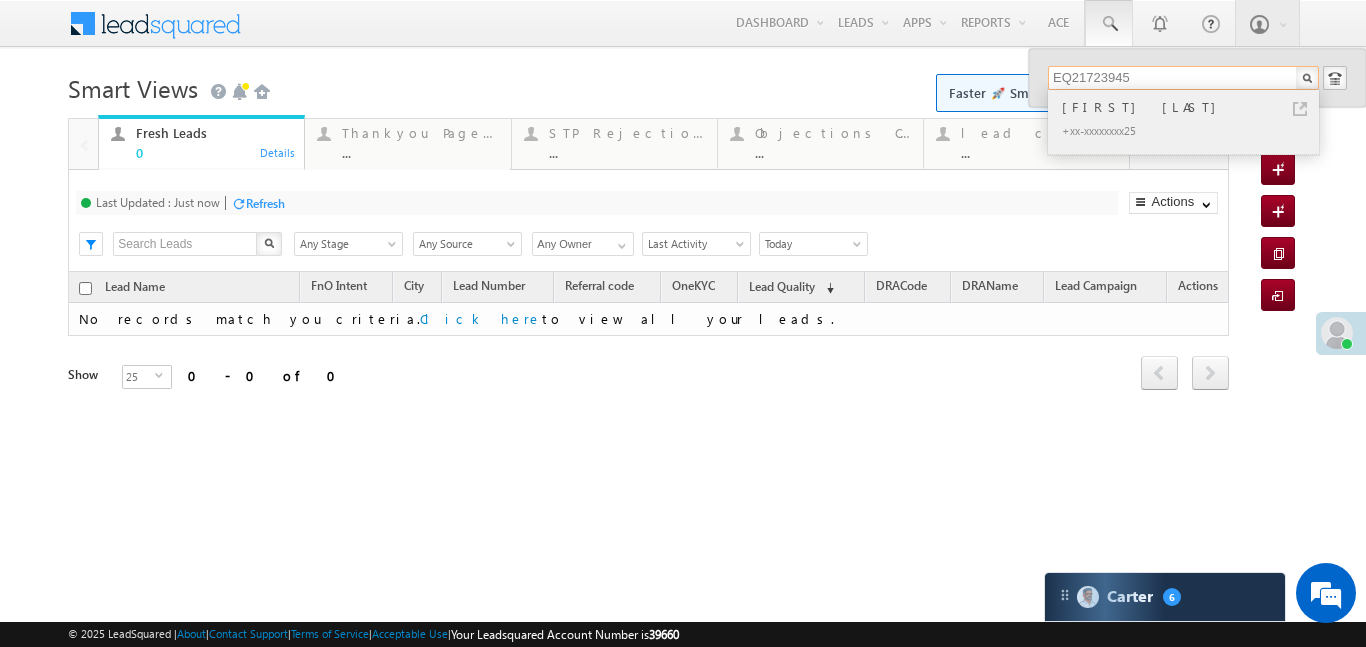 type on "EQ21723945" 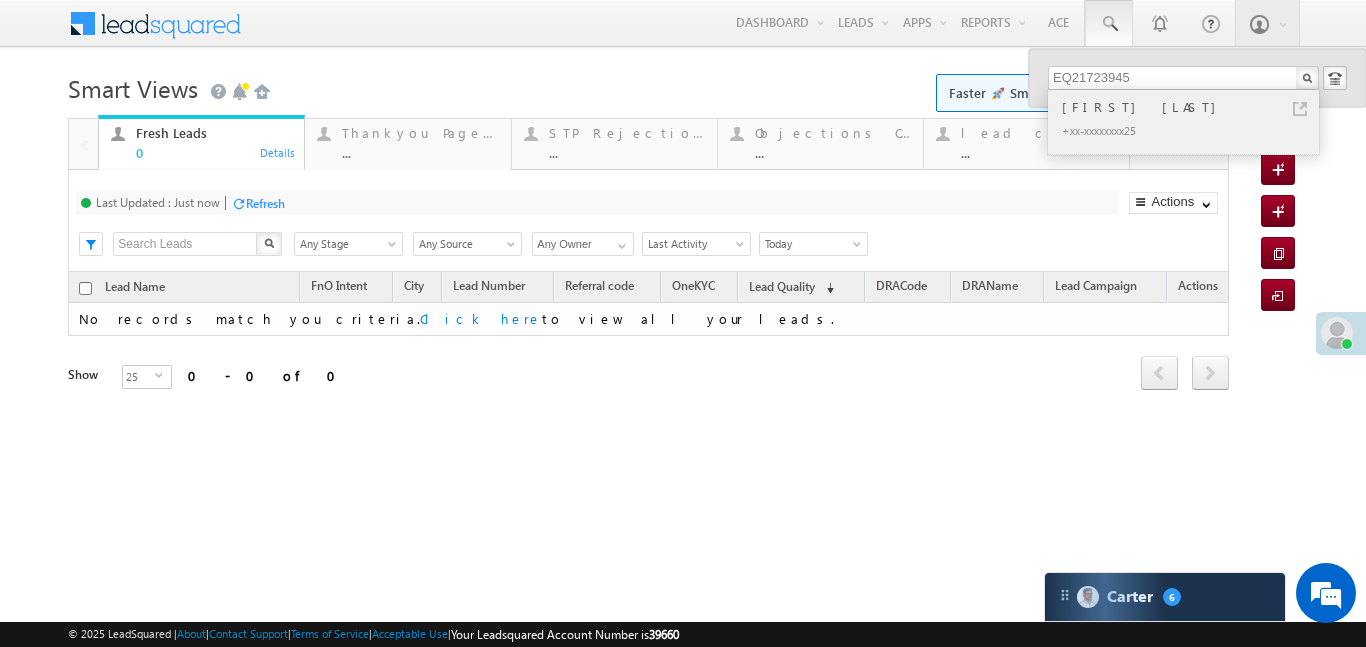 click on "[FIRST] [LAST]" at bounding box center (1192, 107) 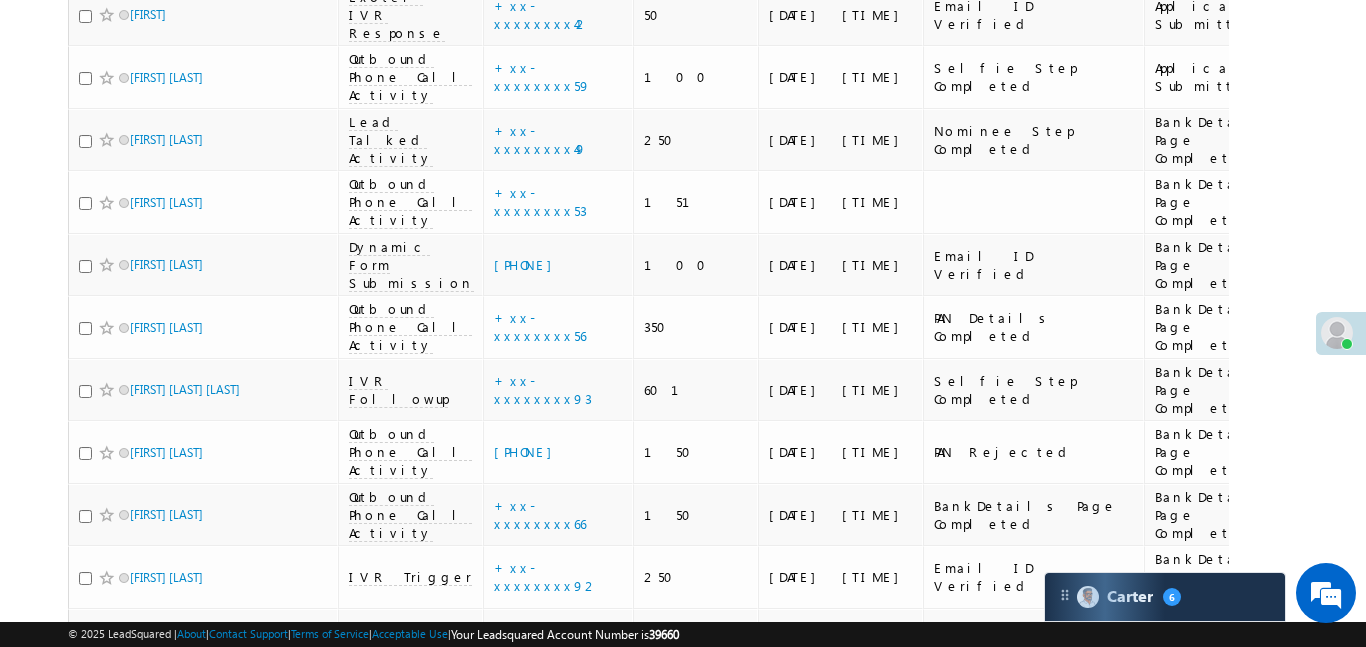 scroll, scrollTop: 72, scrollLeft: 0, axis: vertical 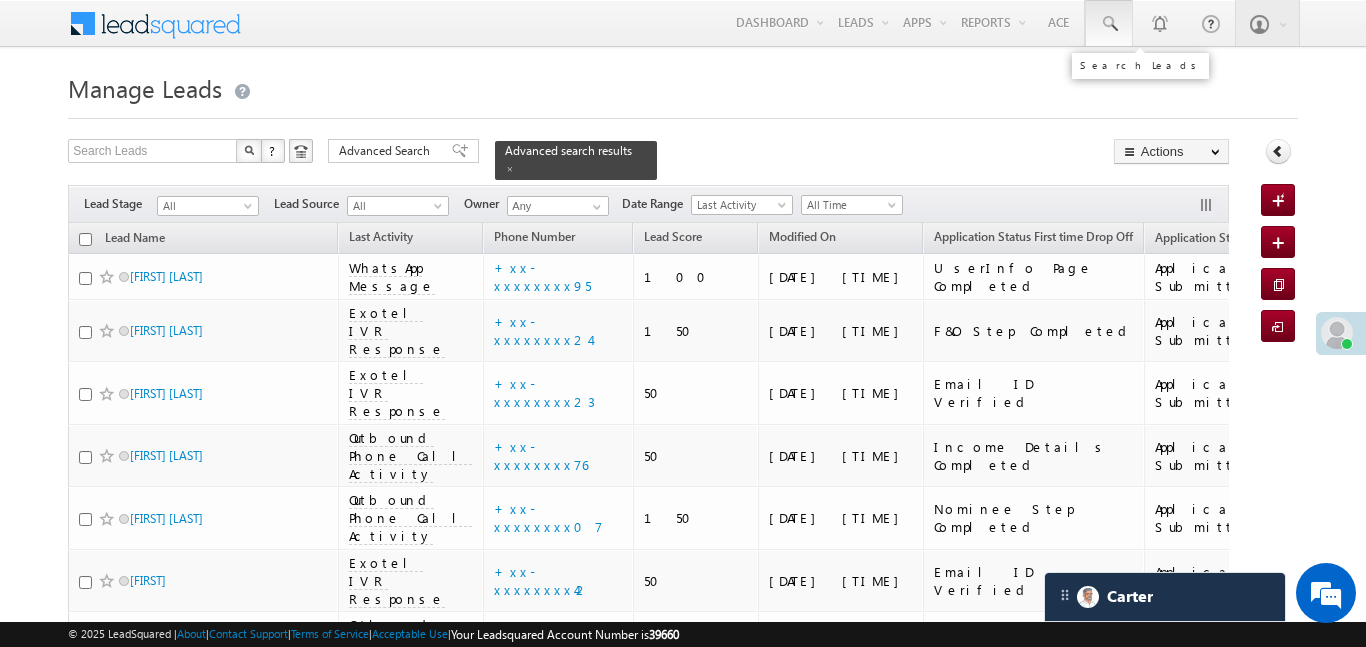click at bounding box center (1109, 24) 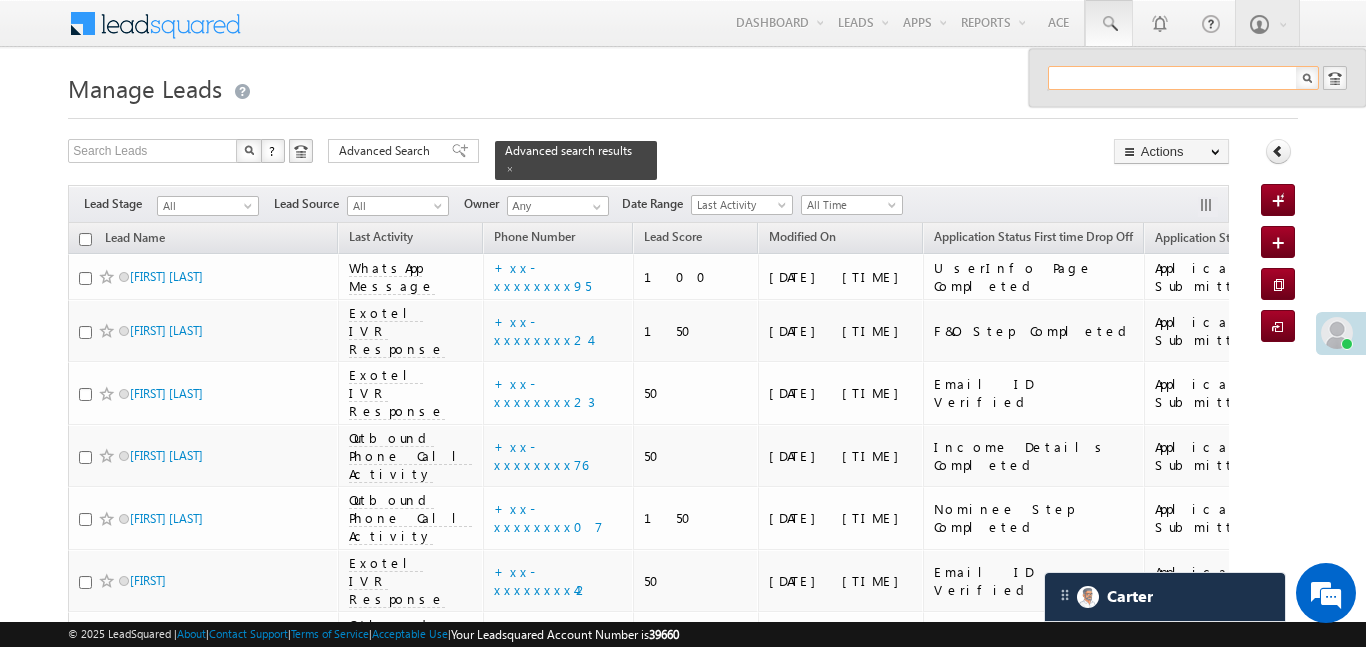 click at bounding box center [1183, 78] 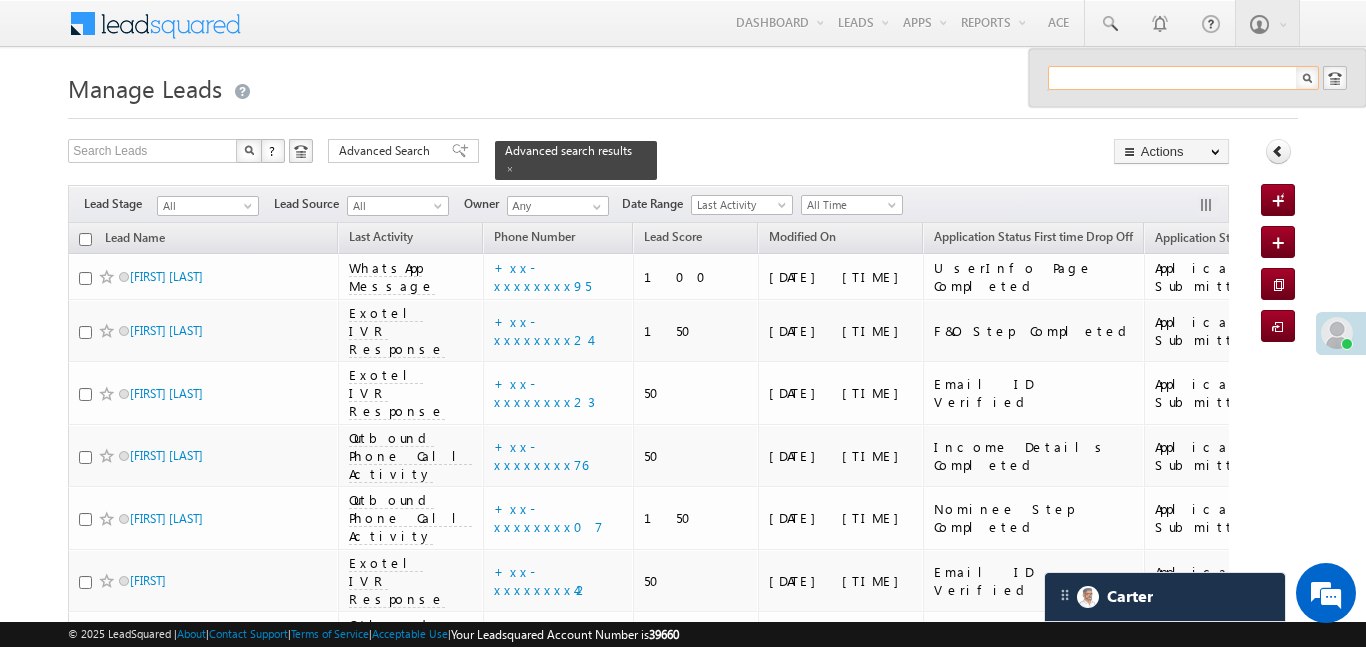 paste on "EQ26735543" 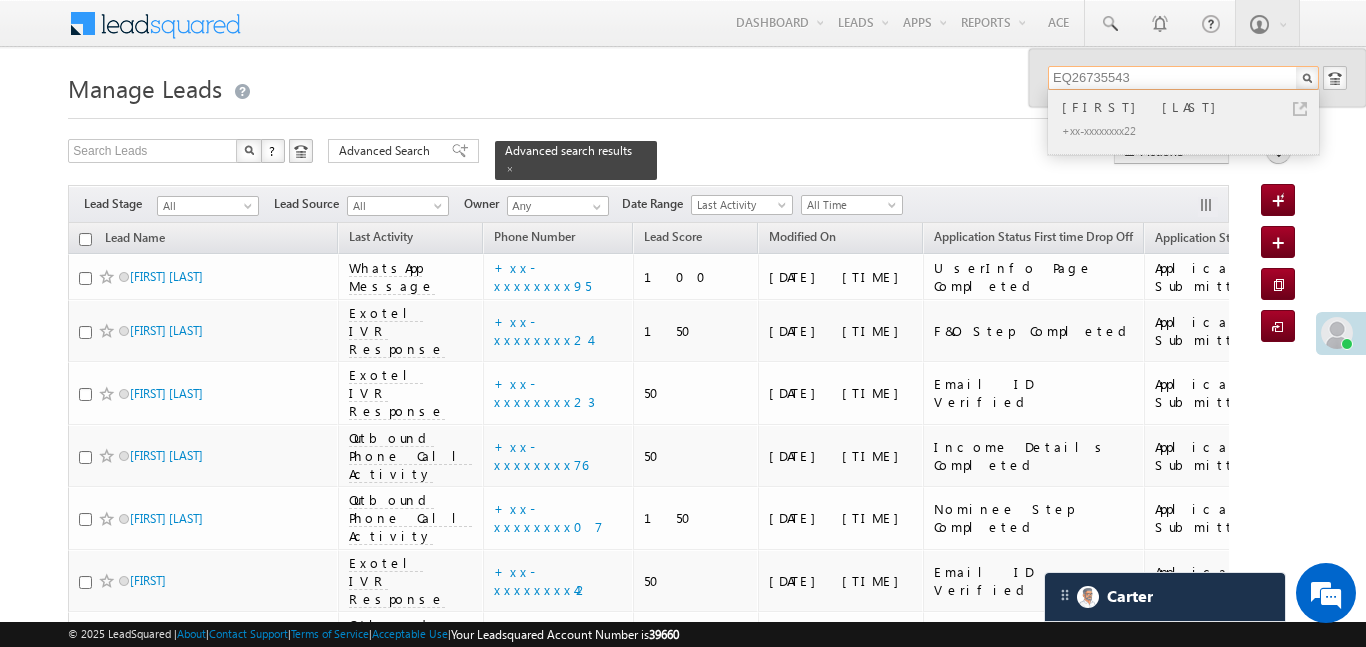 type on "EQ26735543" 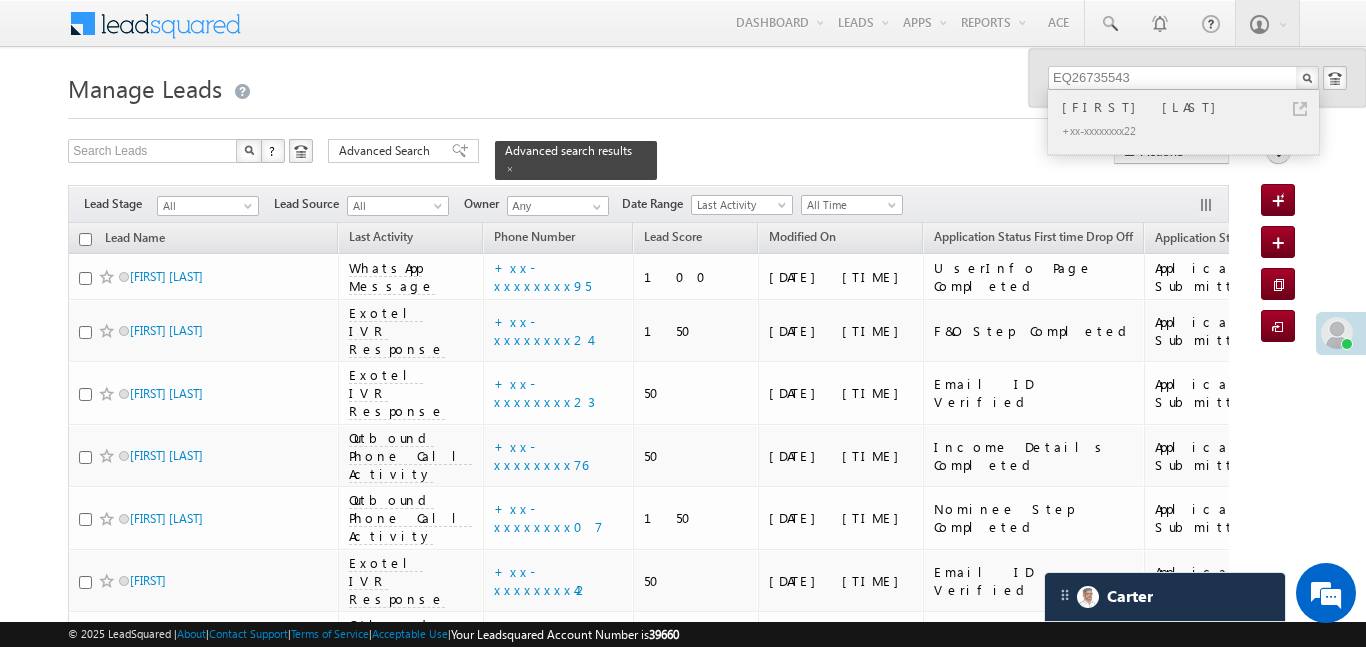 click on "ravi vishnoi" at bounding box center (1192, 107) 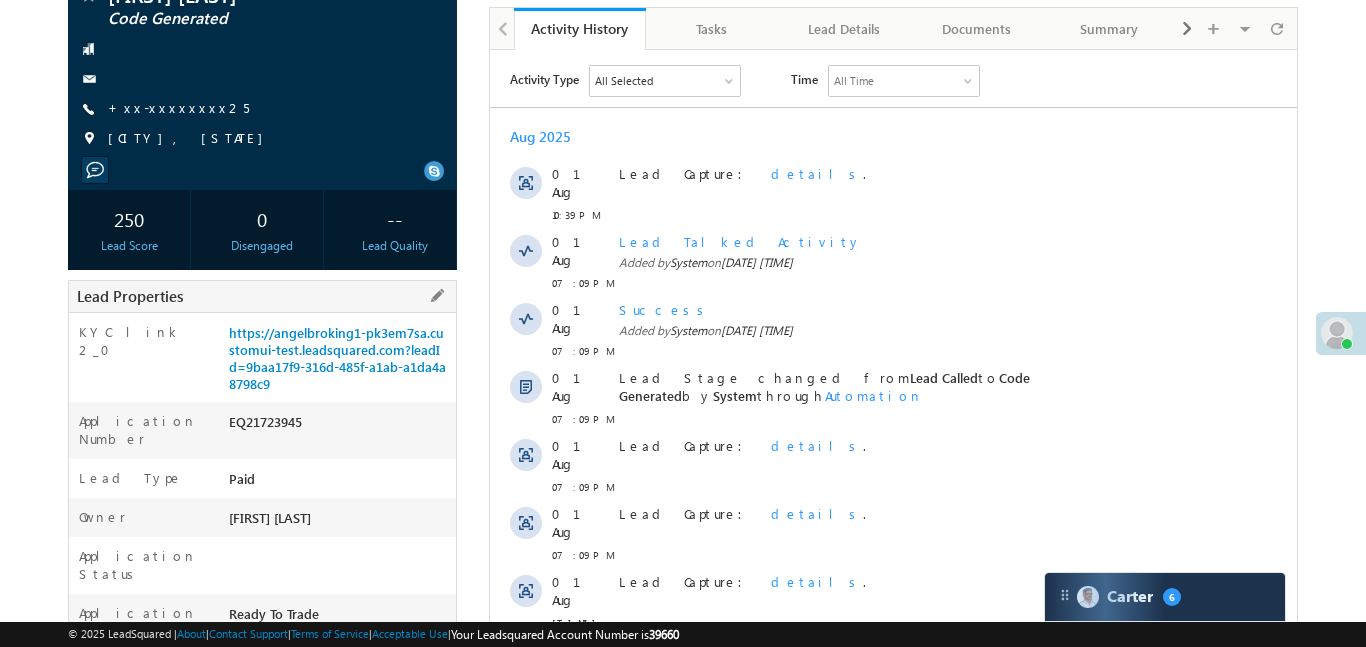 scroll, scrollTop: 0, scrollLeft: 0, axis: both 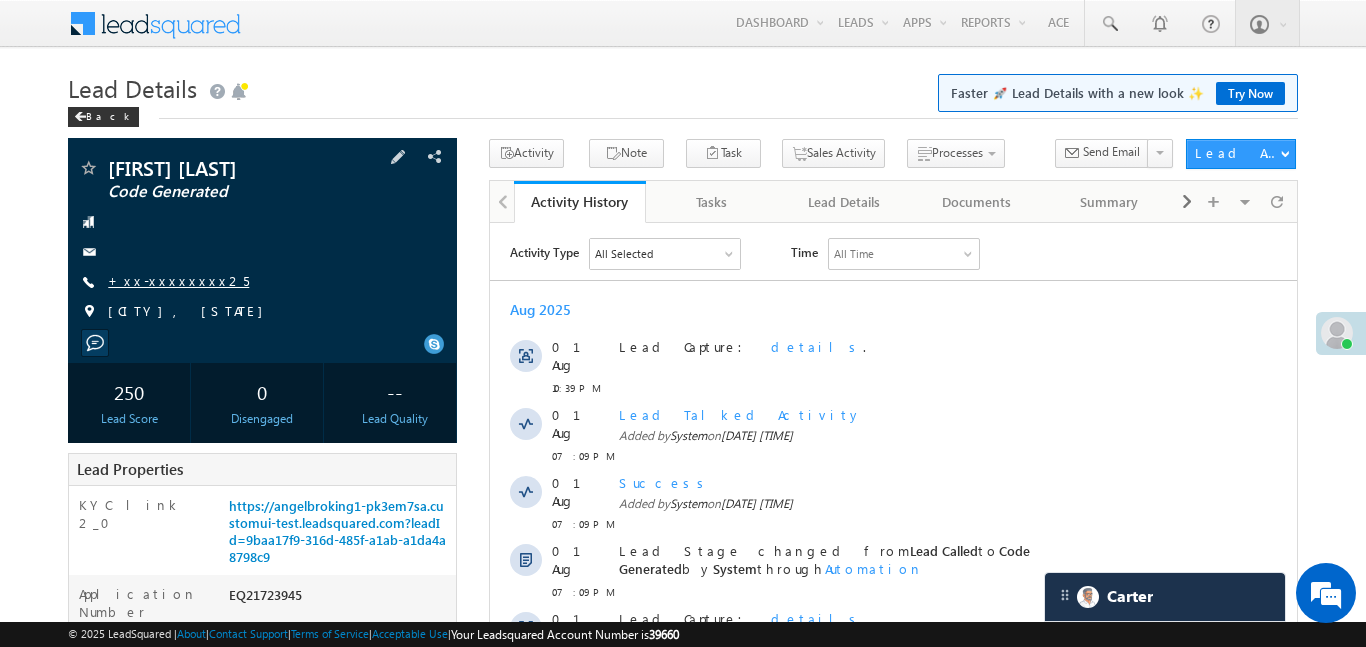 click on "+xx-xxxxxxxx25" at bounding box center [178, 280] 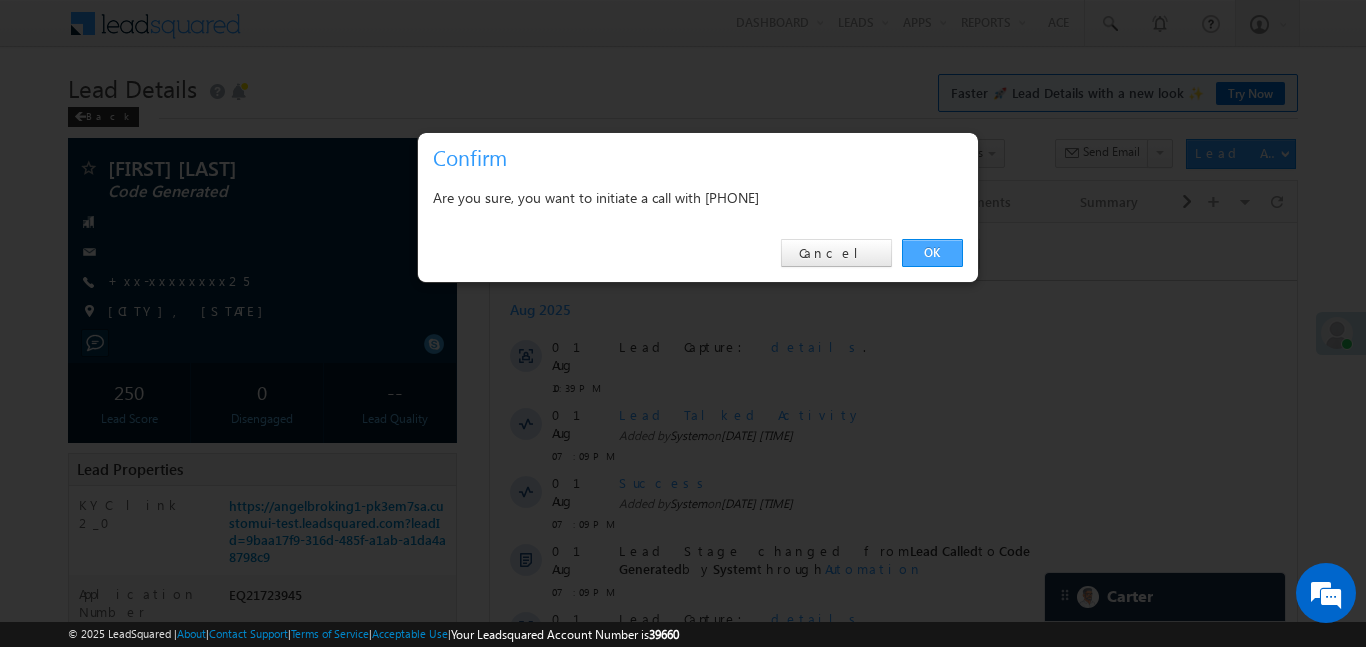 click on "OK" at bounding box center (932, 253) 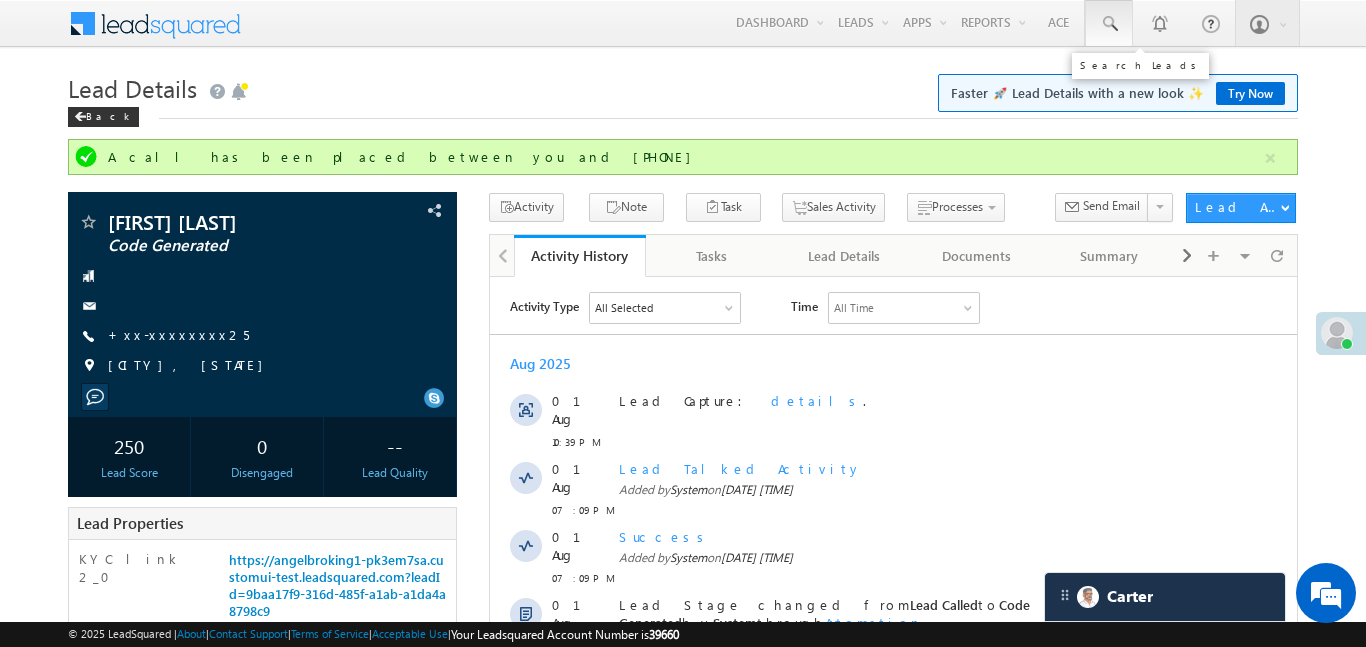 click at bounding box center [1109, 23] 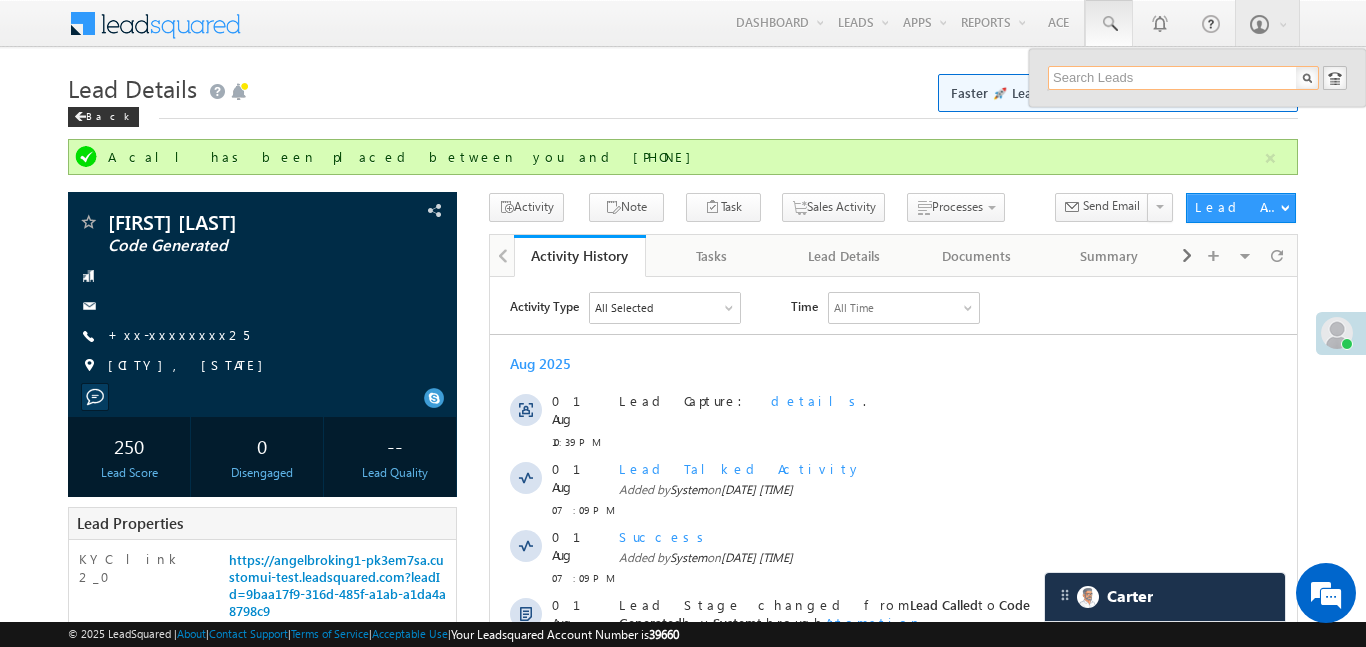 paste on "EQ25150154" 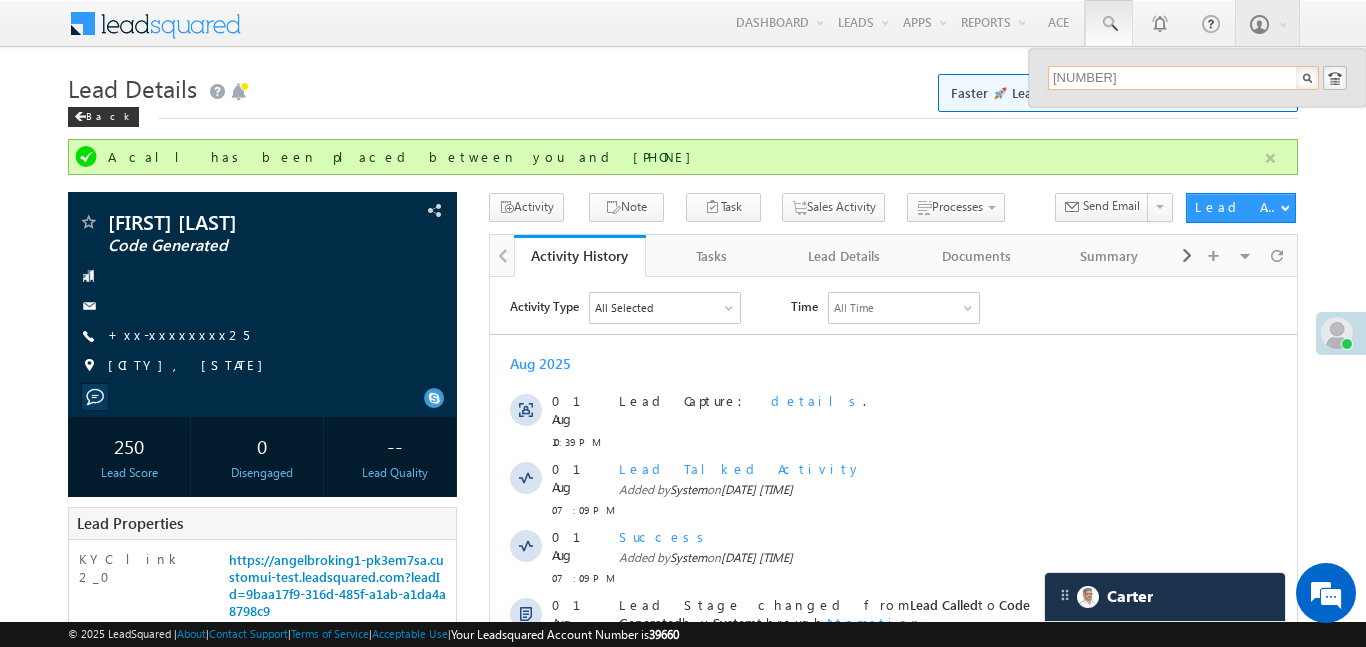 type on "EQ25150154" 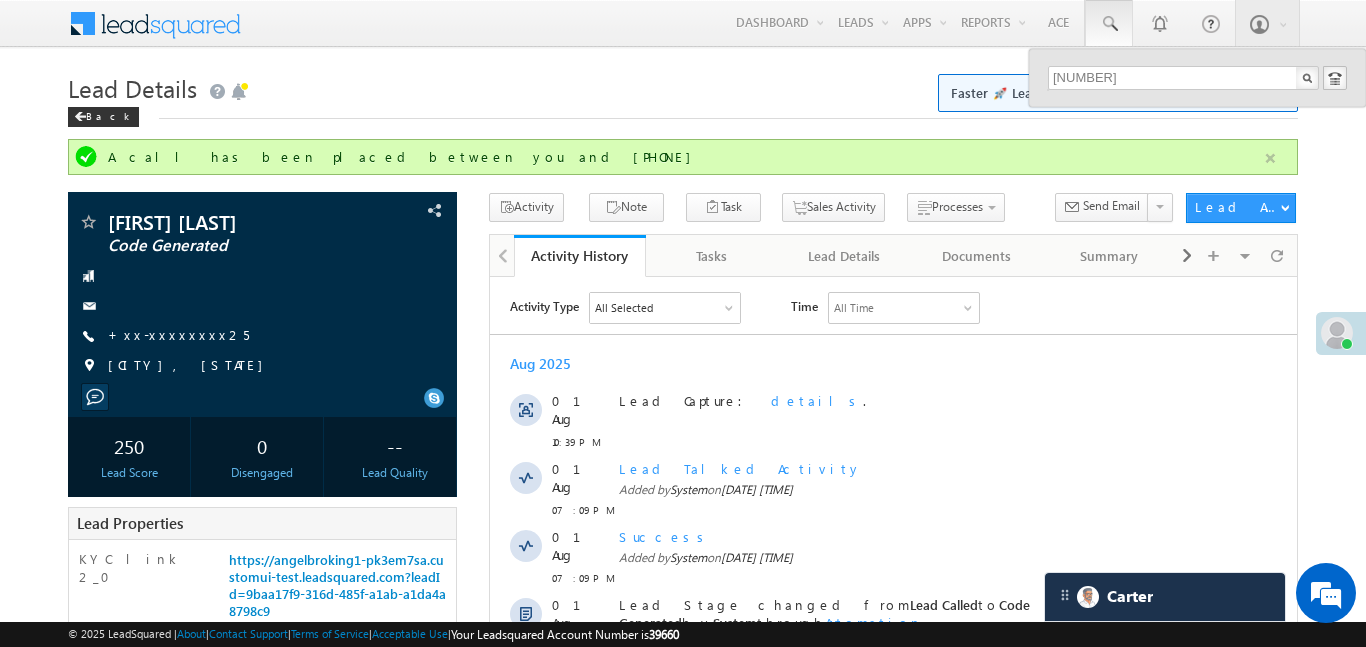 click at bounding box center (1270, 158) 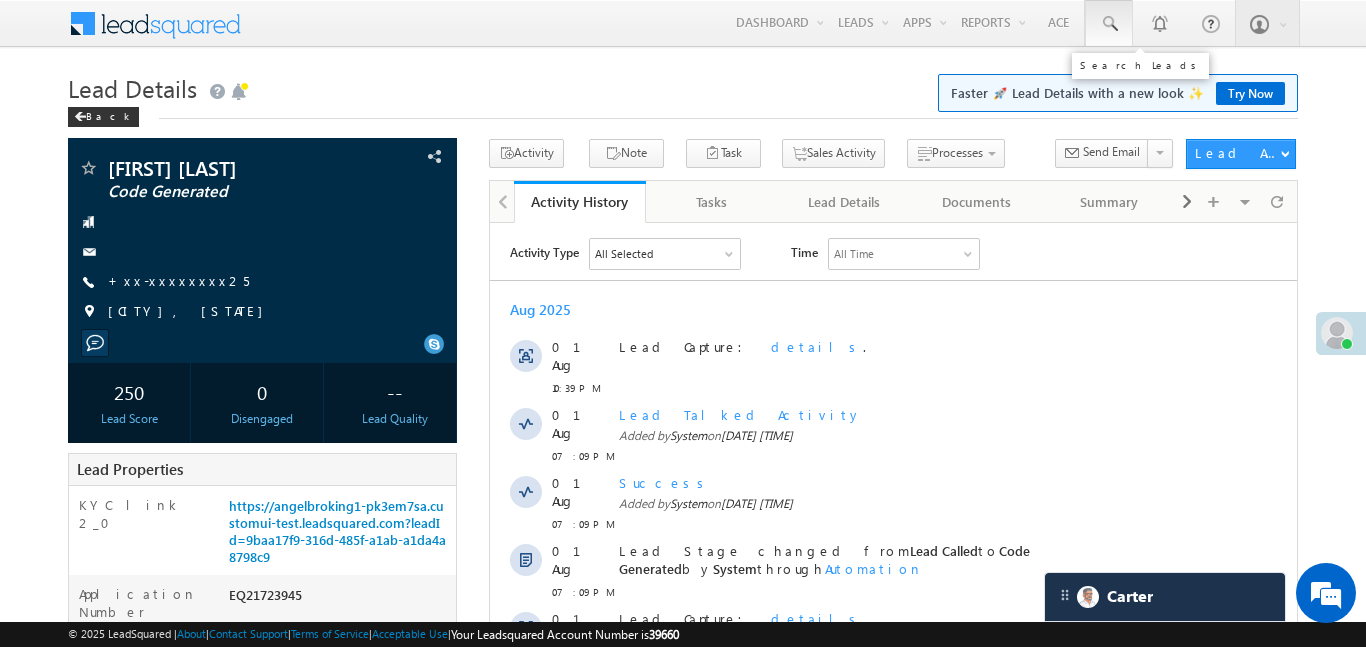 click at bounding box center [1109, 23] 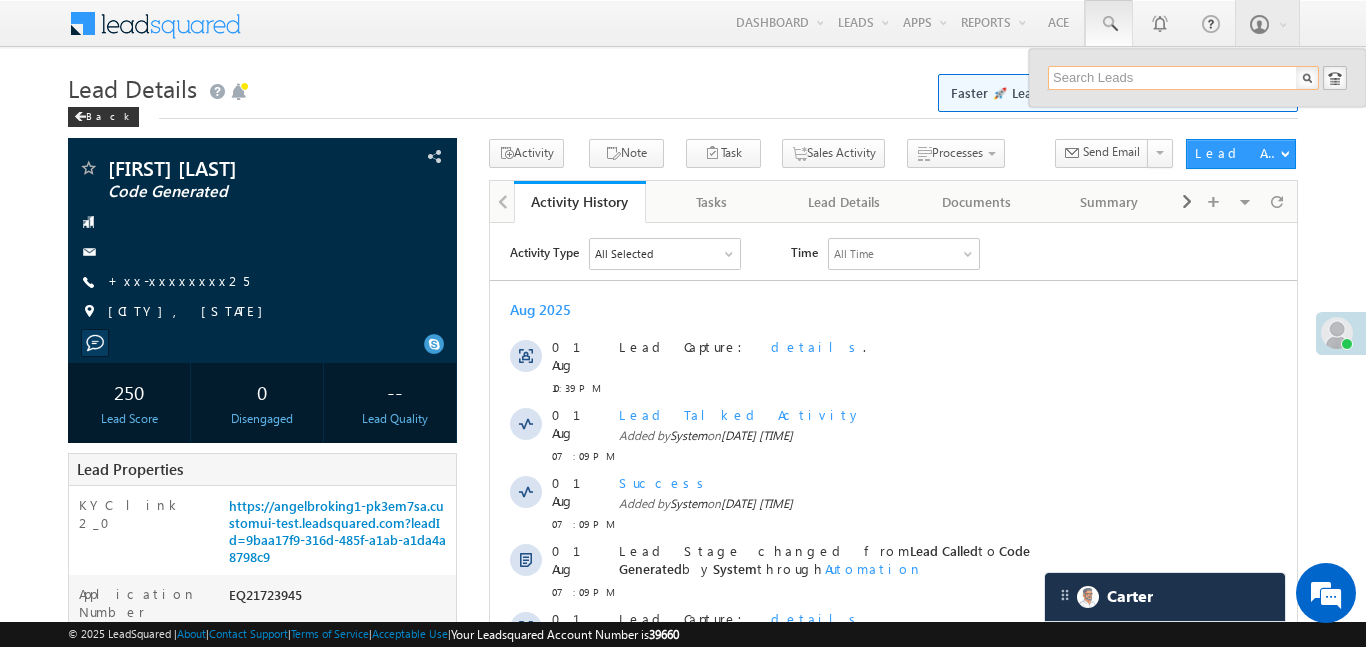 paste on "EQ25150154" 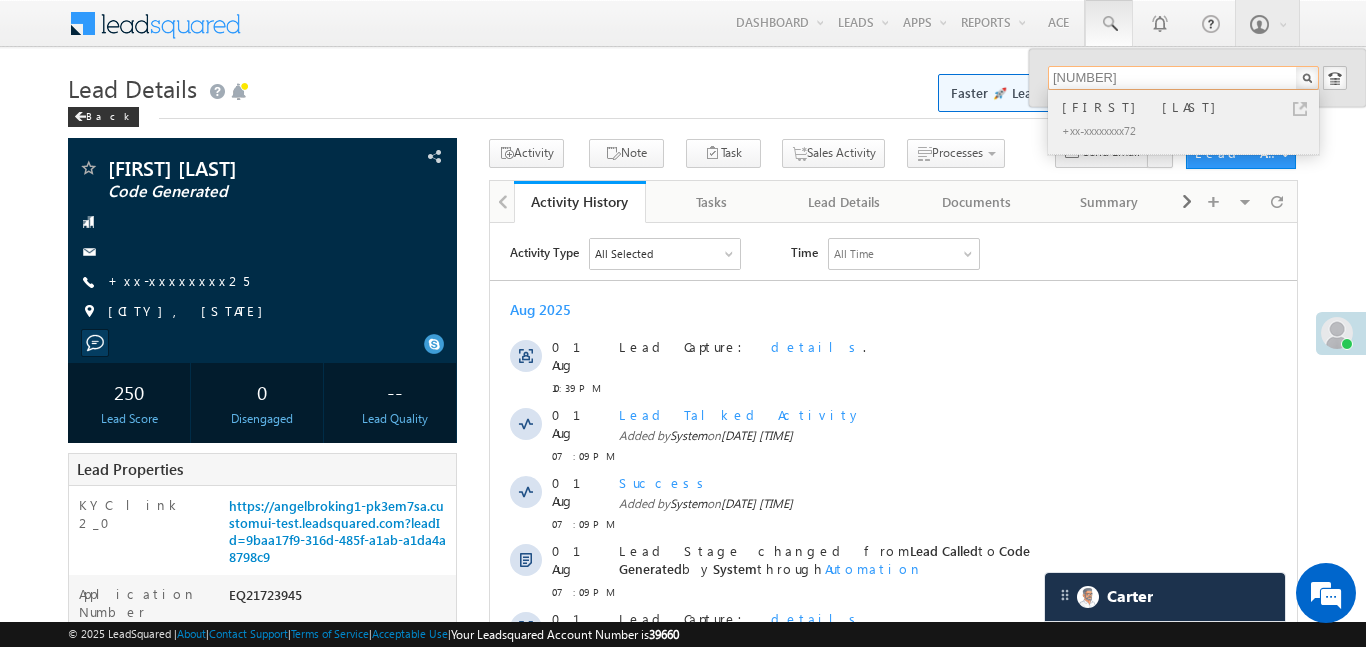 type on "EQ25150154" 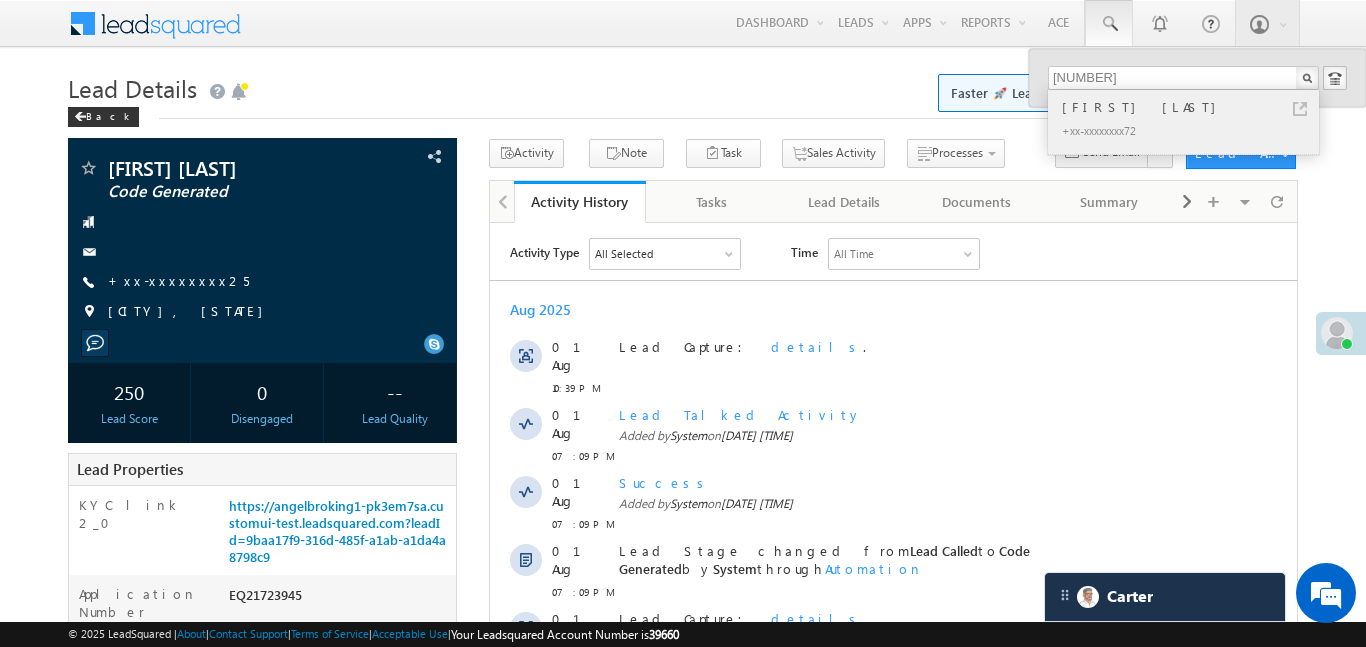click on "Sachendra Ahirwar" at bounding box center [1192, 107] 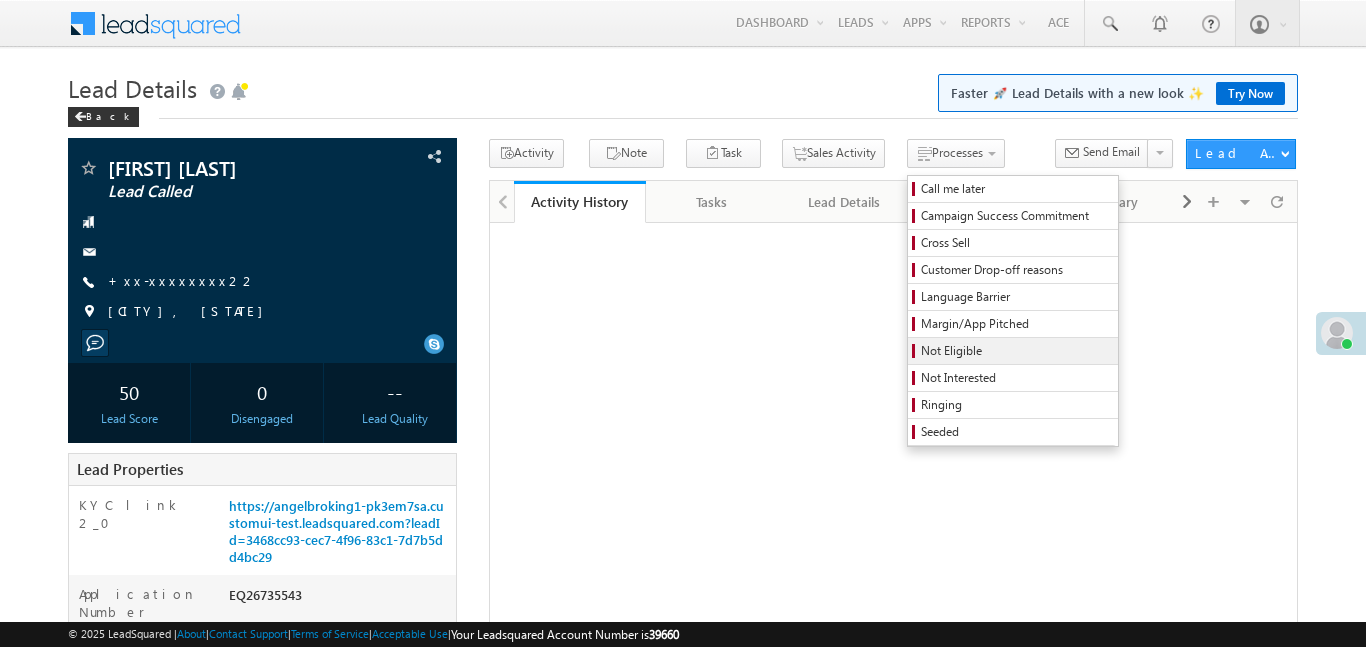 scroll, scrollTop: 0, scrollLeft: 0, axis: both 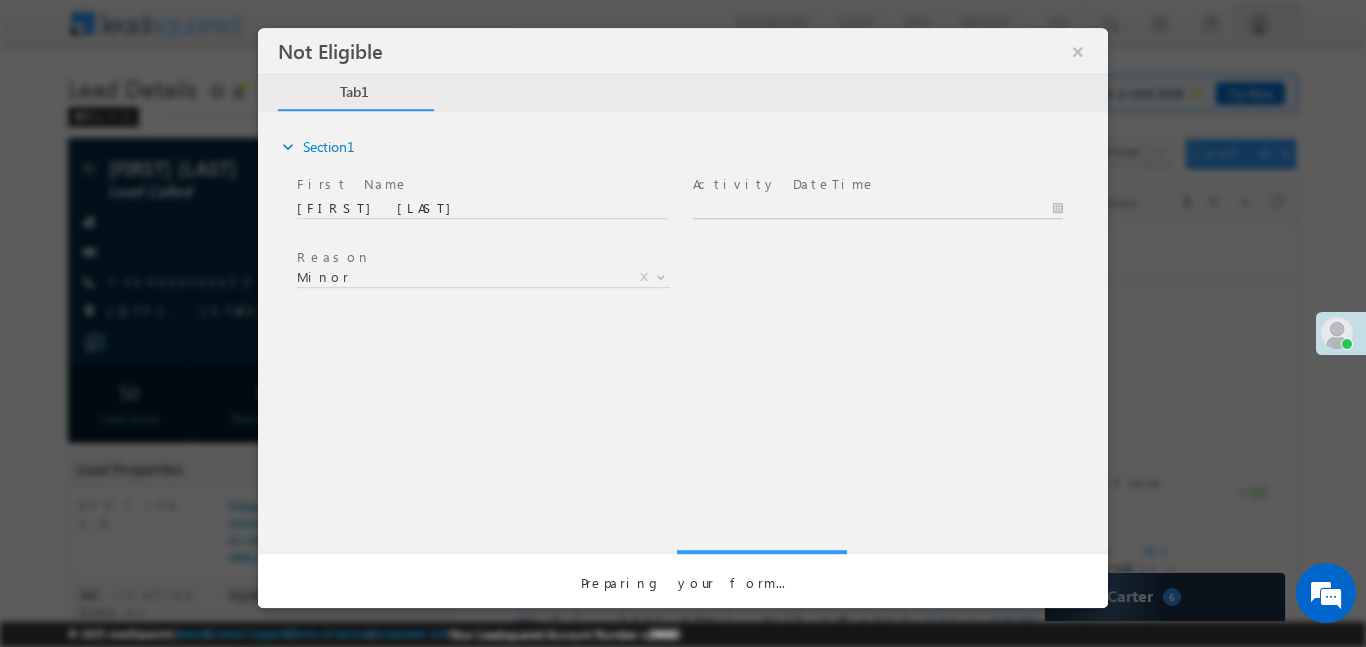 click on "Not Eligible
×" at bounding box center (683, 286) 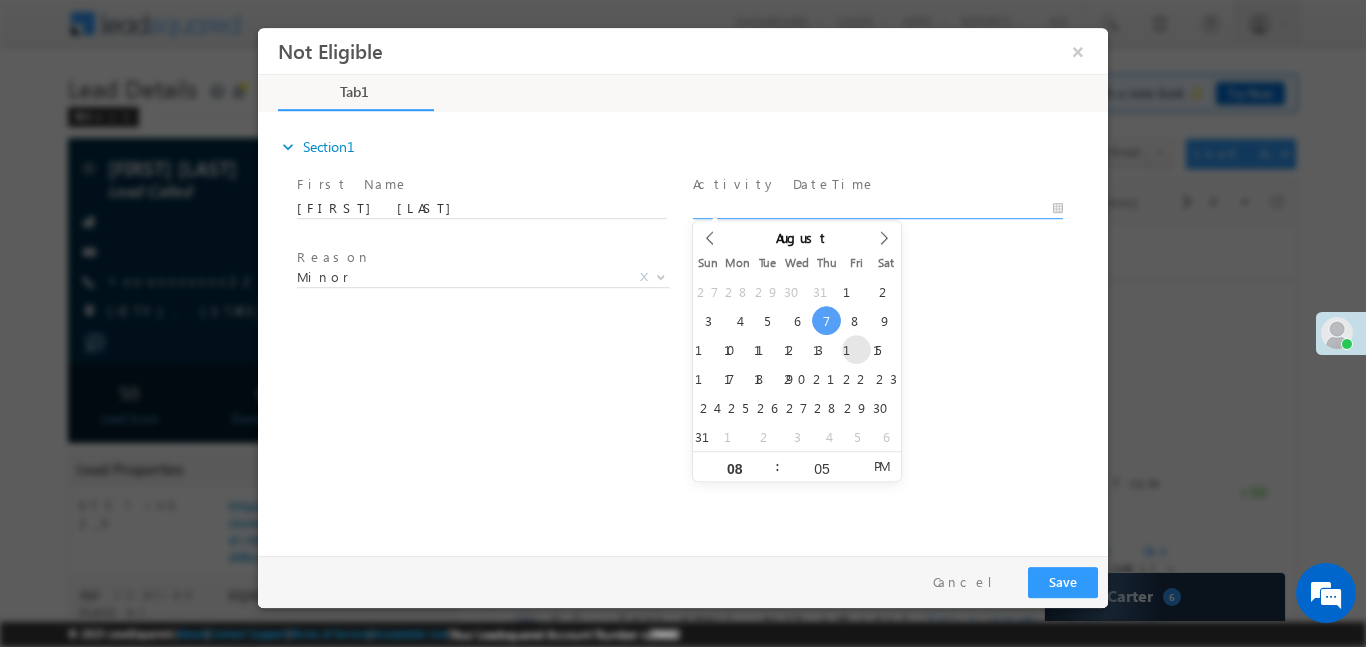 type on "[DATE] [TIME]" 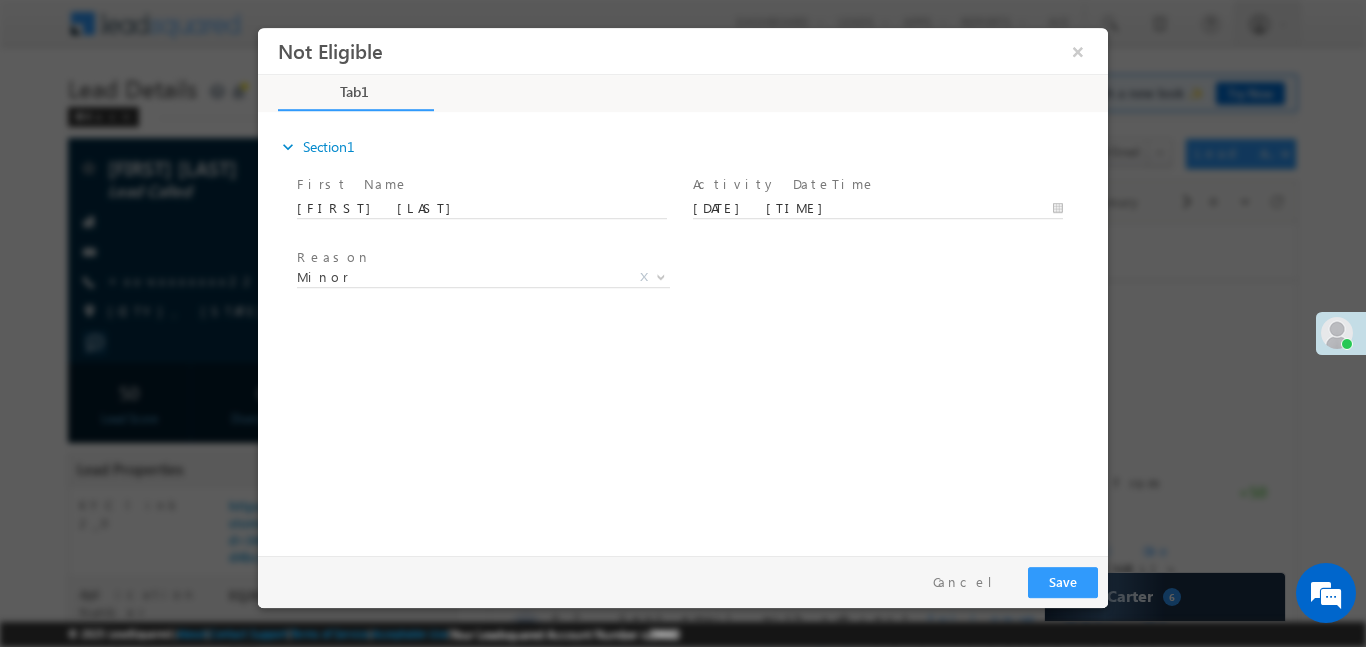 click on "expand_more Section1
First Name
*" at bounding box center (688, 330) 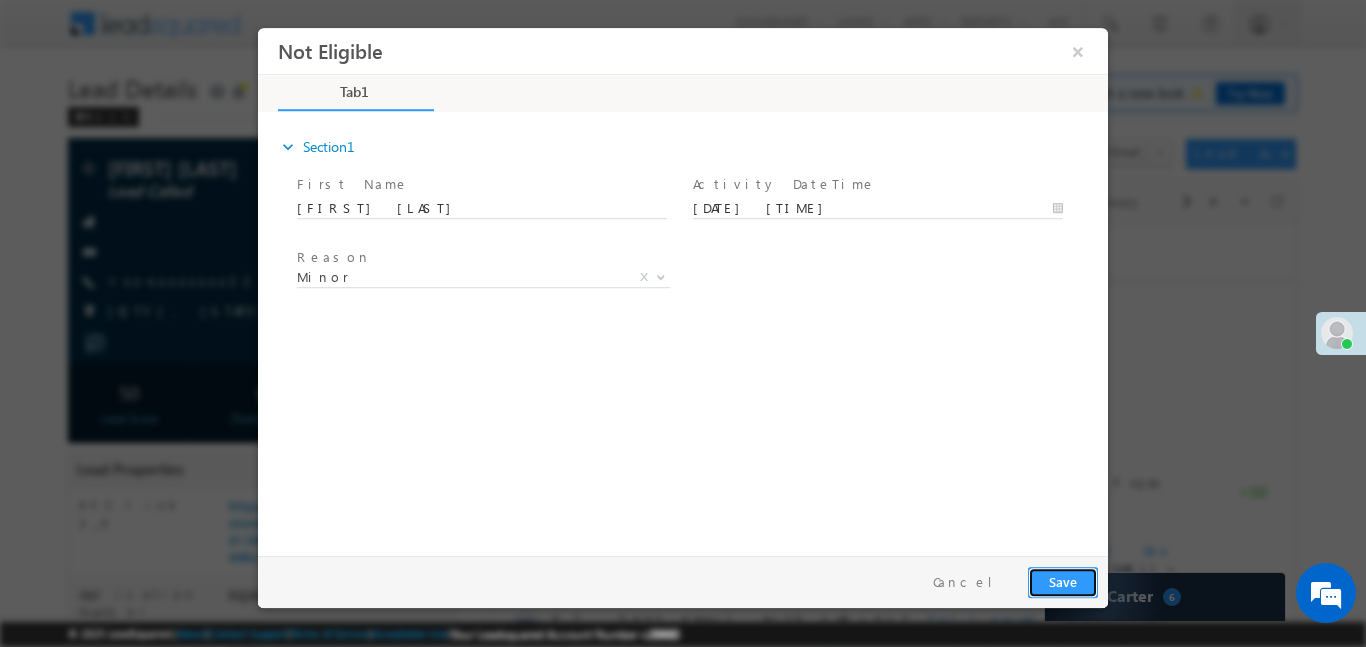 click on "Save" at bounding box center (1063, 581) 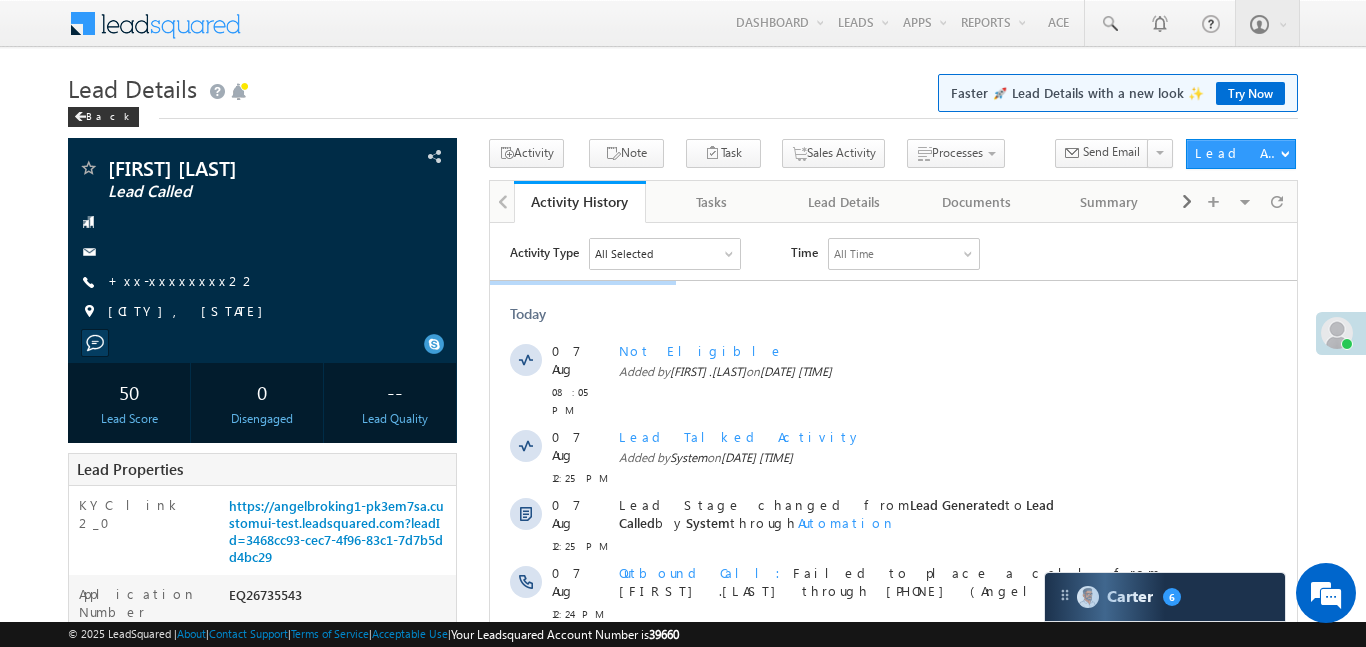 scroll, scrollTop: 0, scrollLeft: 0, axis: both 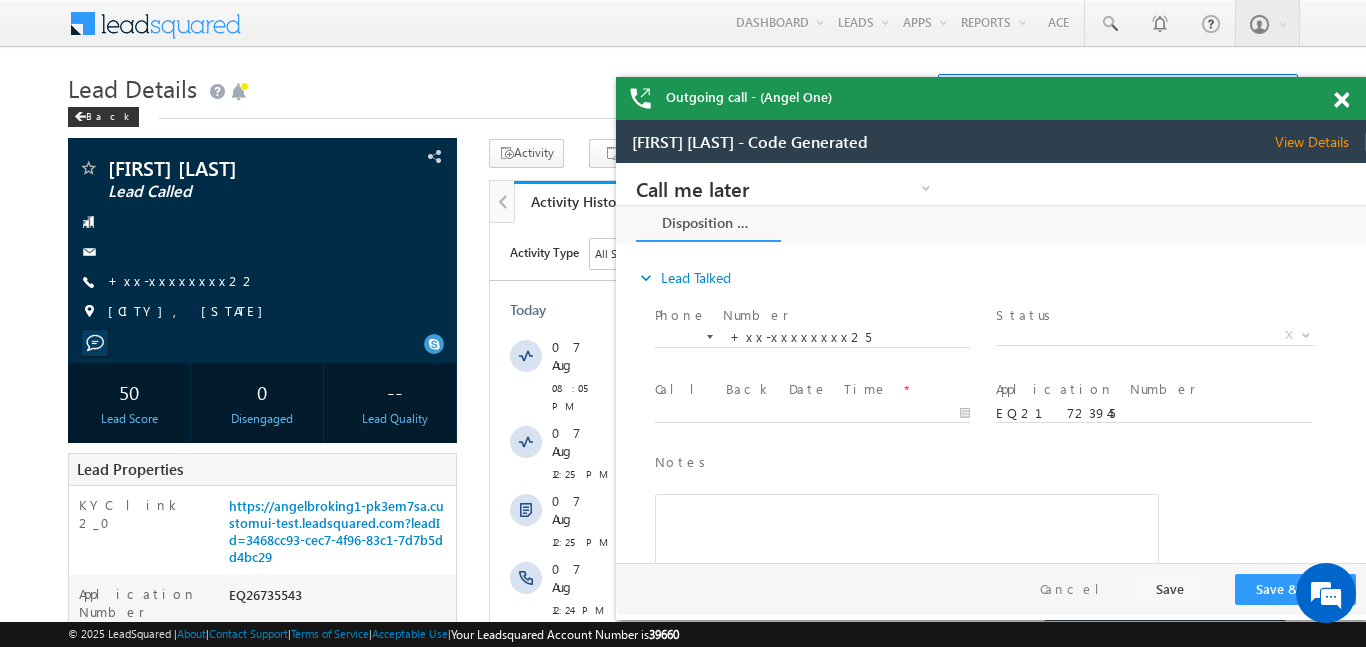 click at bounding box center (1341, 100) 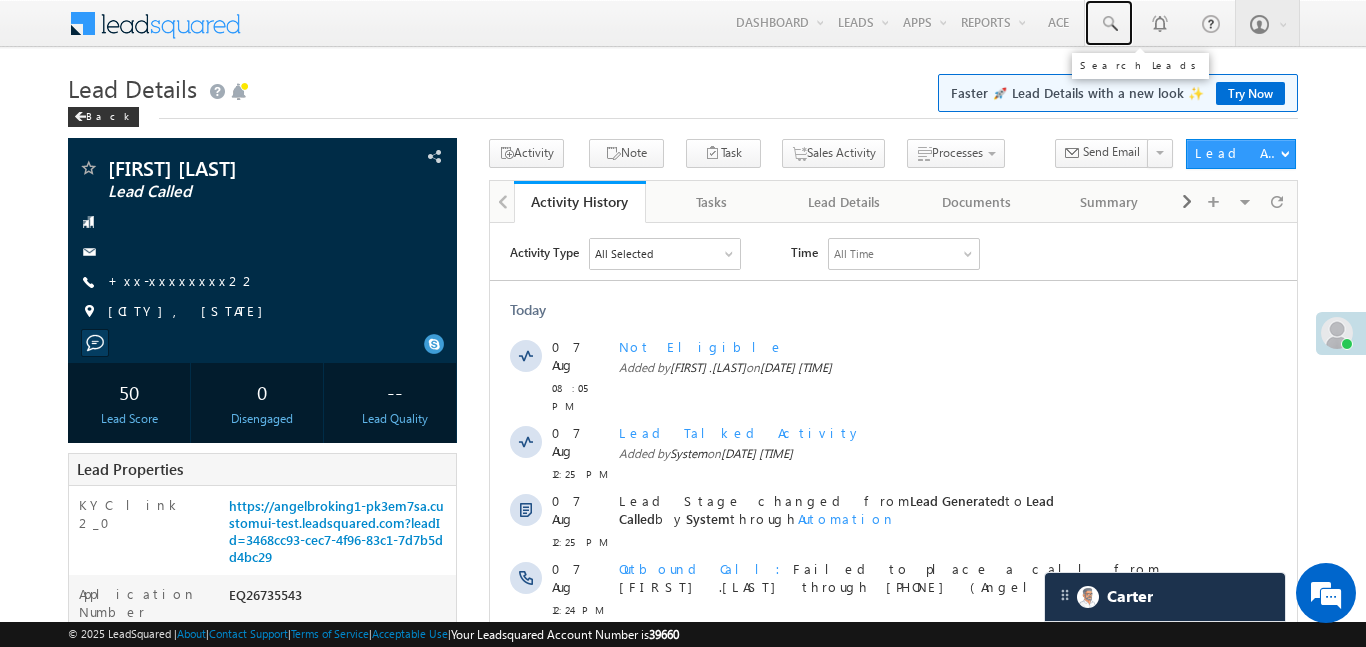click at bounding box center (1109, 24) 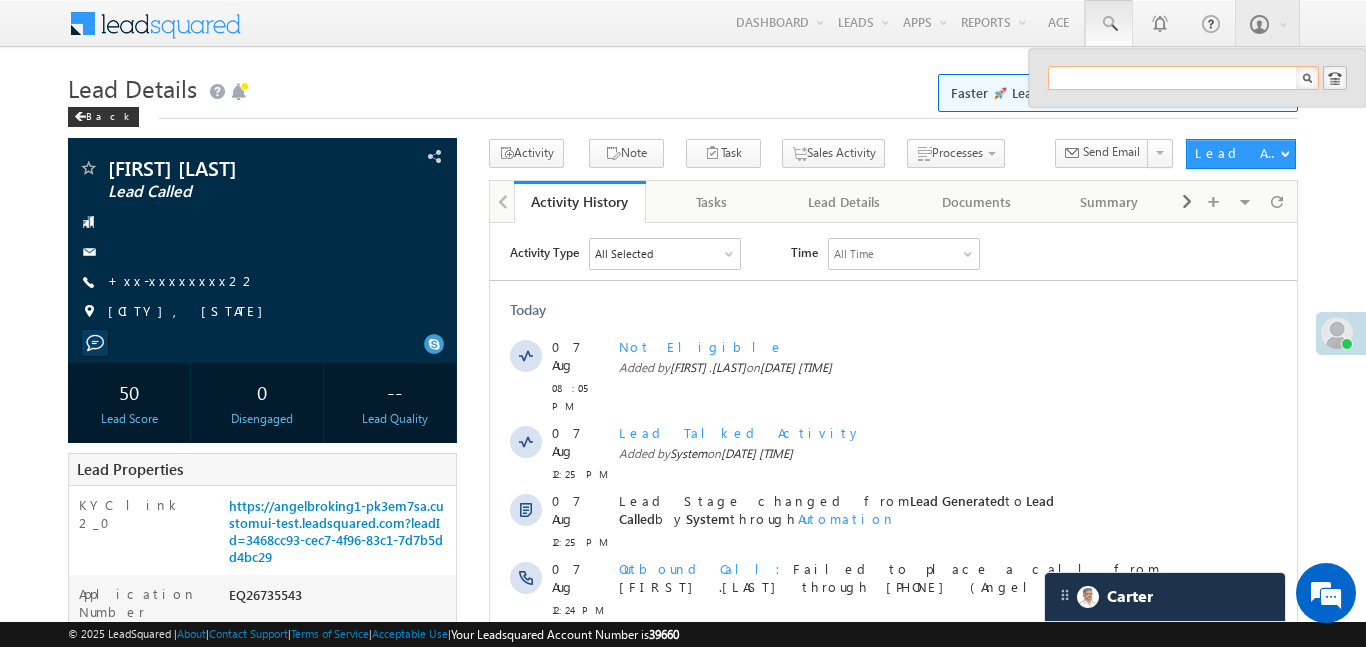 click at bounding box center [1183, 78] 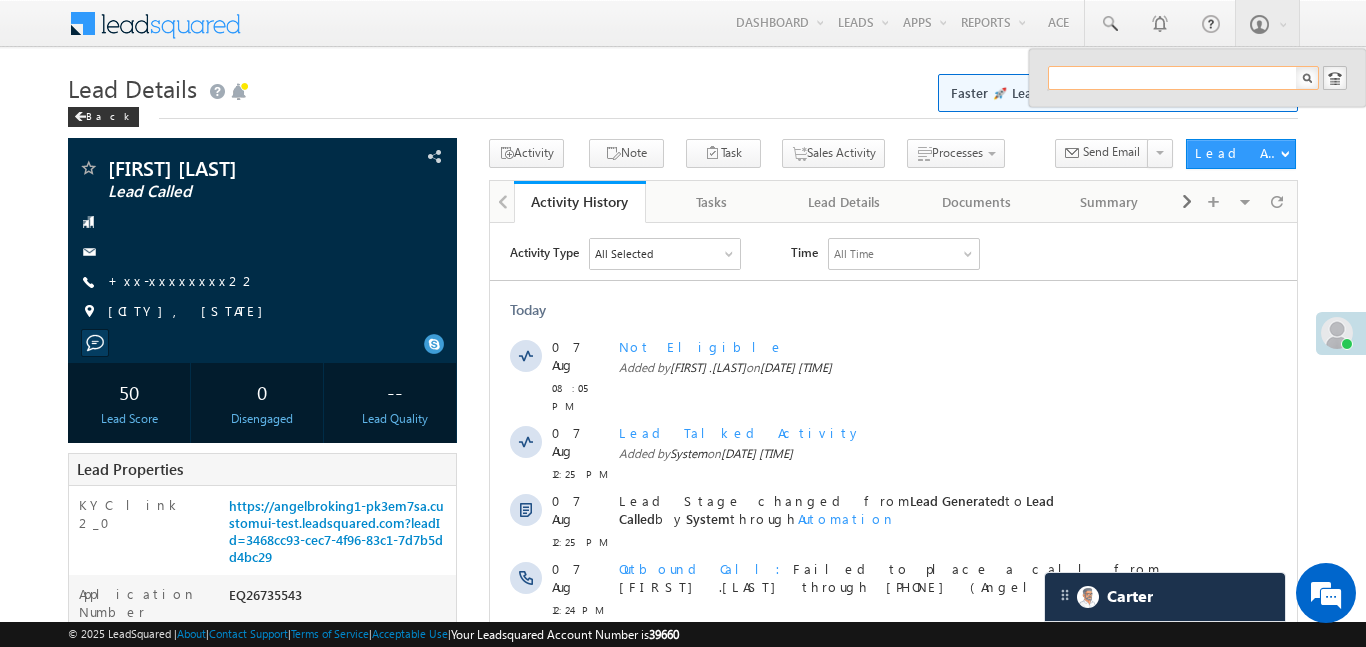 paste on "EQ25927178" 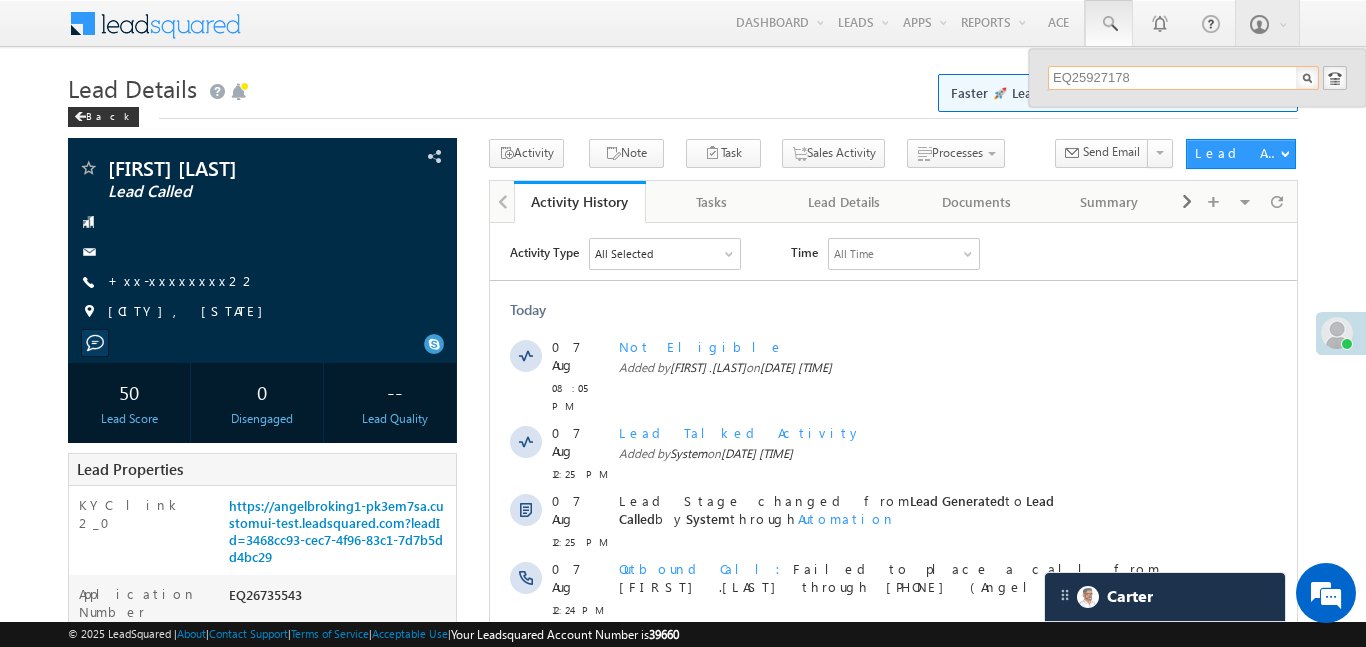 type on "EQ25927178" 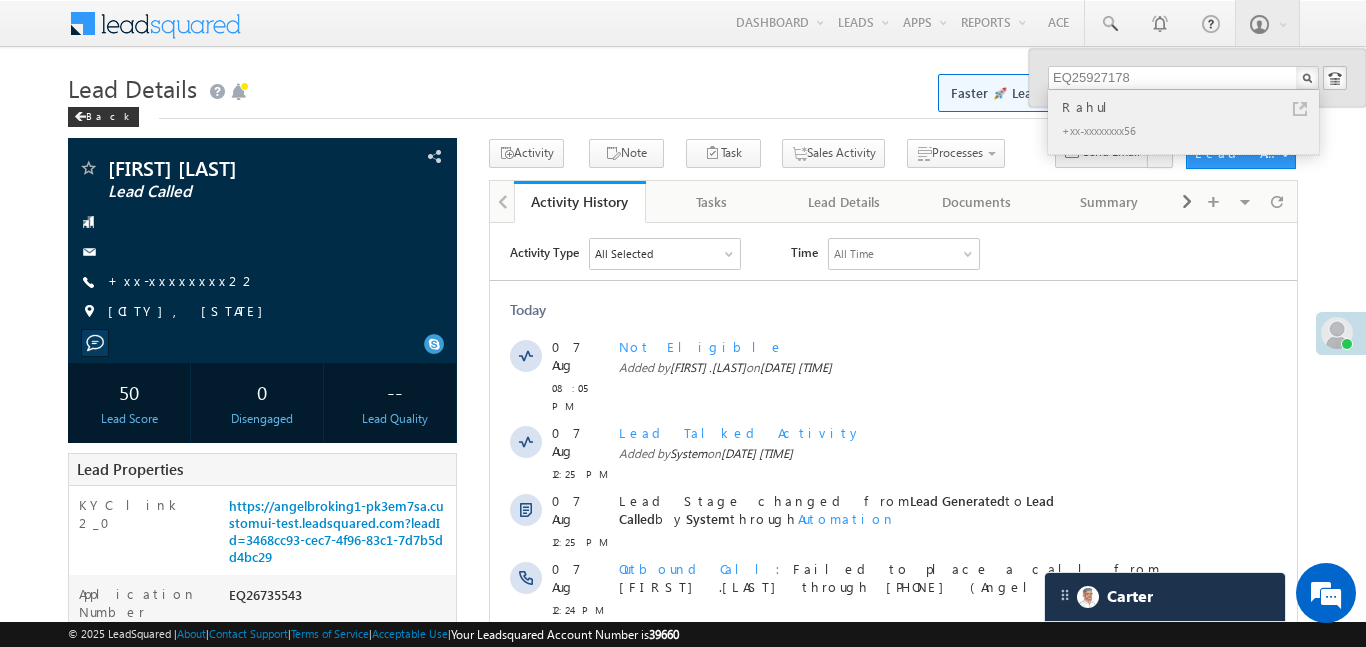 click on "Rahul" at bounding box center (1192, 107) 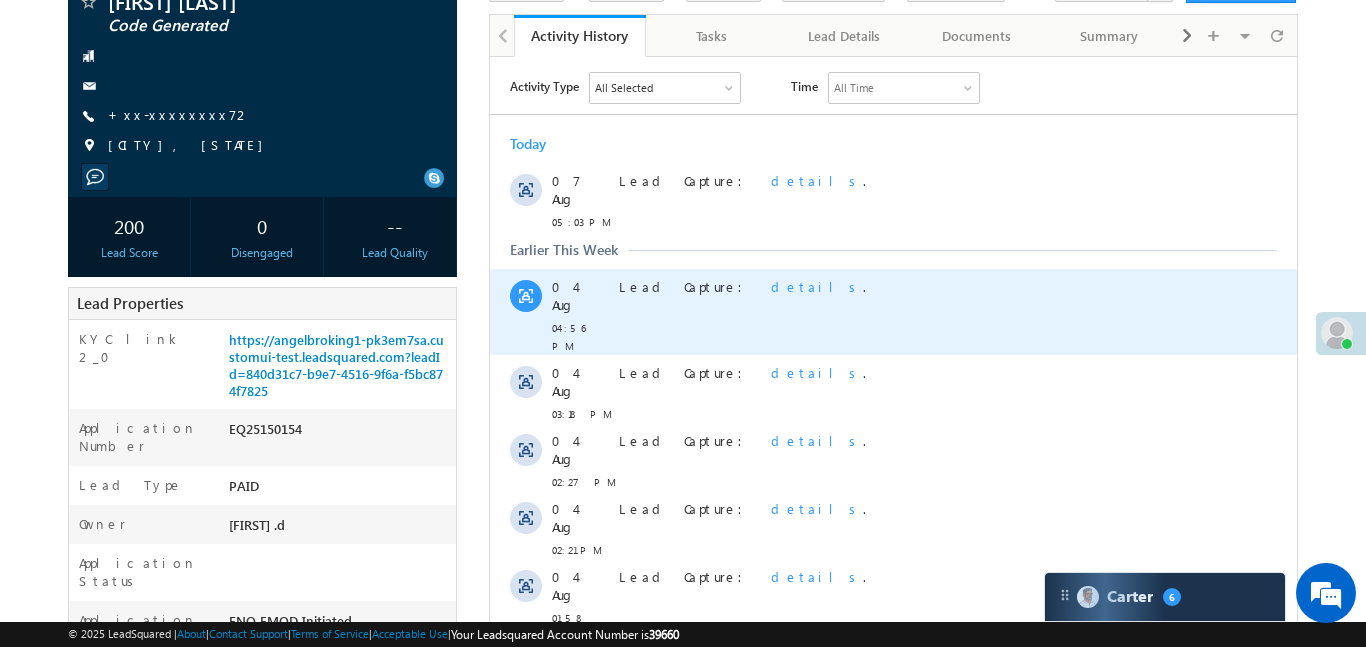 scroll, scrollTop: 45, scrollLeft: 0, axis: vertical 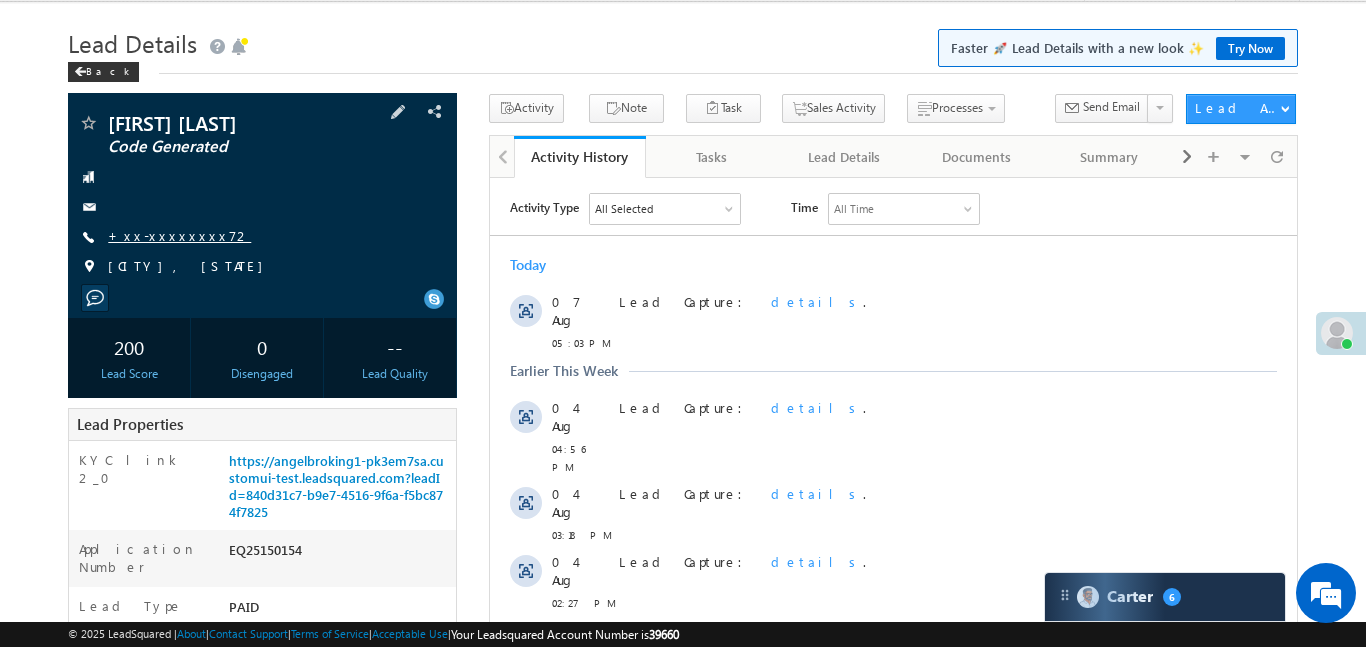 click on "+xx-xxxxxxxx72" at bounding box center (179, 235) 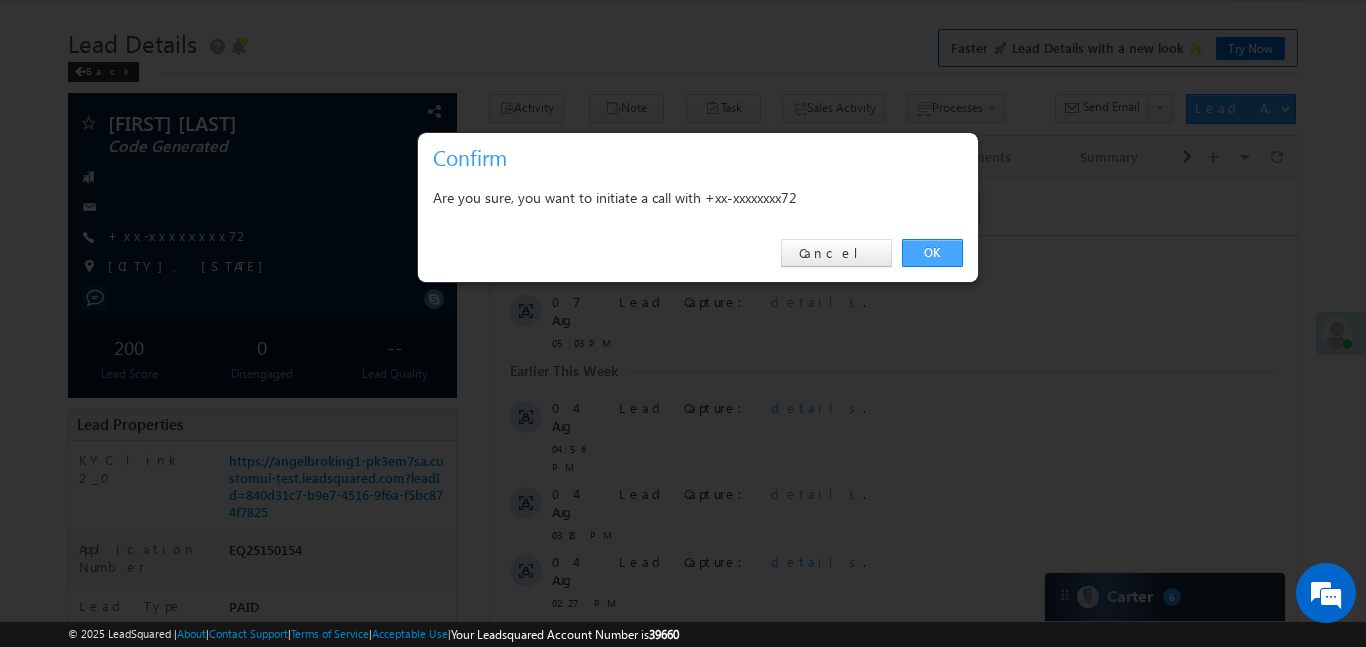 click on "OK" at bounding box center (932, 253) 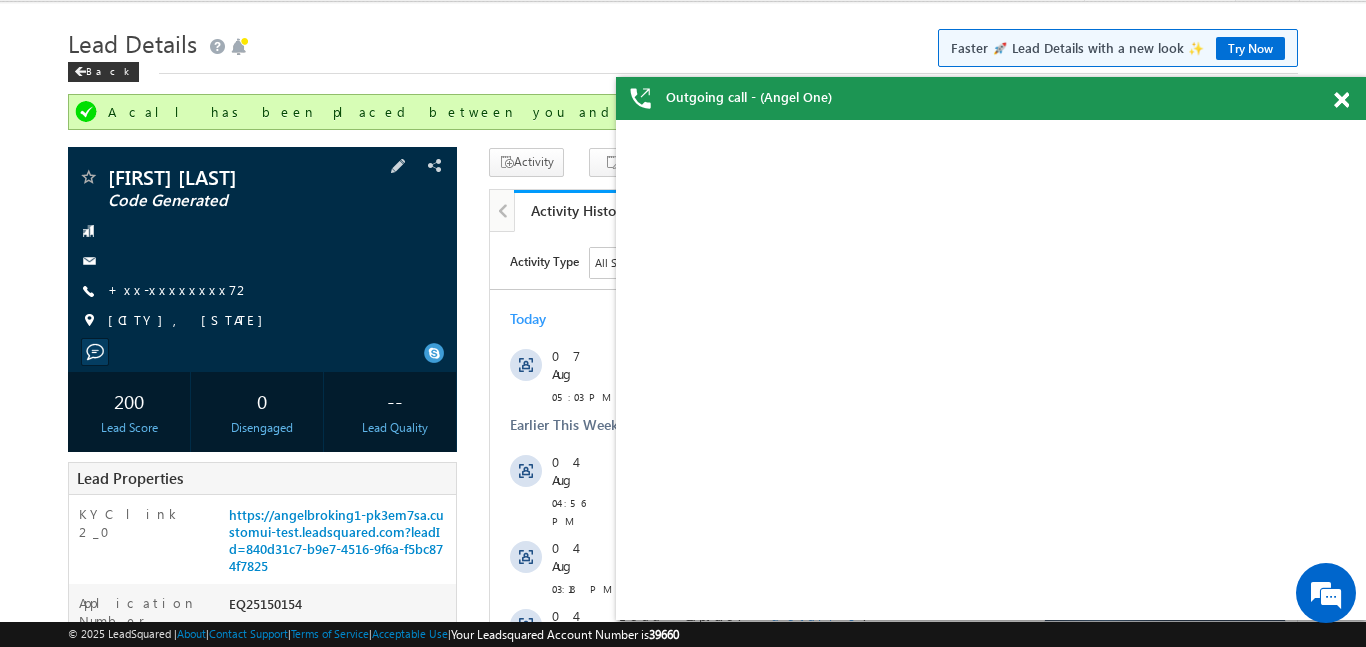 scroll, scrollTop: 0, scrollLeft: 0, axis: both 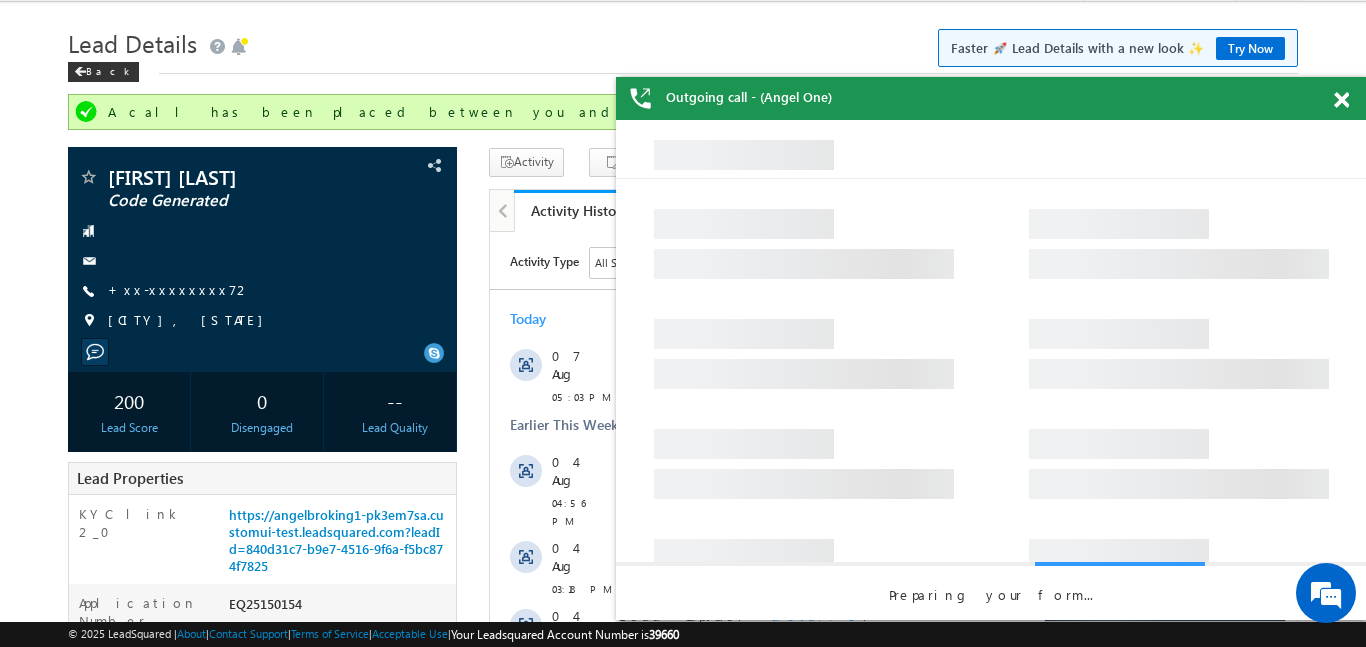 click at bounding box center [1341, 100] 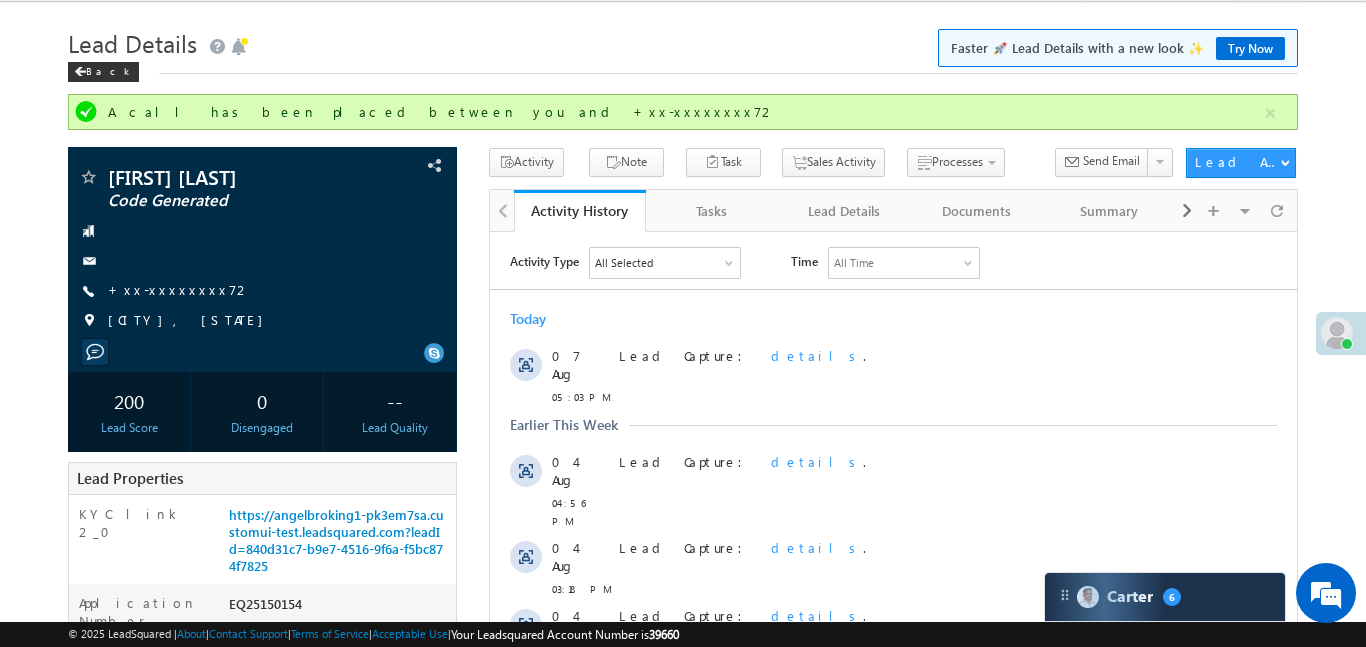 scroll, scrollTop: 0, scrollLeft: 0, axis: both 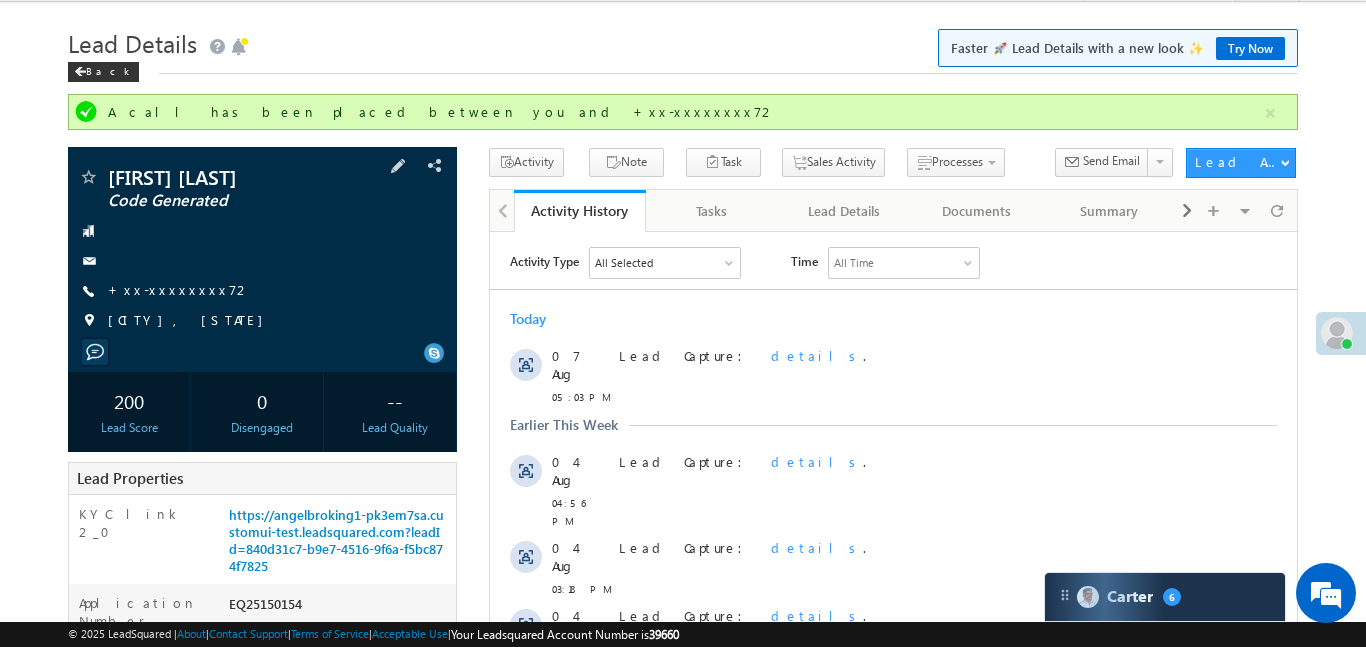click on "[FIRST] [LAST]
Code Generated
[PHONE]
[CITY], [STATE]" at bounding box center [262, 254] 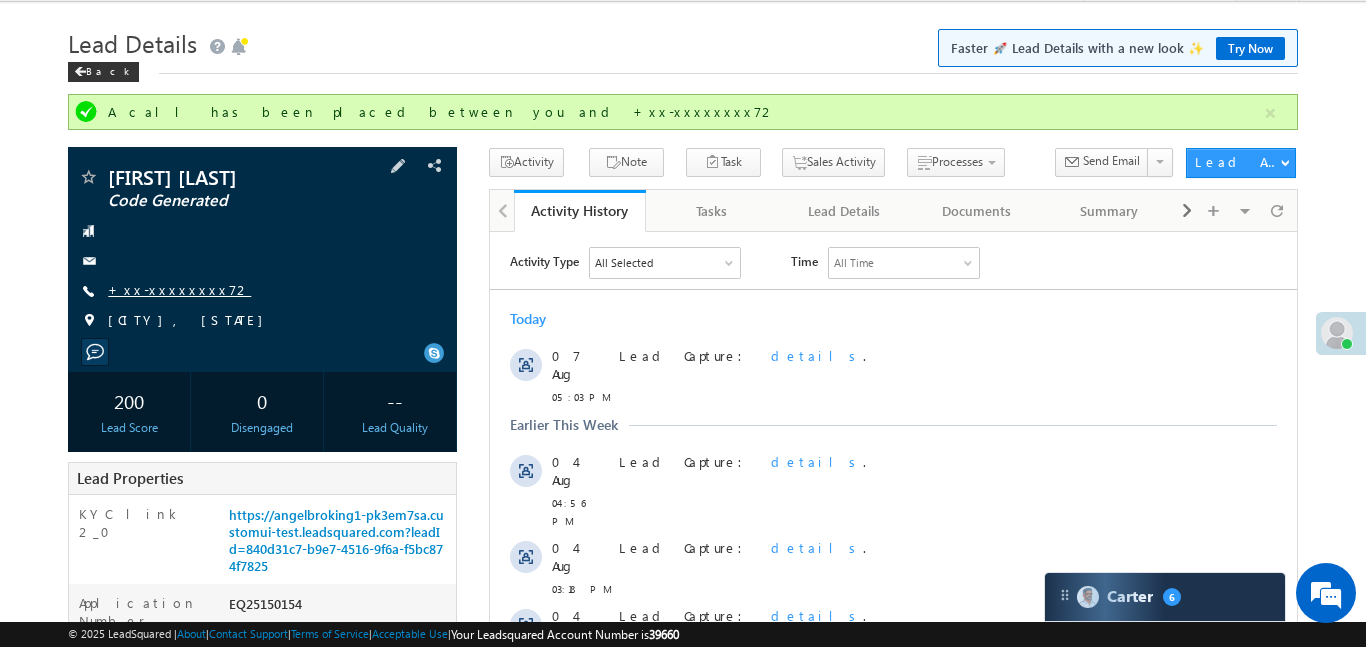 click on "+xx-xxxxxxxx72" at bounding box center (179, 289) 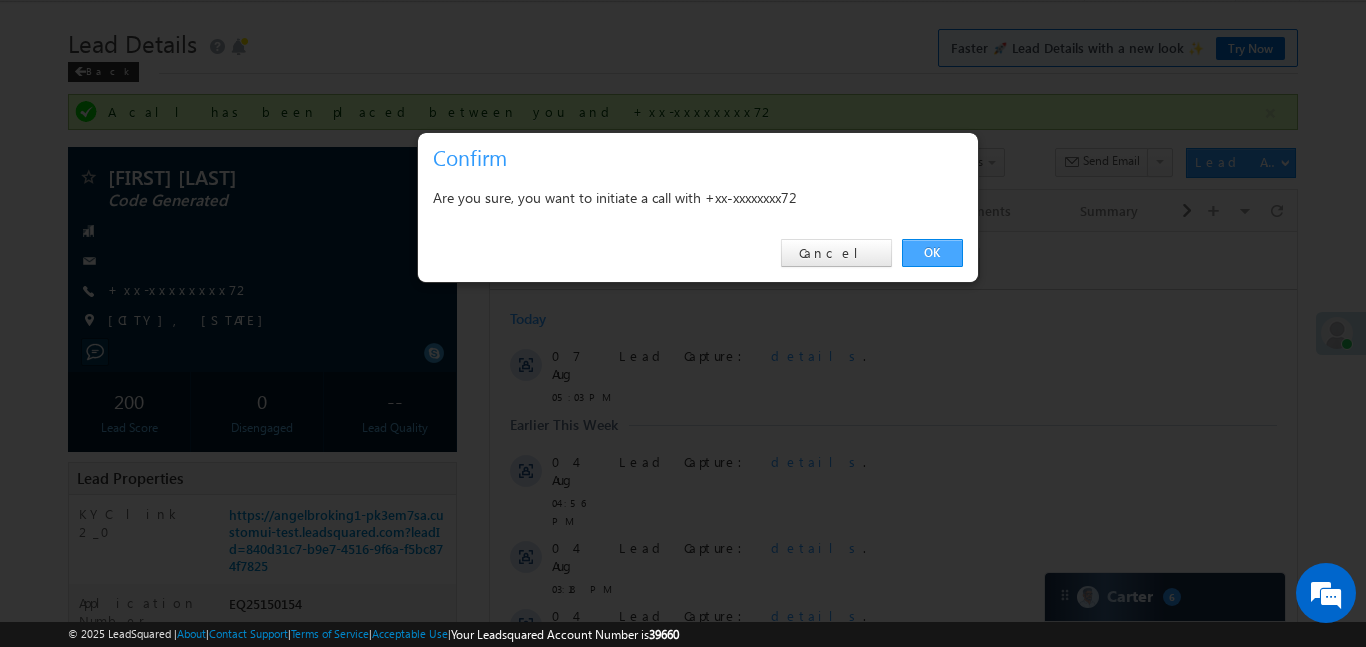 click on "OK" at bounding box center [932, 253] 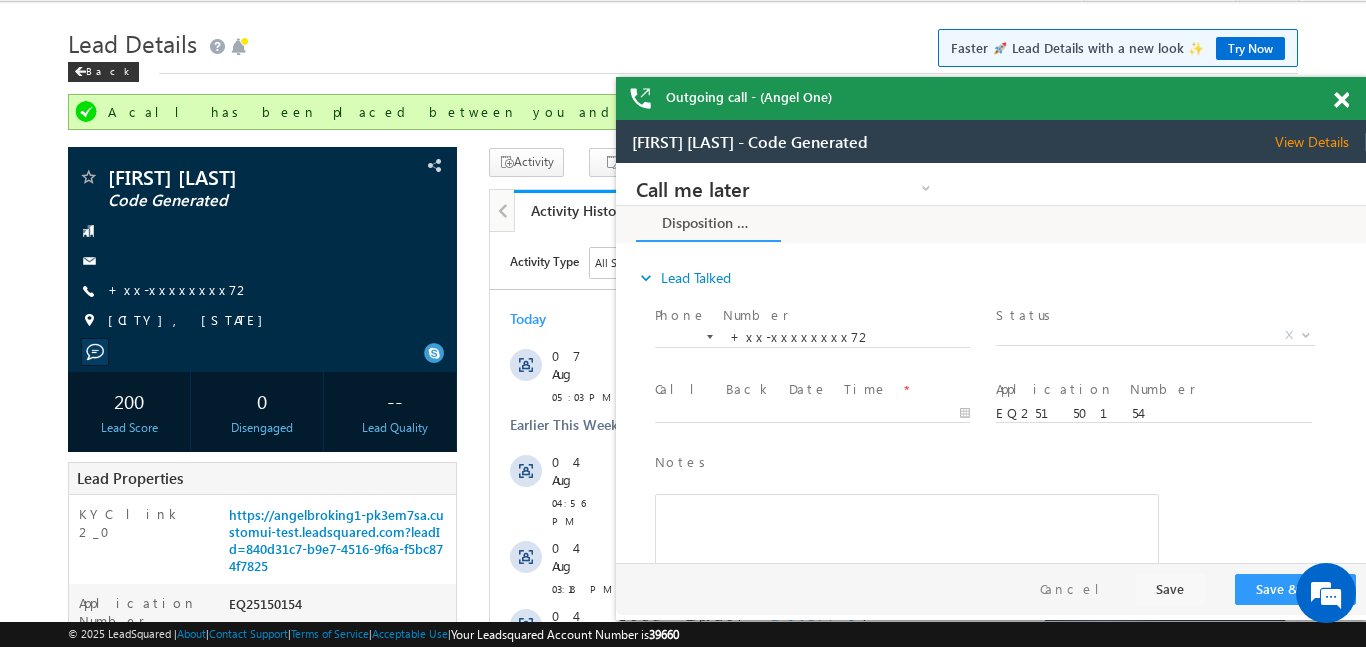 scroll, scrollTop: 0, scrollLeft: 0, axis: both 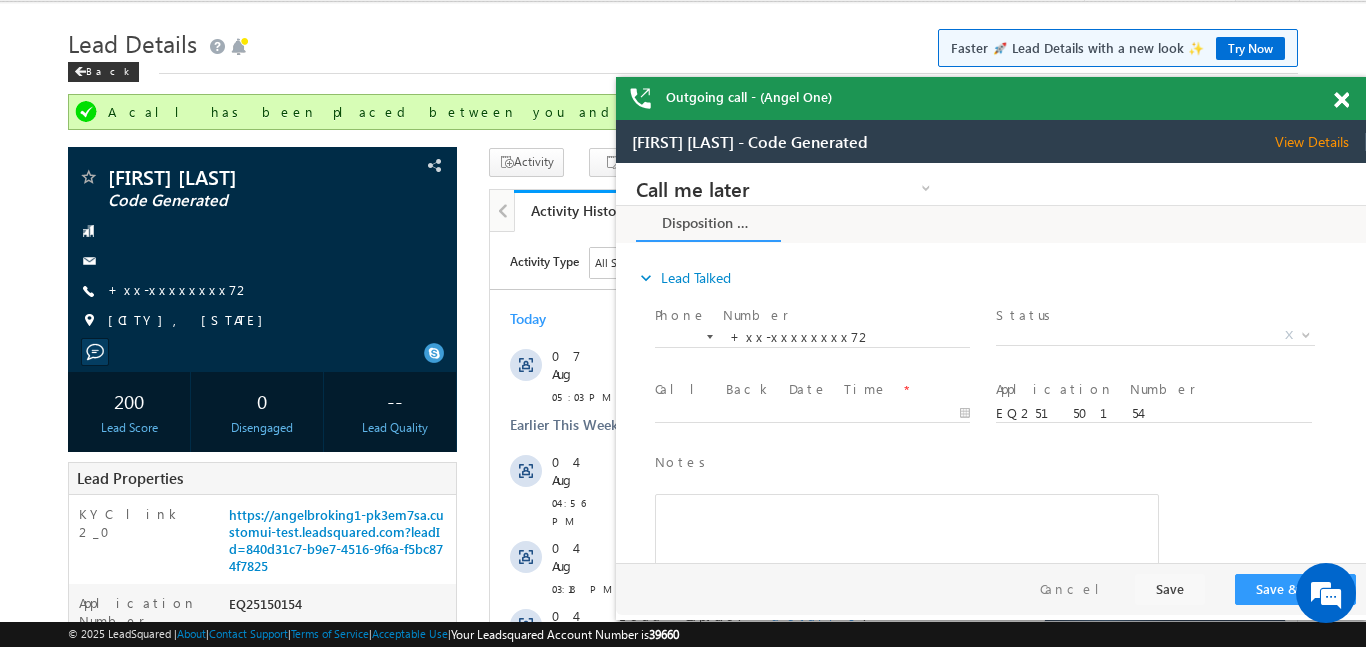 click at bounding box center (1352, 96) 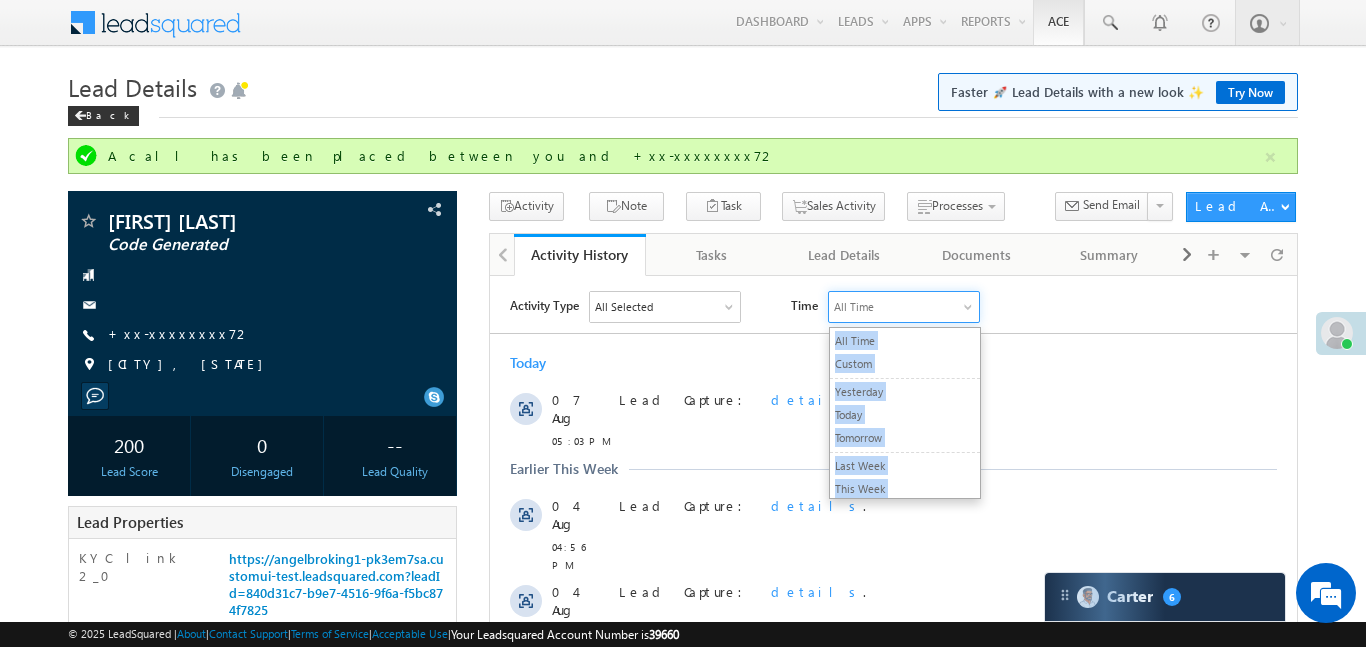 scroll, scrollTop: 0, scrollLeft: 0, axis: both 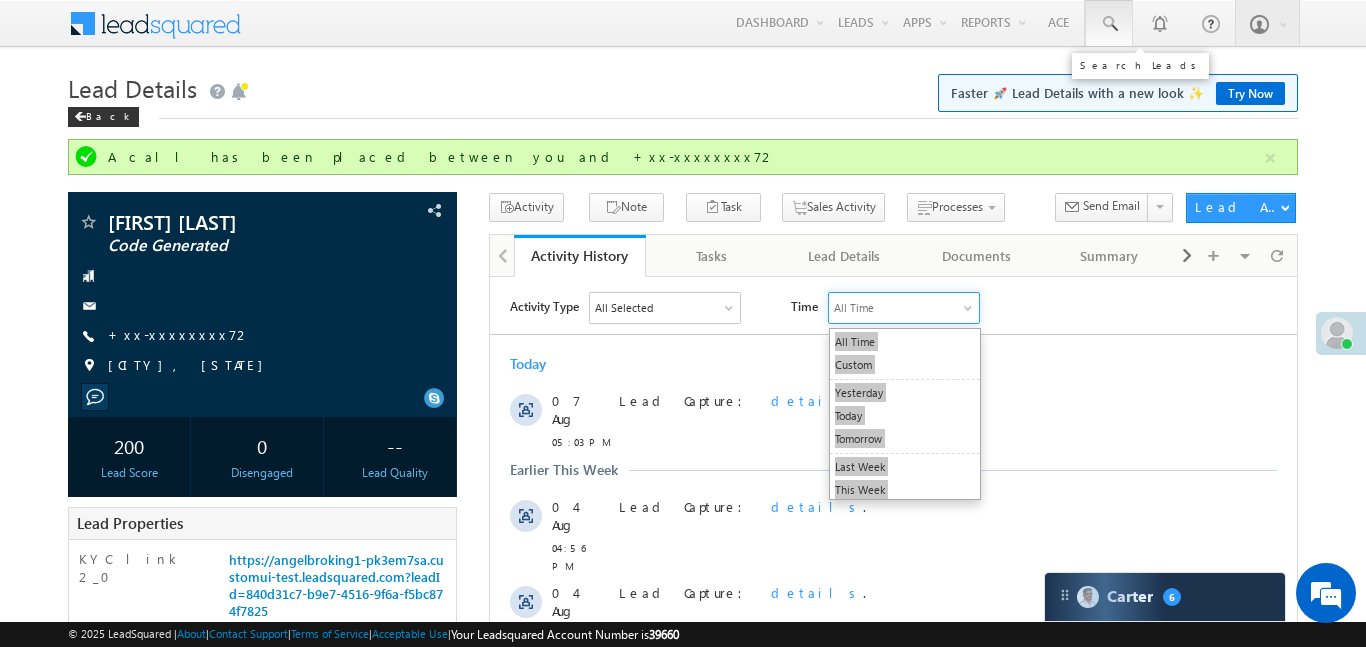 click at bounding box center (1109, 24) 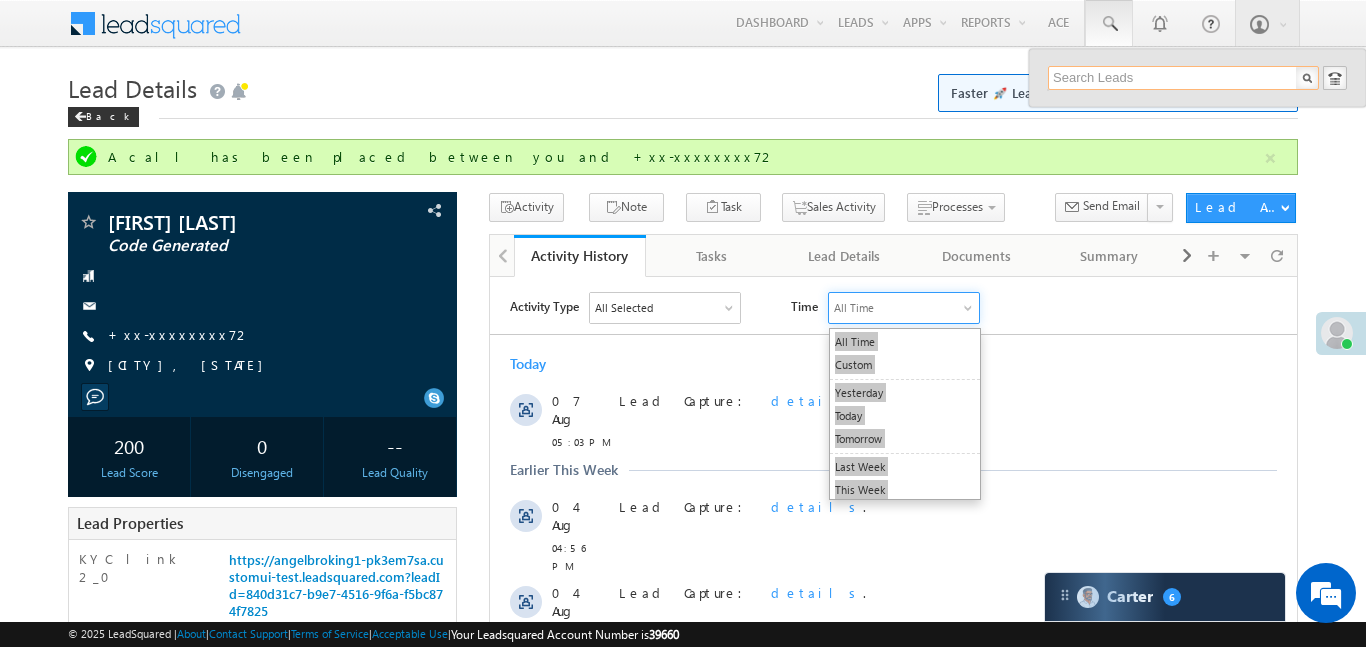 paste on "EQ19339412" 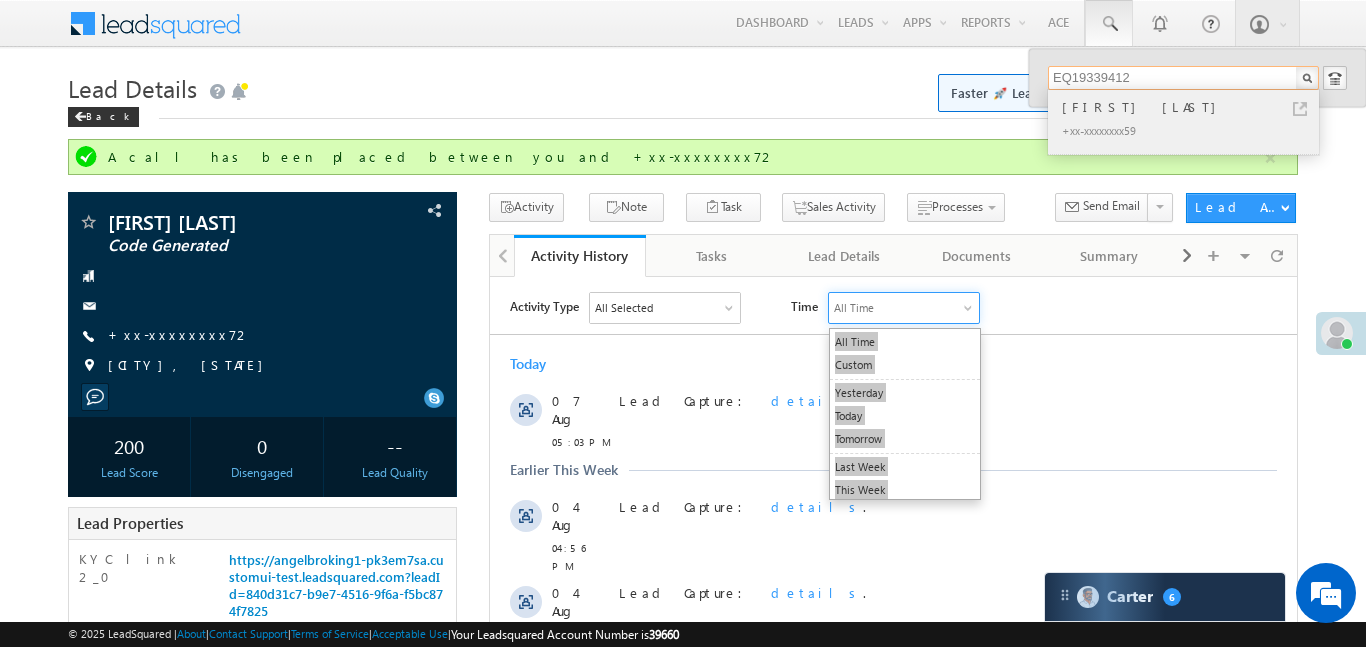 type on "EQ19339412" 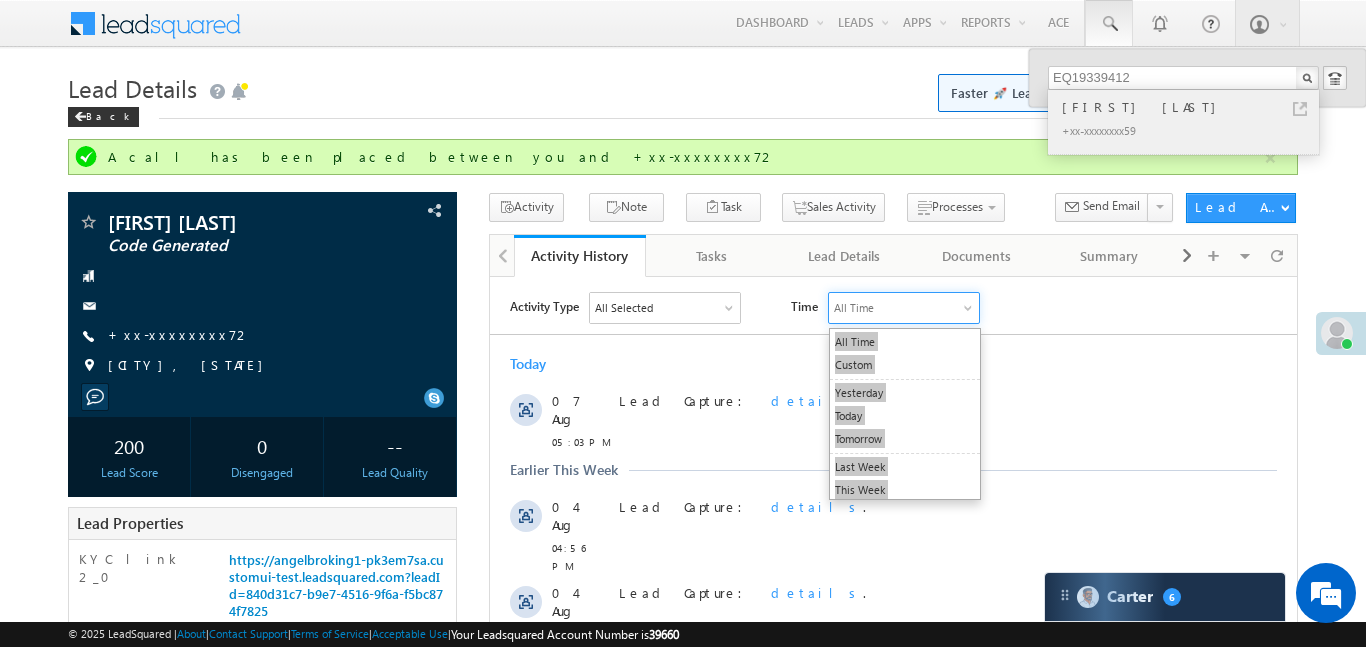 click on "Sourav Kumar Mandal" at bounding box center (1192, 107) 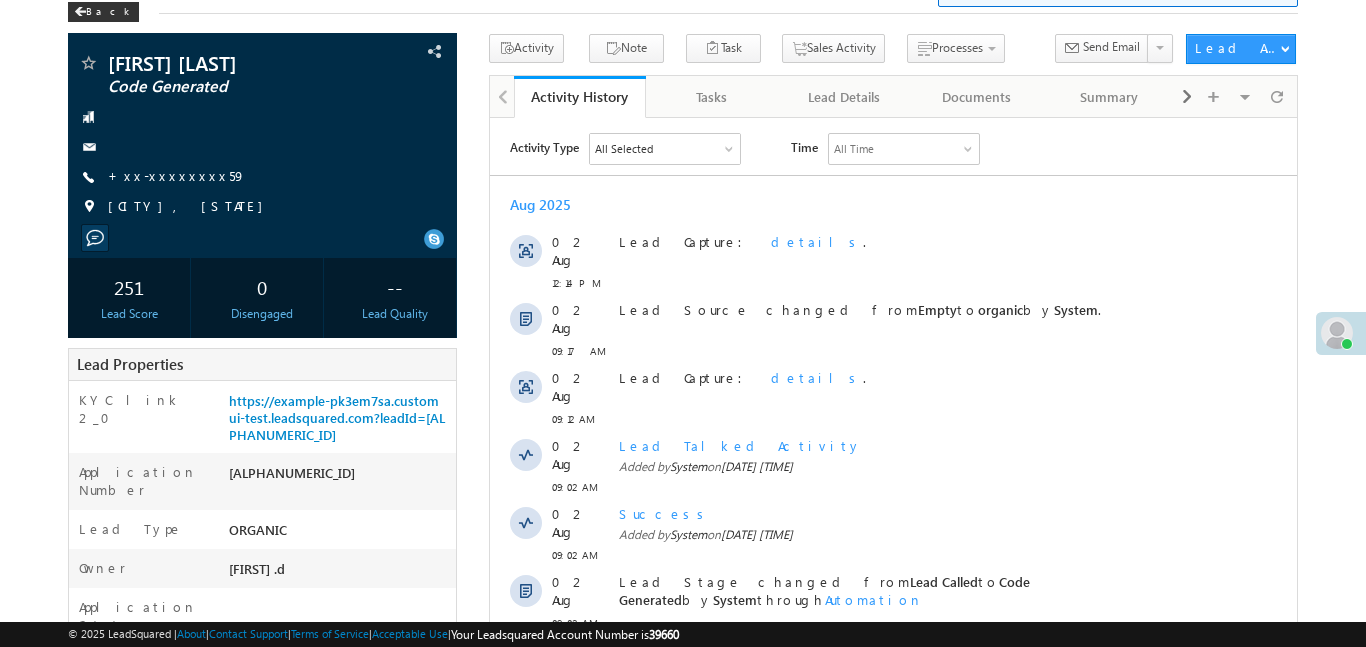 scroll, scrollTop: 0, scrollLeft: 0, axis: both 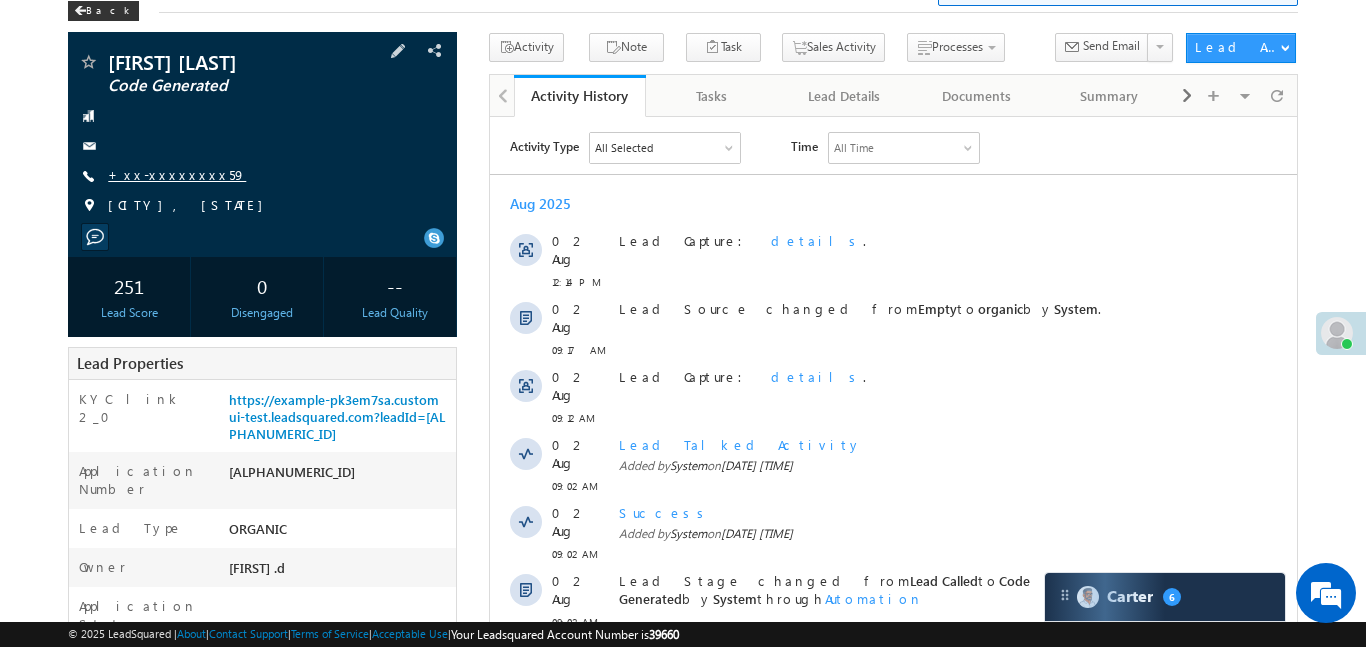 click on "+xx-xxxxxxxx59" at bounding box center (177, 174) 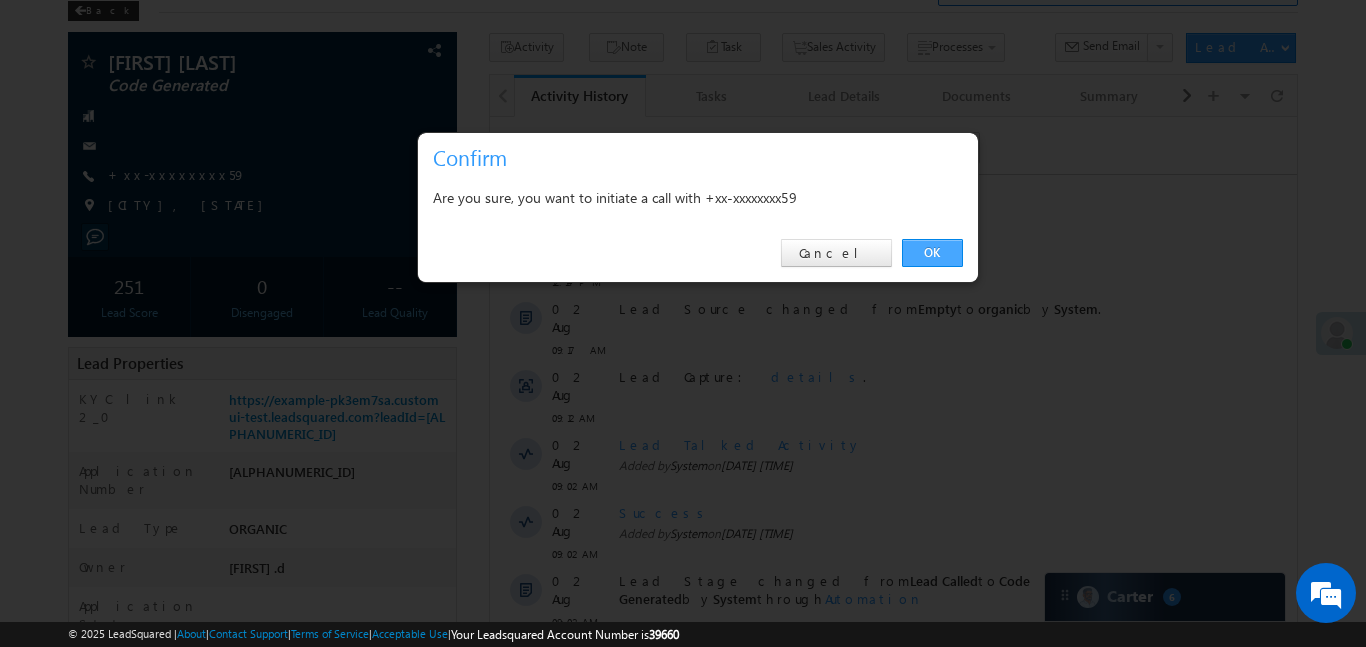 click on "OK" at bounding box center (932, 253) 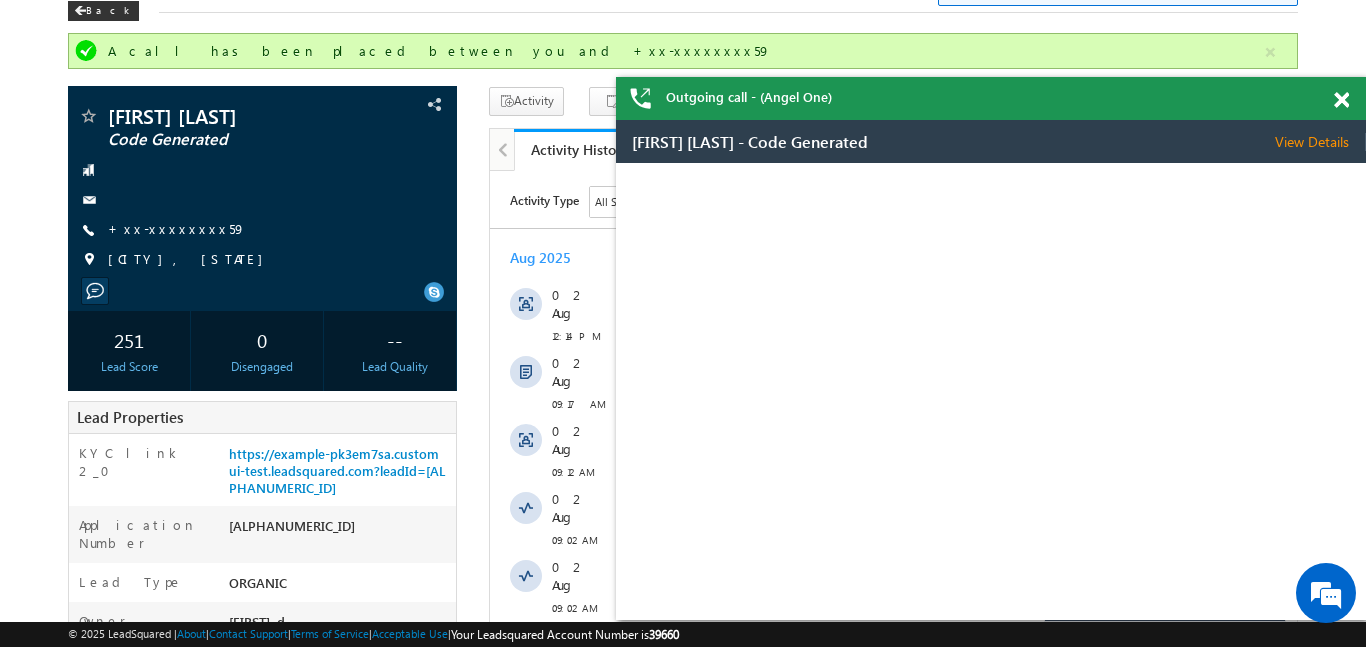 scroll, scrollTop: 0, scrollLeft: 0, axis: both 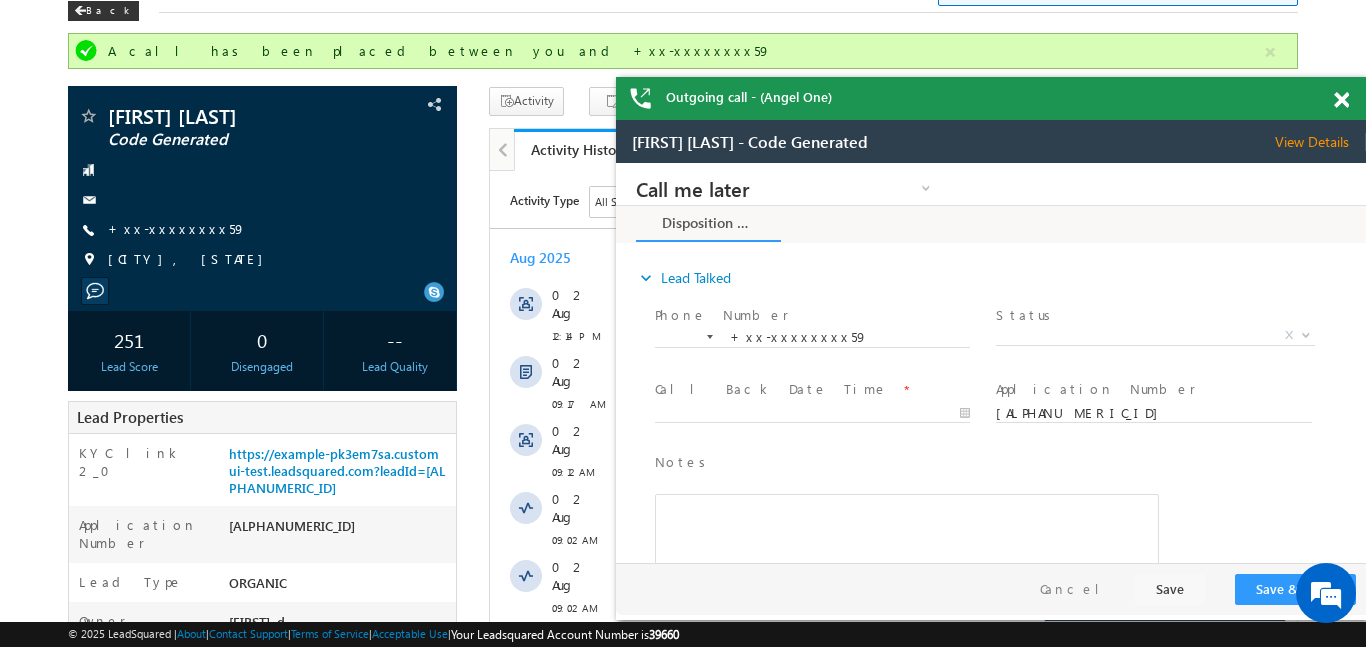 click at bounding box center [1352, 96] 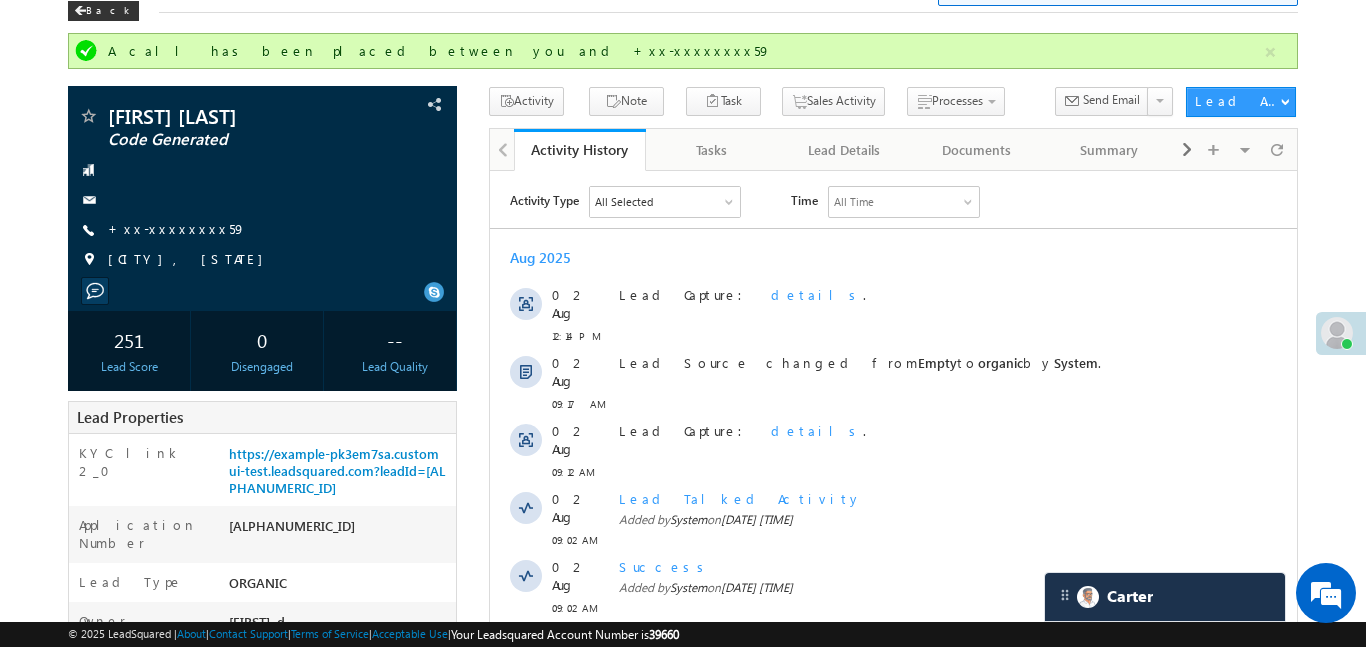 scroll, scrollTop: 0, scrollLeft: 0, axis: both 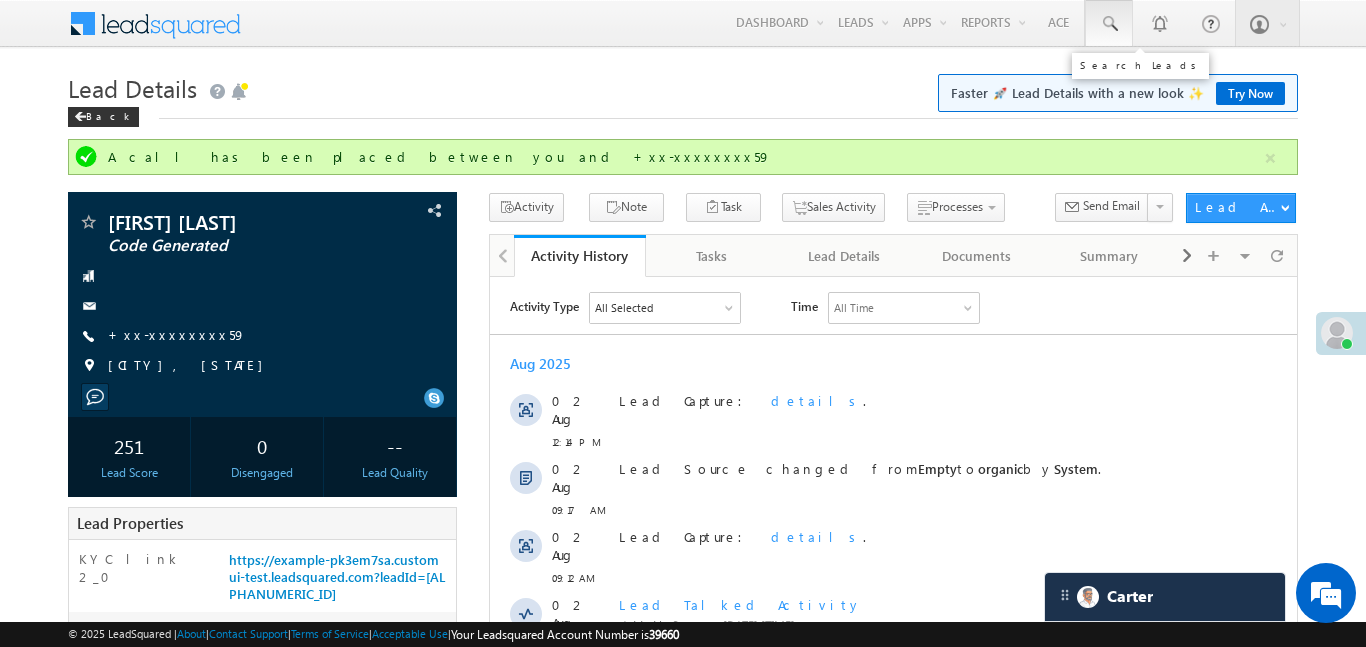 click at bounding box center (1109, 23) 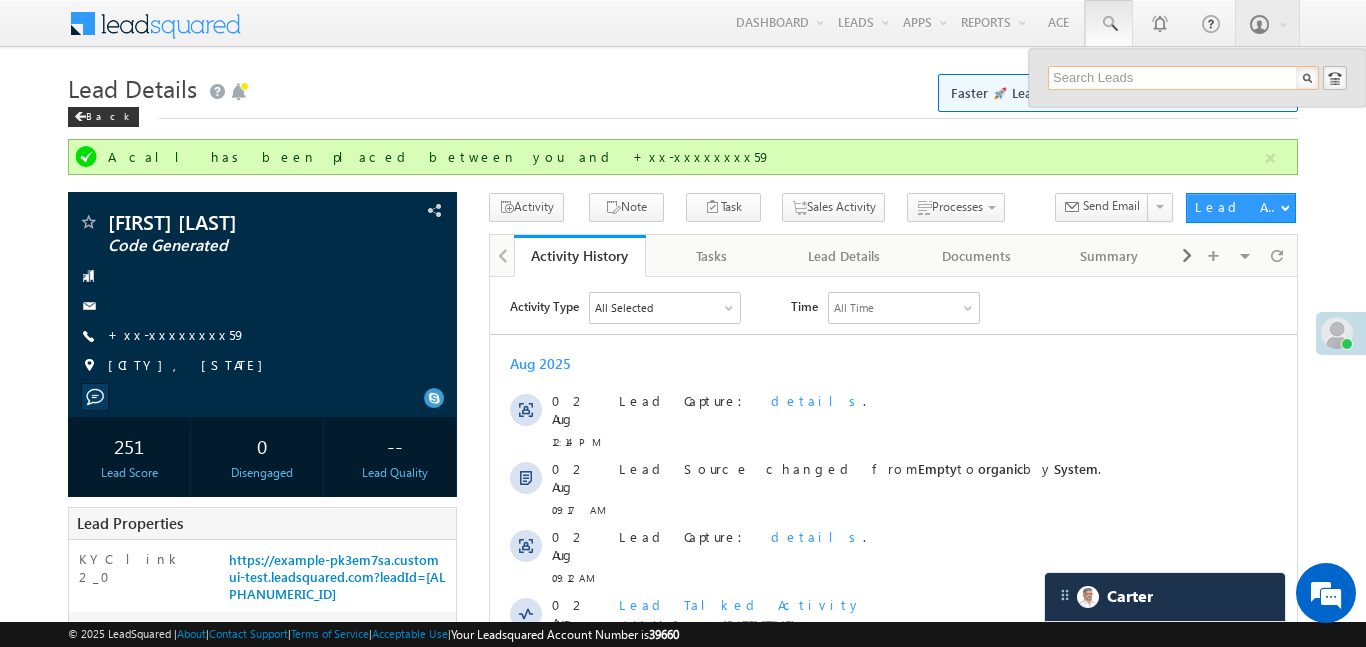 paste on "EQ26356484" 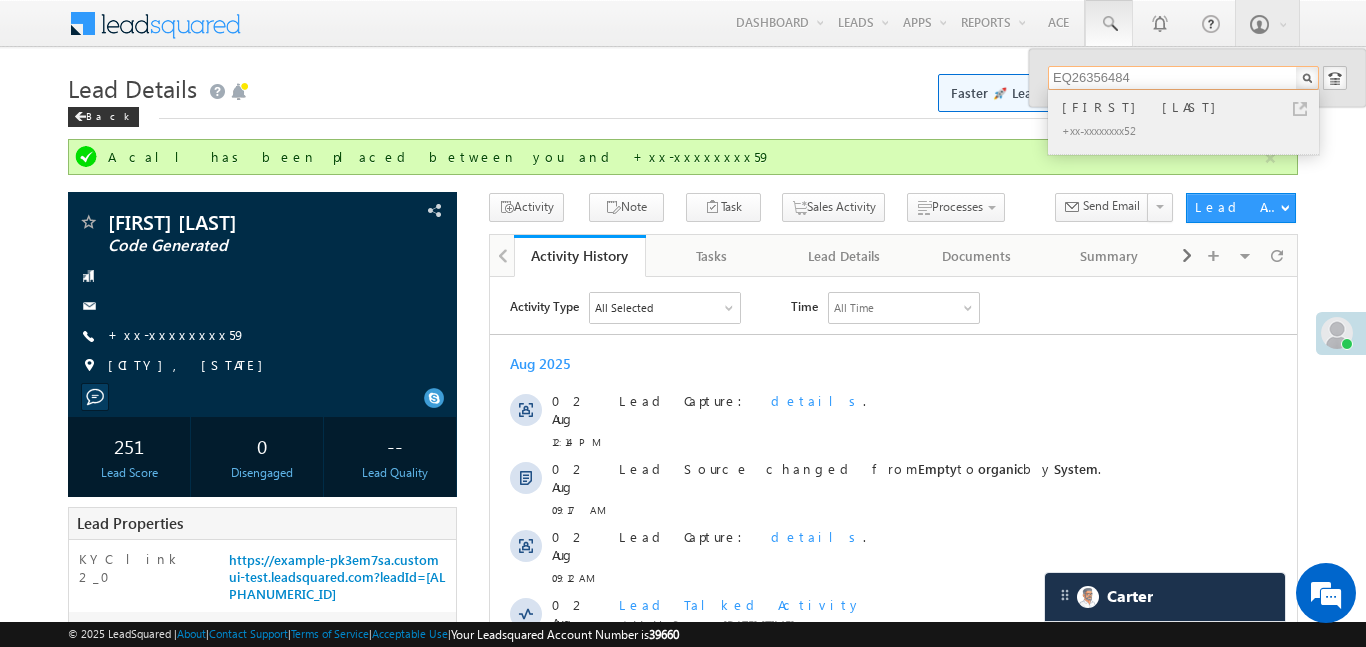 type on "EQ26356484" 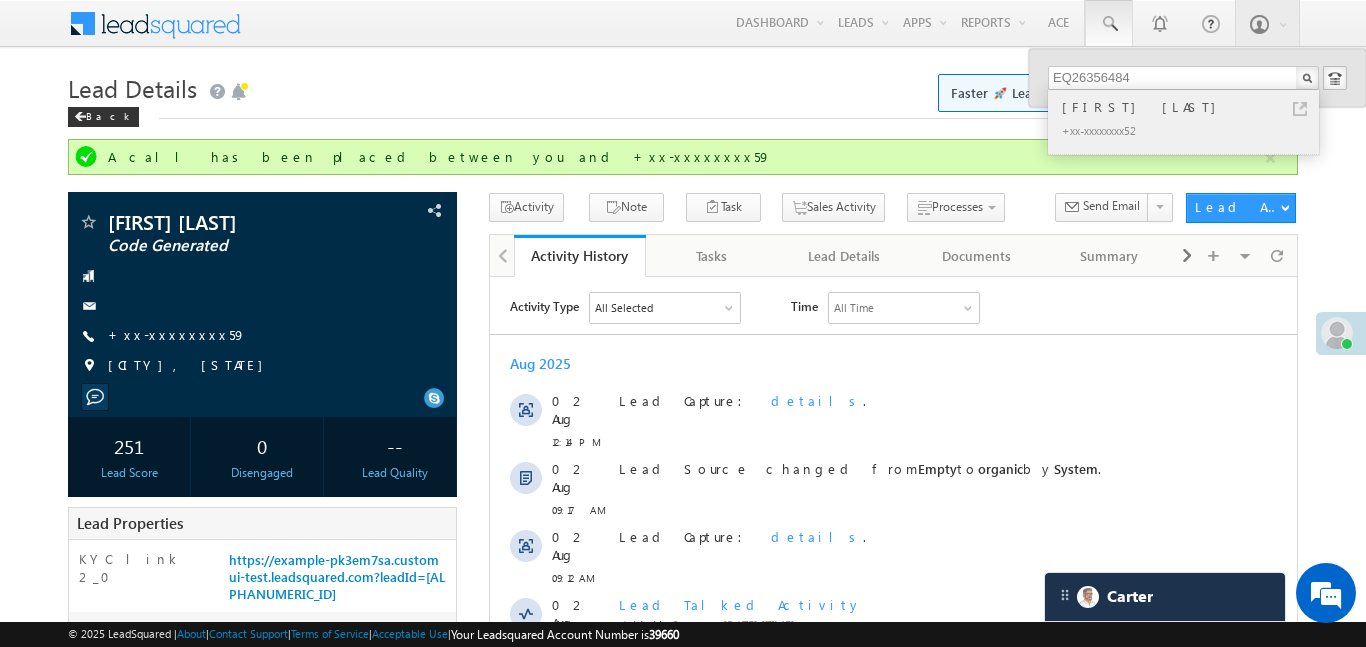 click on "[FIRST] [LAST]" at bounding box center (1192, 107) 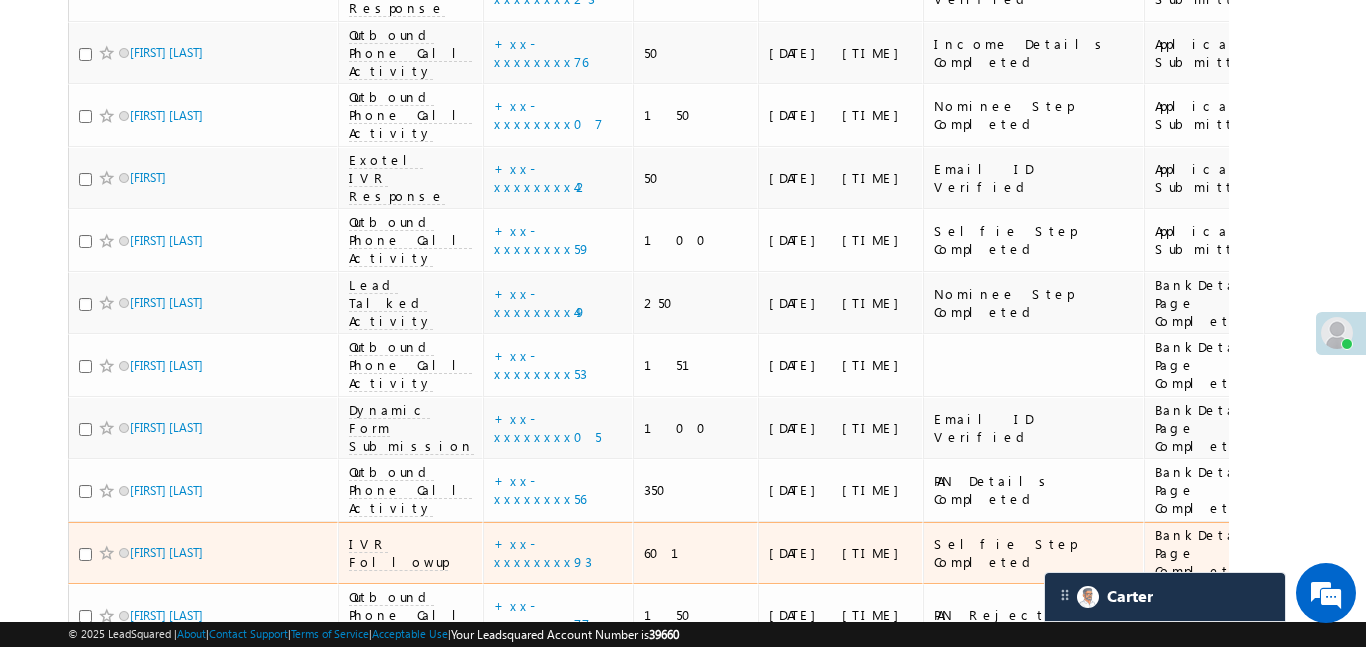 scroll, scrollTop: 137, scrollLeft: 0, axis: vertical 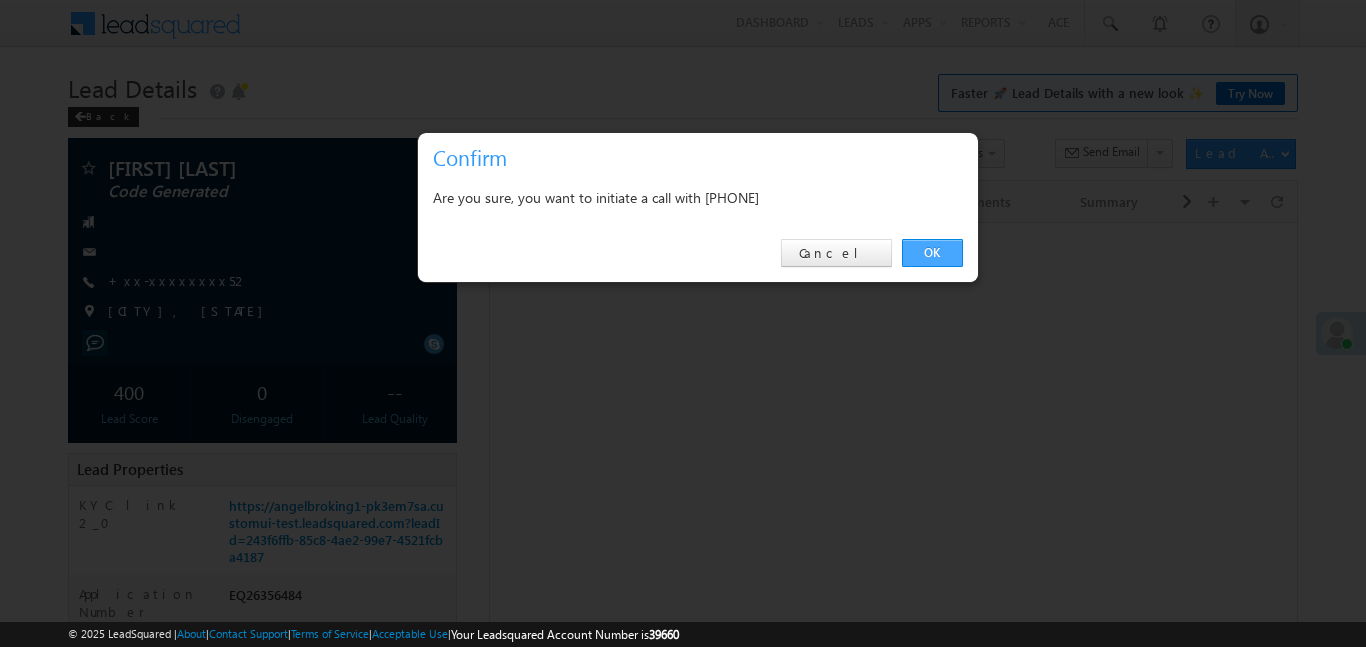 click on "OK" at bounding box center [932, 253] 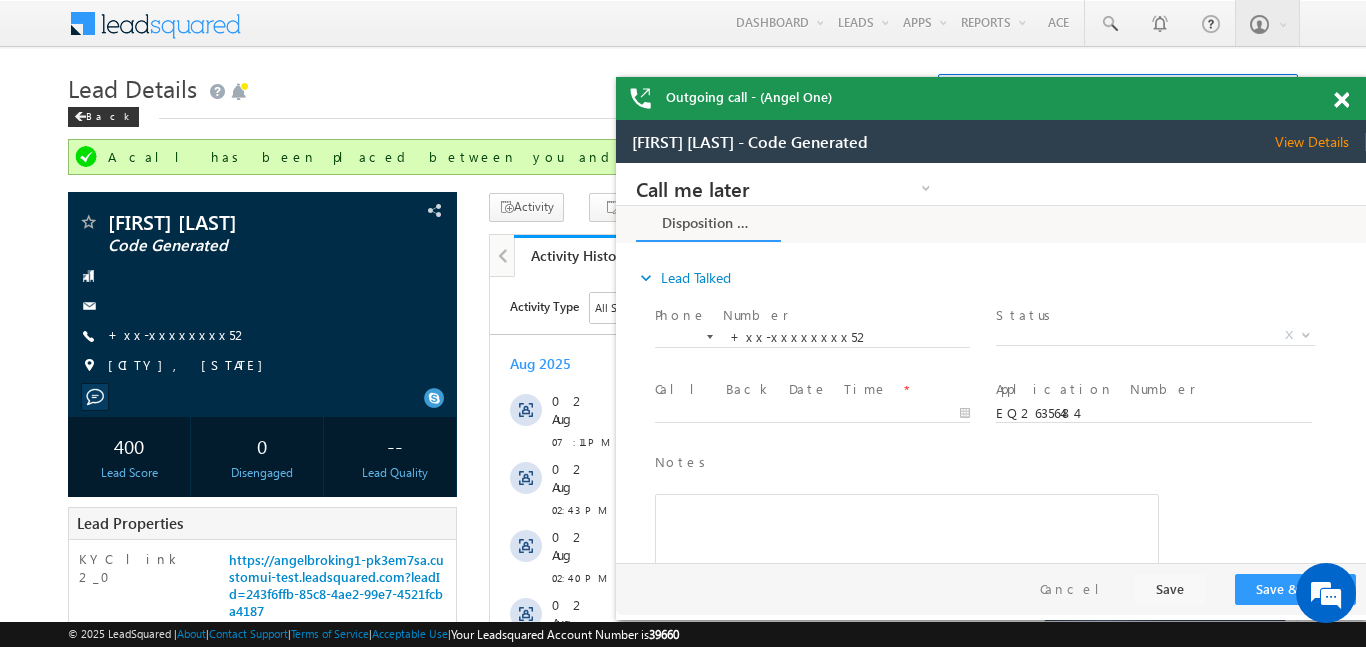 scroll, scrollTop: 0, scrollLeft: 0, axis: both 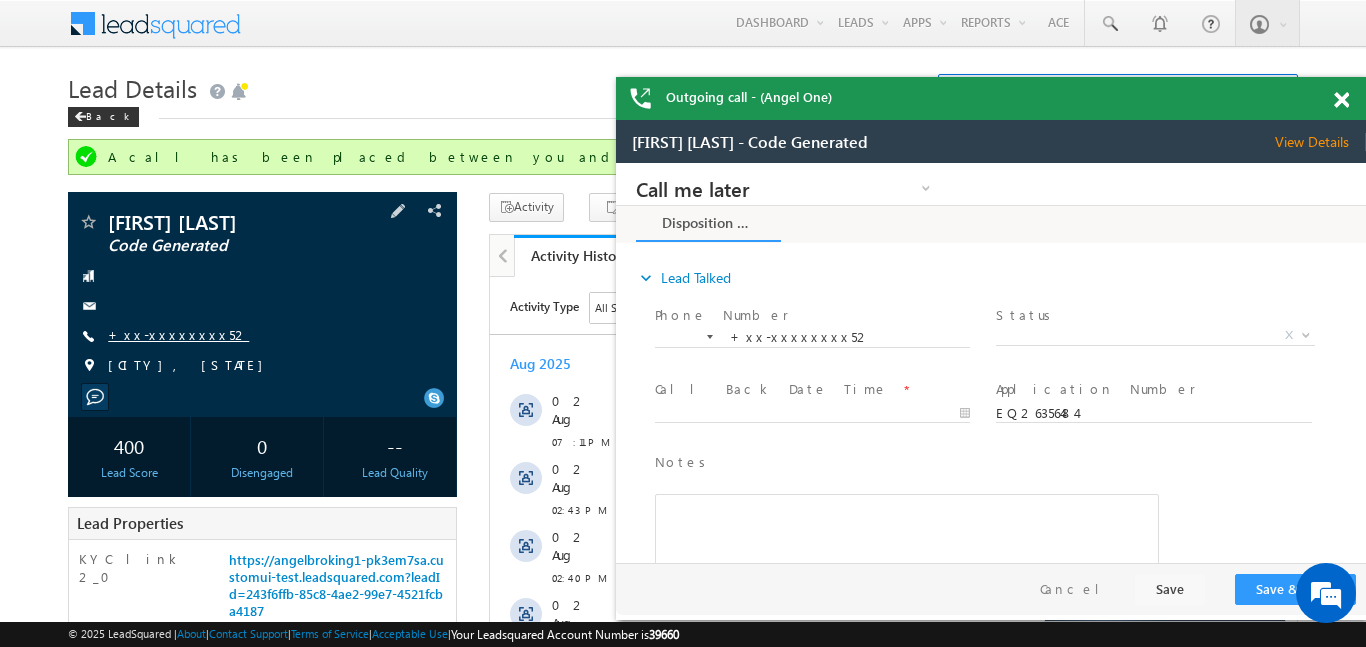 click on "+xx-xxxxxxxx52" at bounding box center [178, 334] 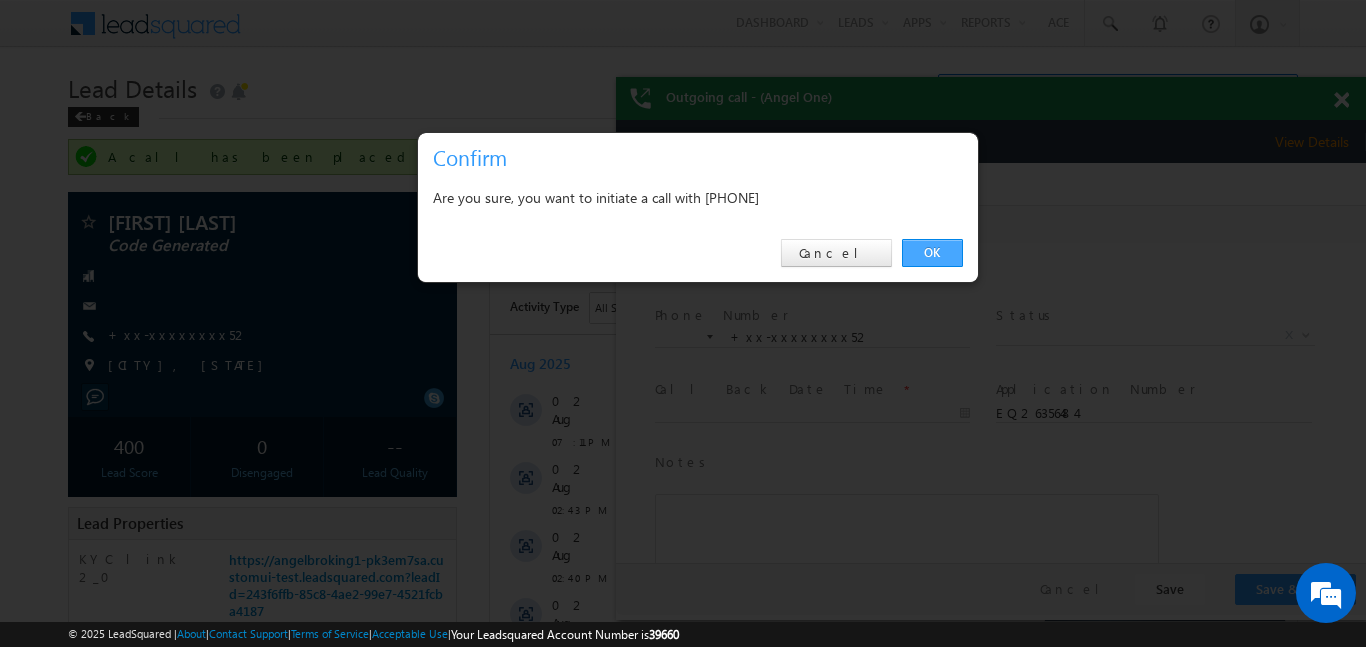 click on "OK" at bounding box center (932, 253) 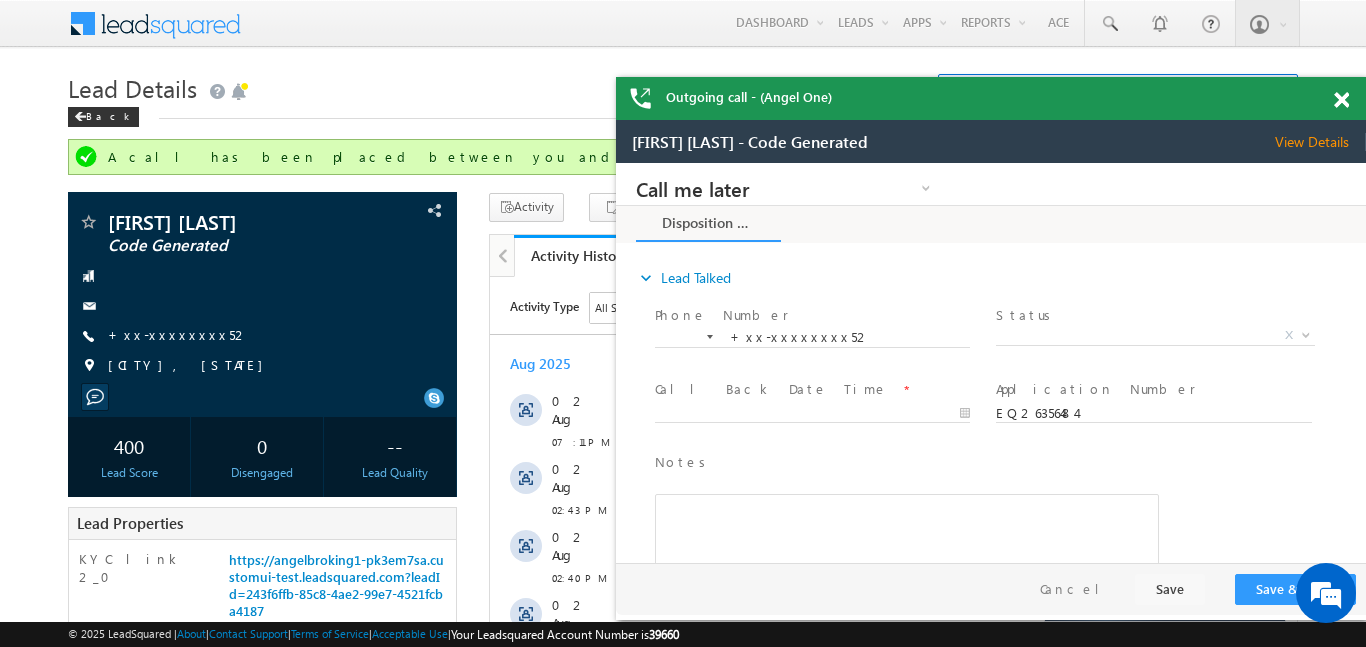 click at bounding box center [1341, 100] 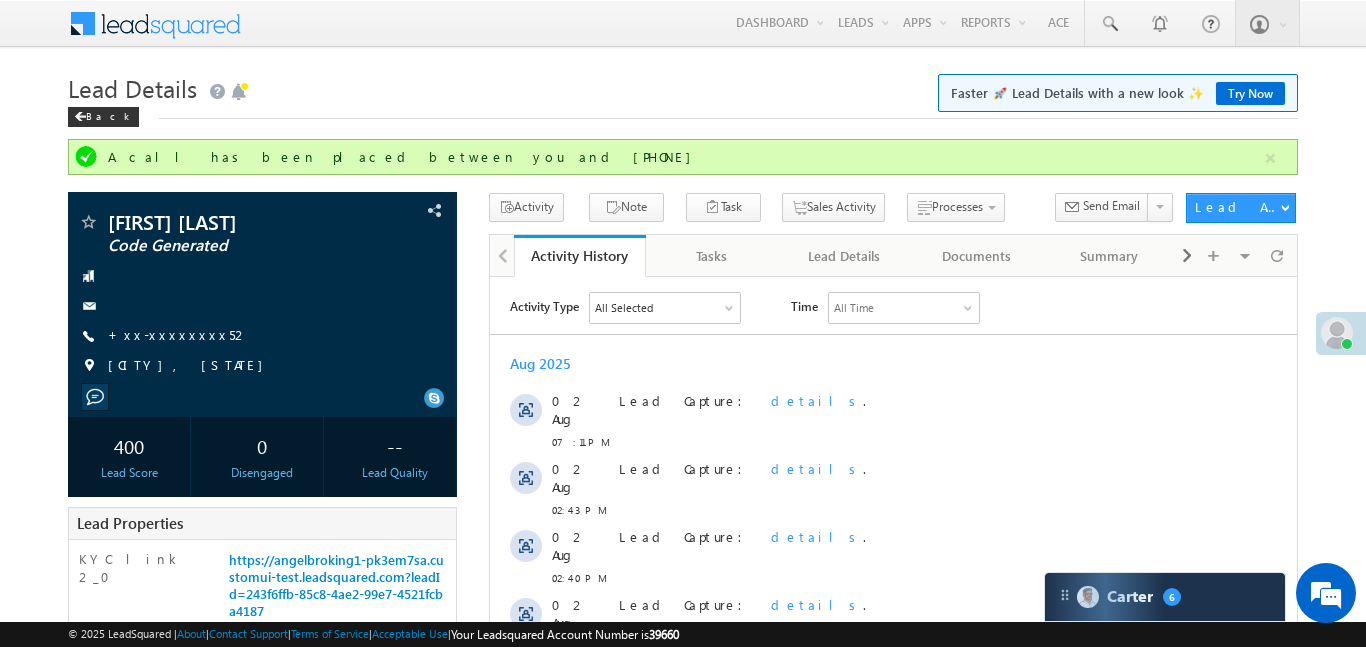 click on "A call has been placed between you and +xx-xxxxxxxx52" at bounding box center (682, 157) 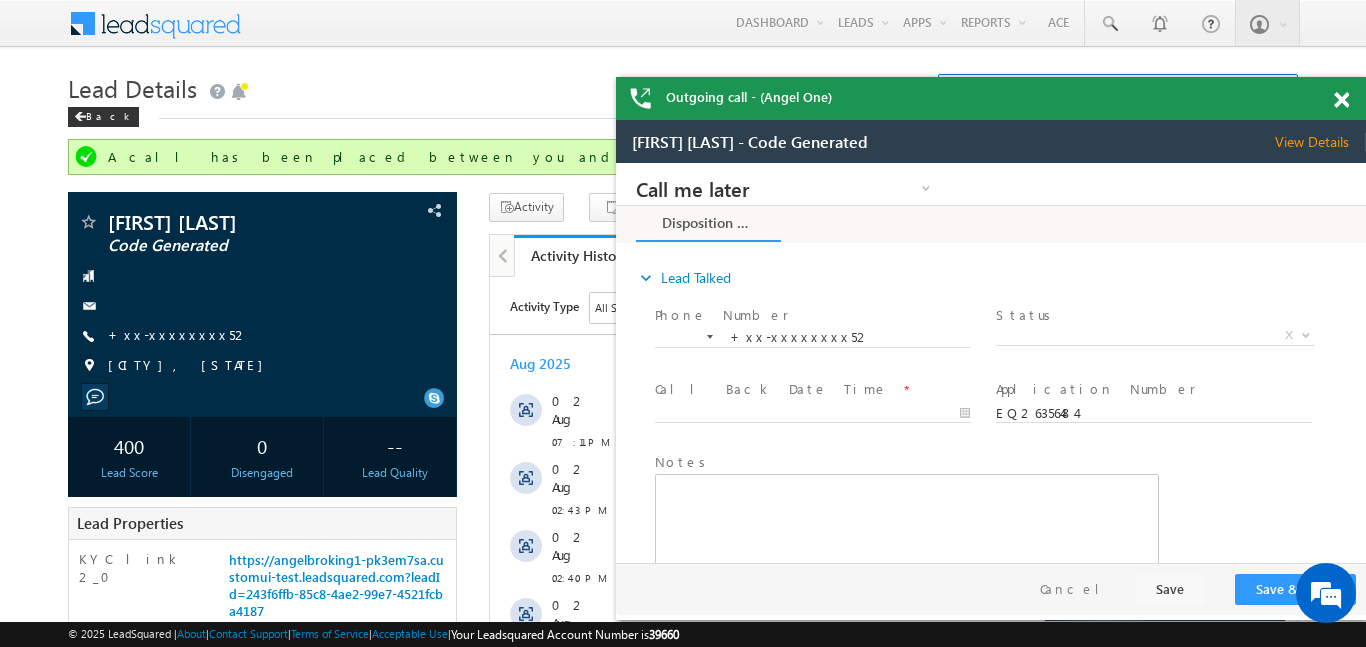 scroll, scrollTop: 0, scrollLeft: 0, axis: both 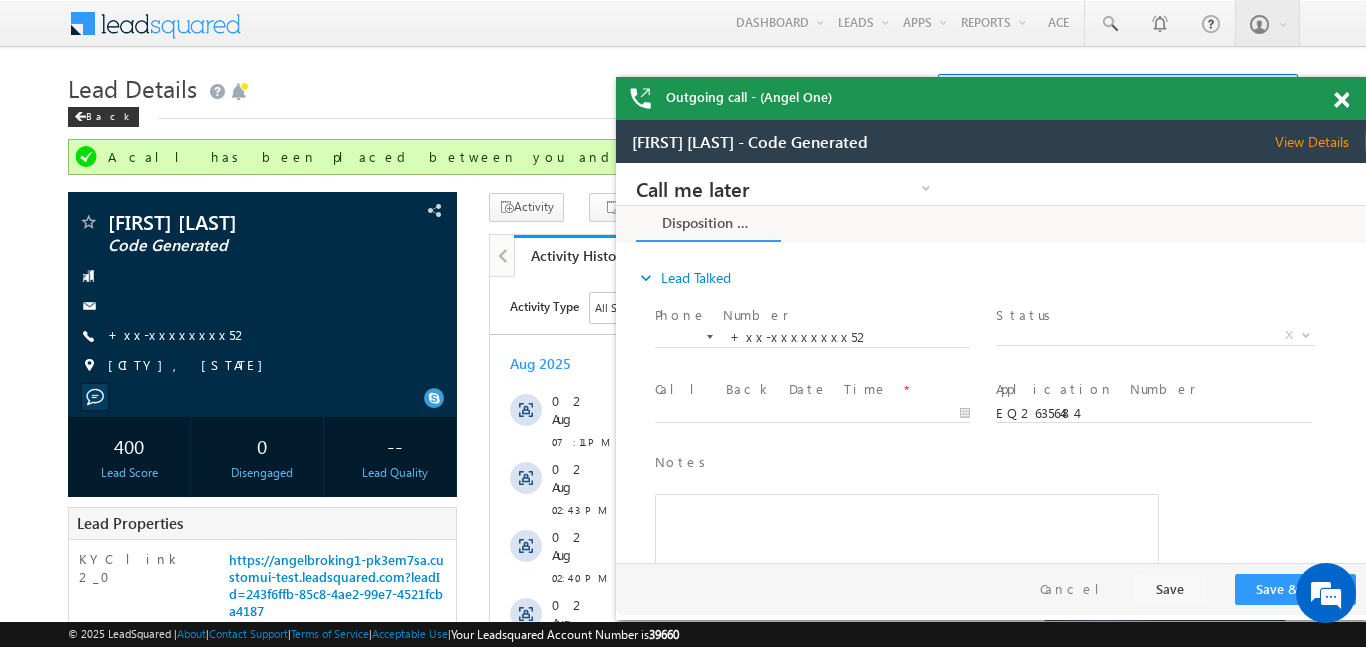 click at bounding box center [1352, 96] 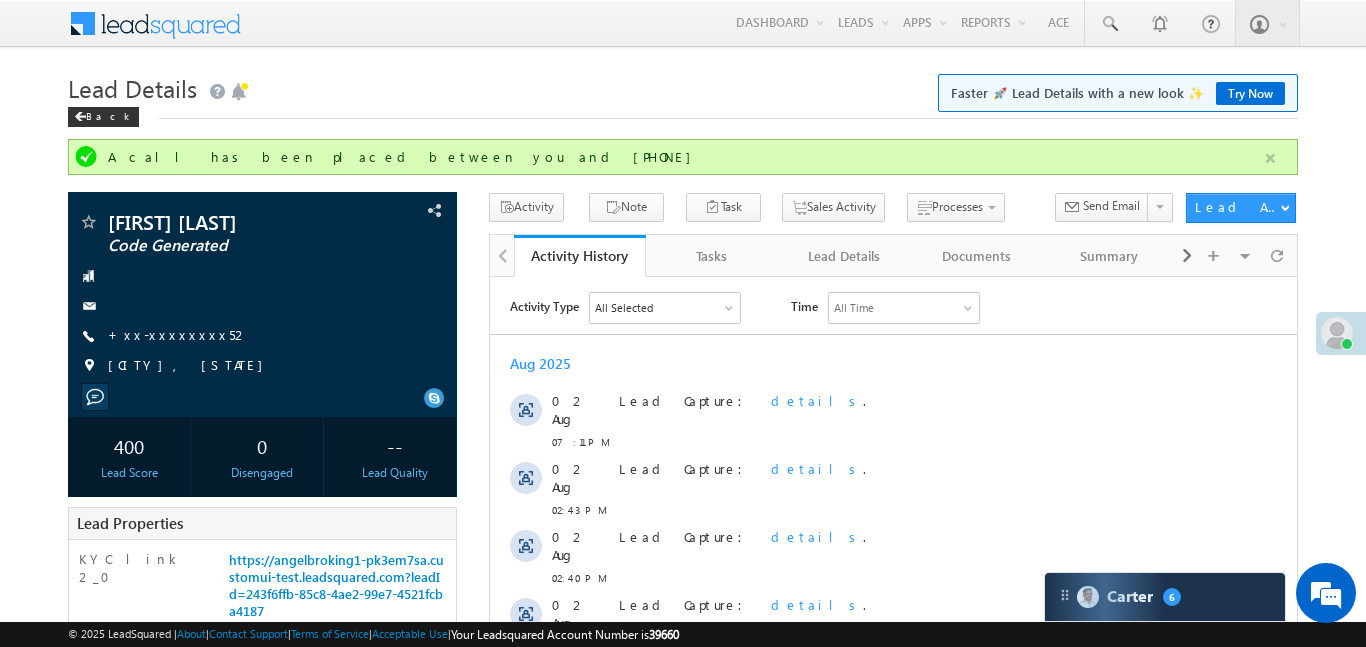 click at bounding box center (1270, 158) 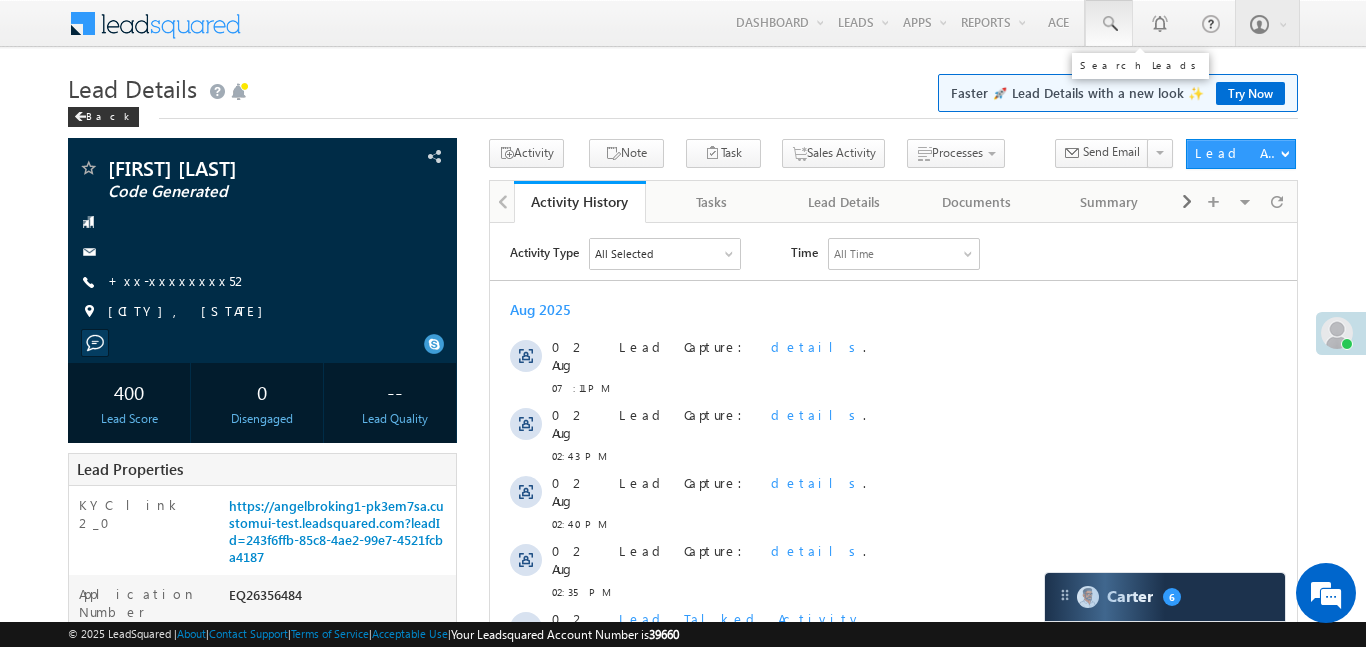 click at bounding box center [1109, 24] 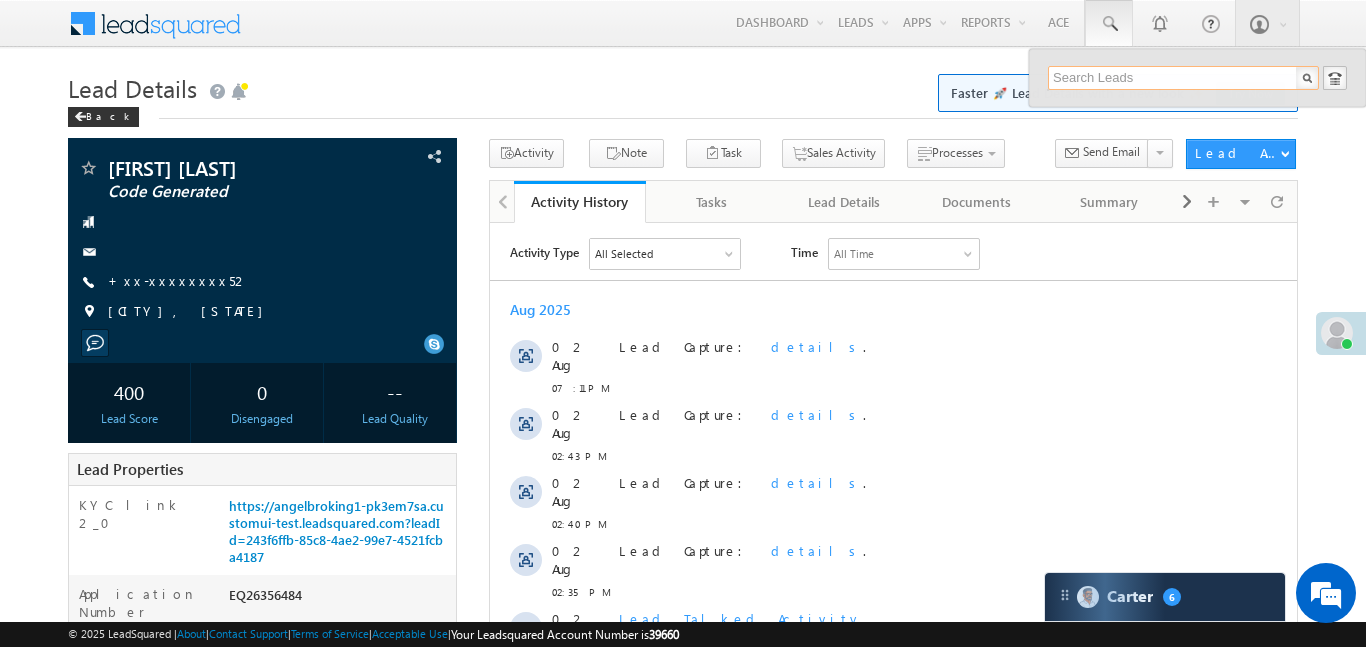 paste on "EQ26582823" 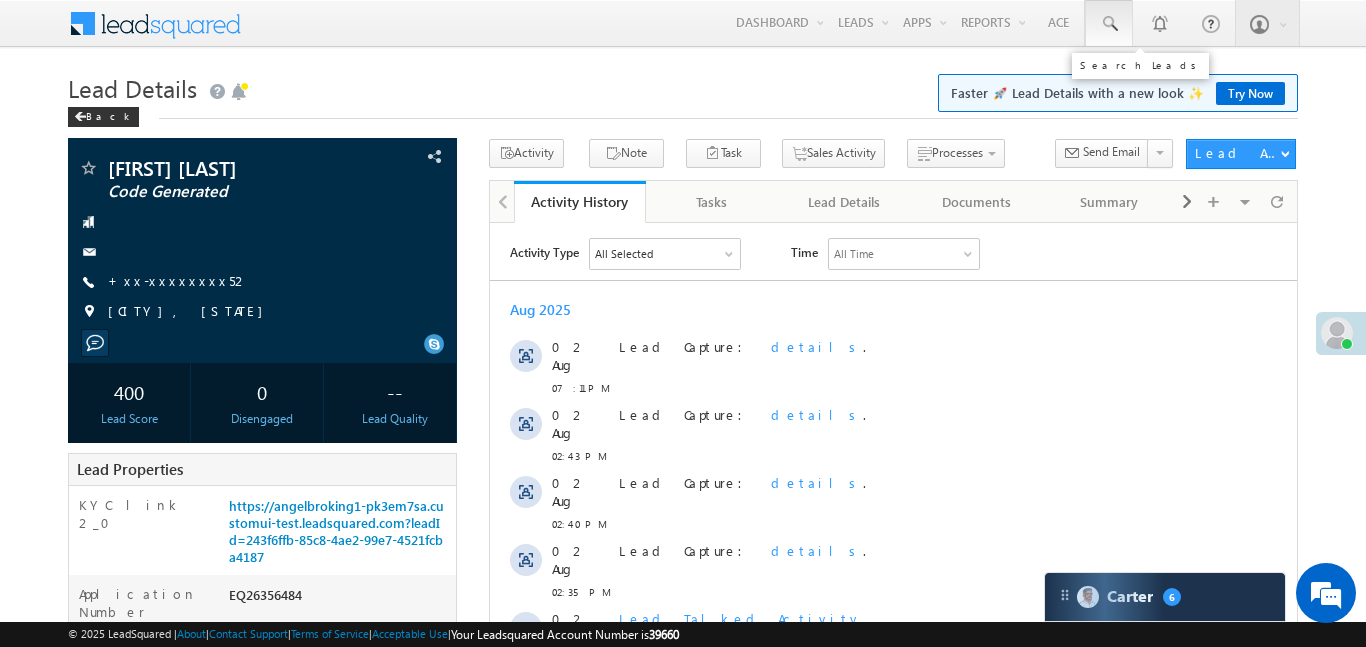 click at bounding box center (1109, 24) 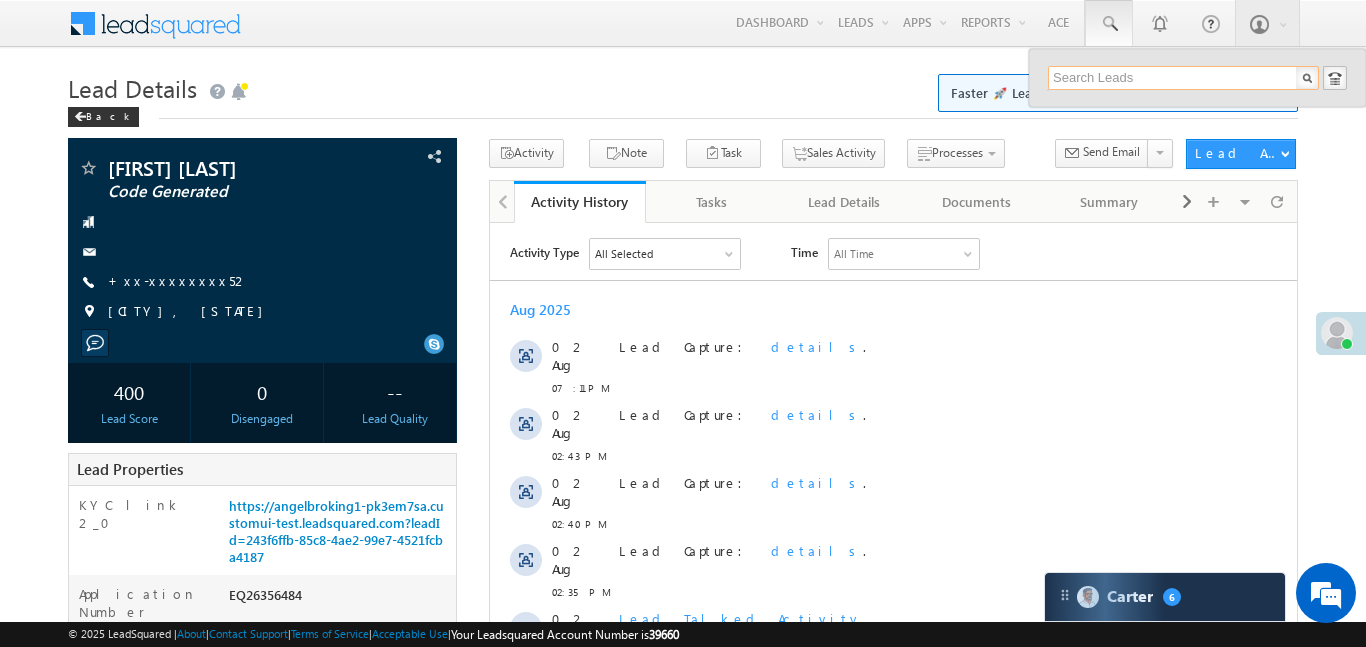 paste on "EQ26582823" 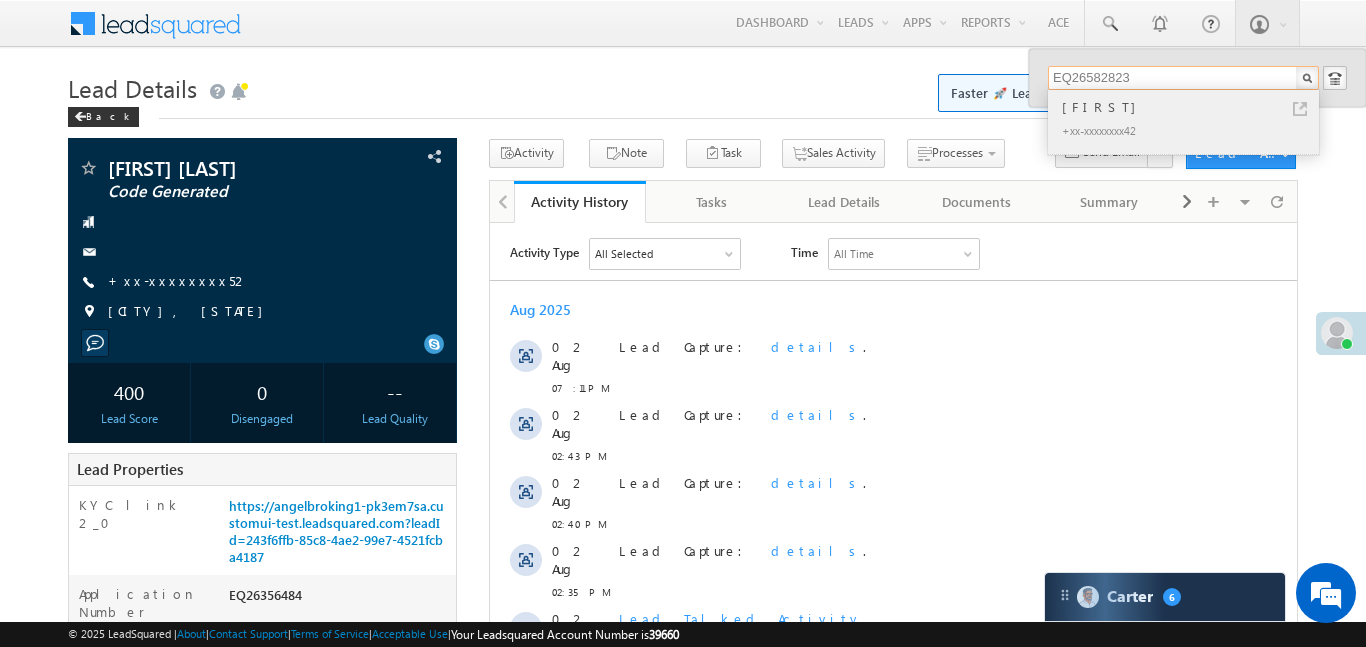 type on "EQ26582823" 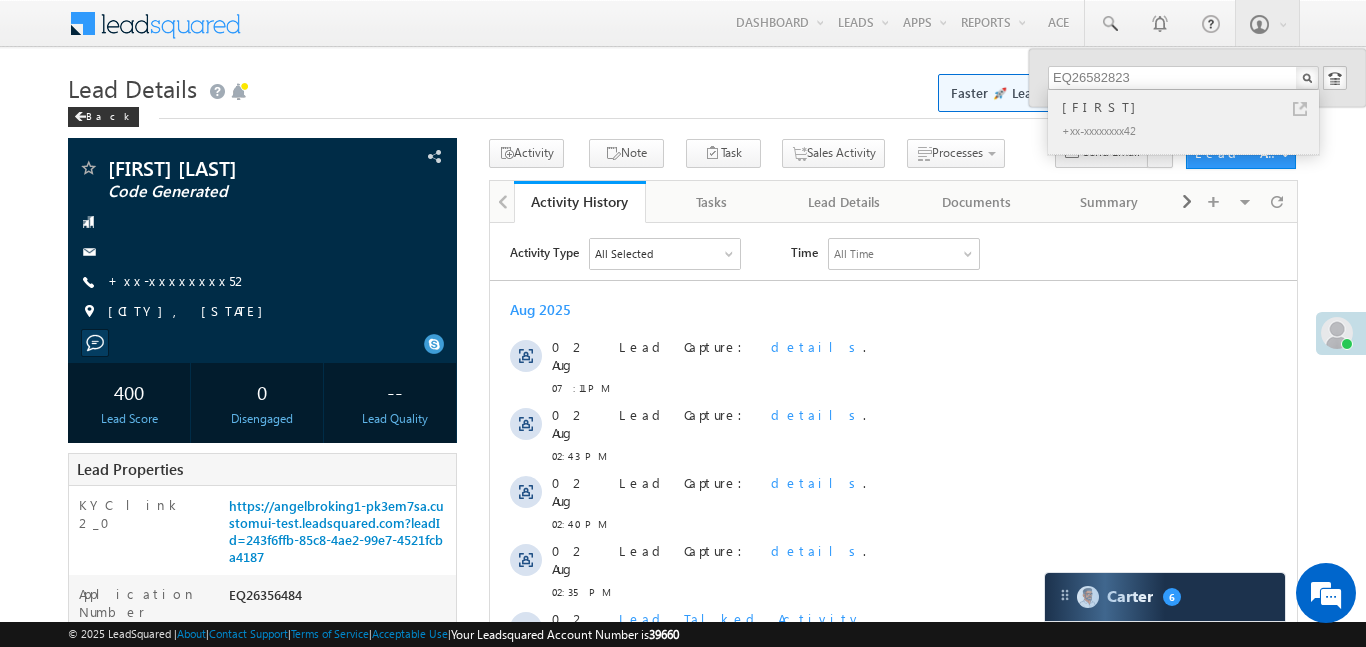 click on "[NAME]" at bounding box center [1192, 107] 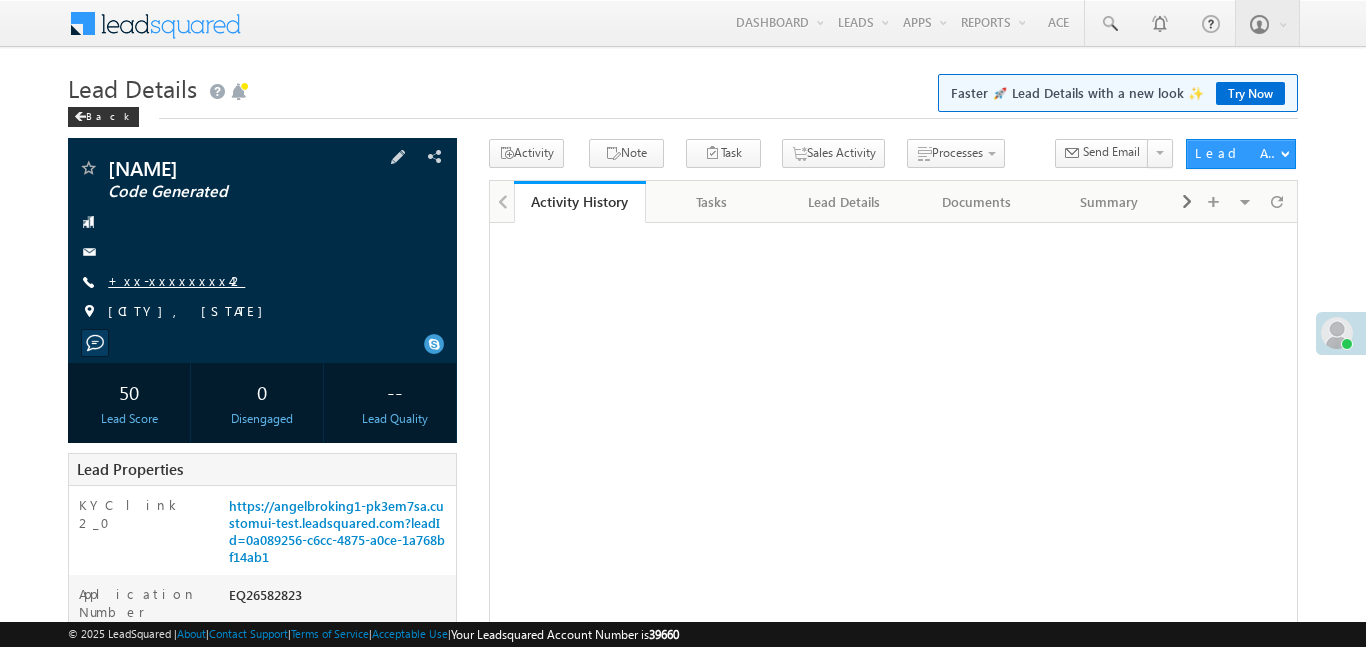 scroll, scrollTop: 0, scrollLeft: 0, axis: both 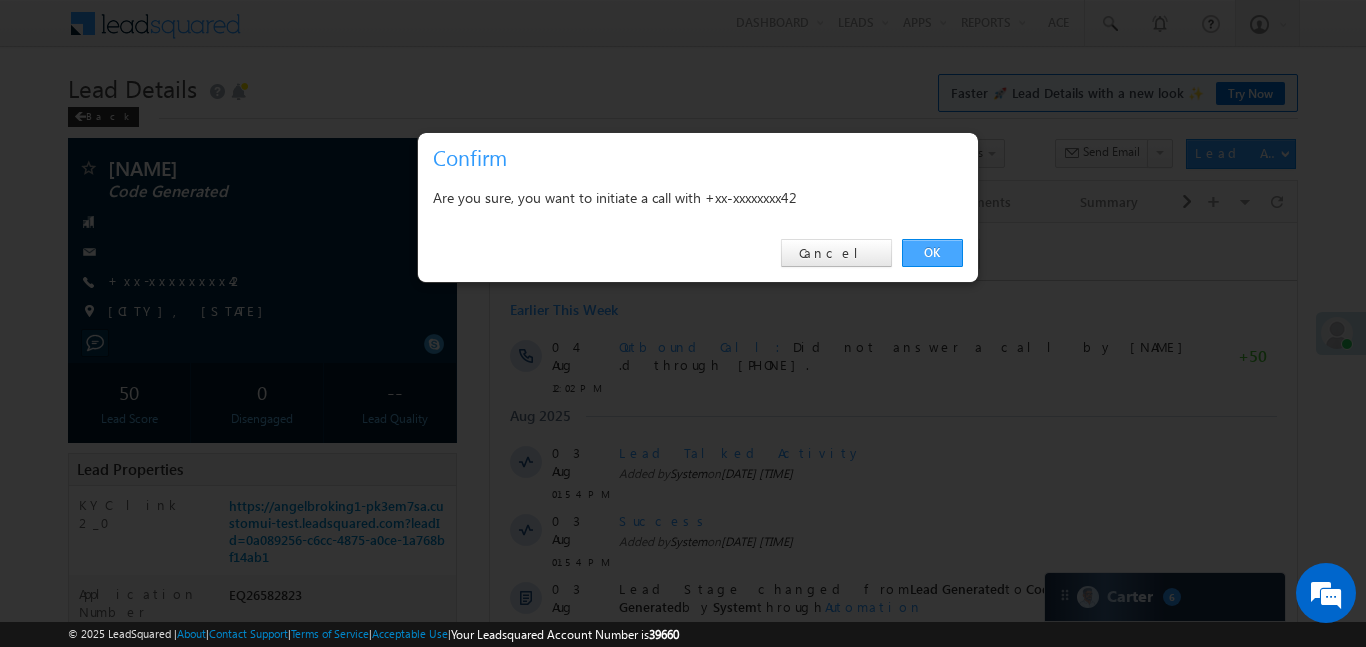 drag, startPoint x: 926, startPoint y: 266, endPoint x: 269, endPoint y: 44, distance: 693.49335 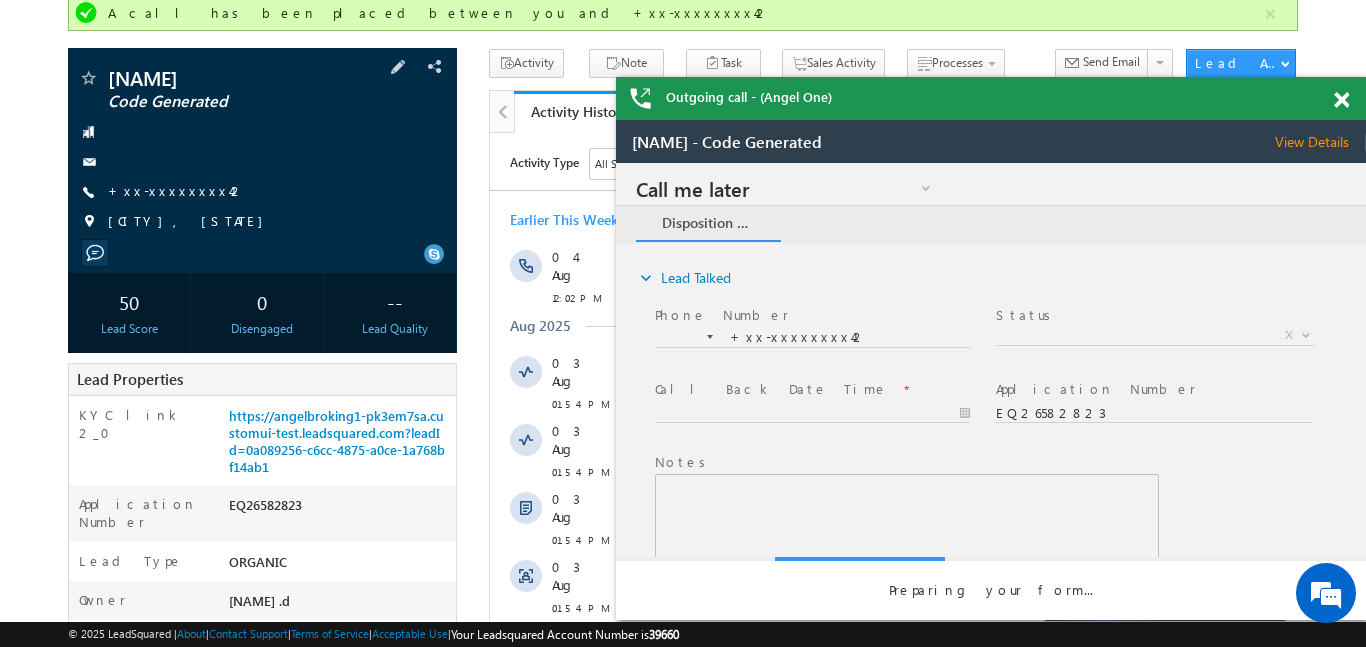 scroll, scrollTop: 0, scrollLeft: 0, axis: both 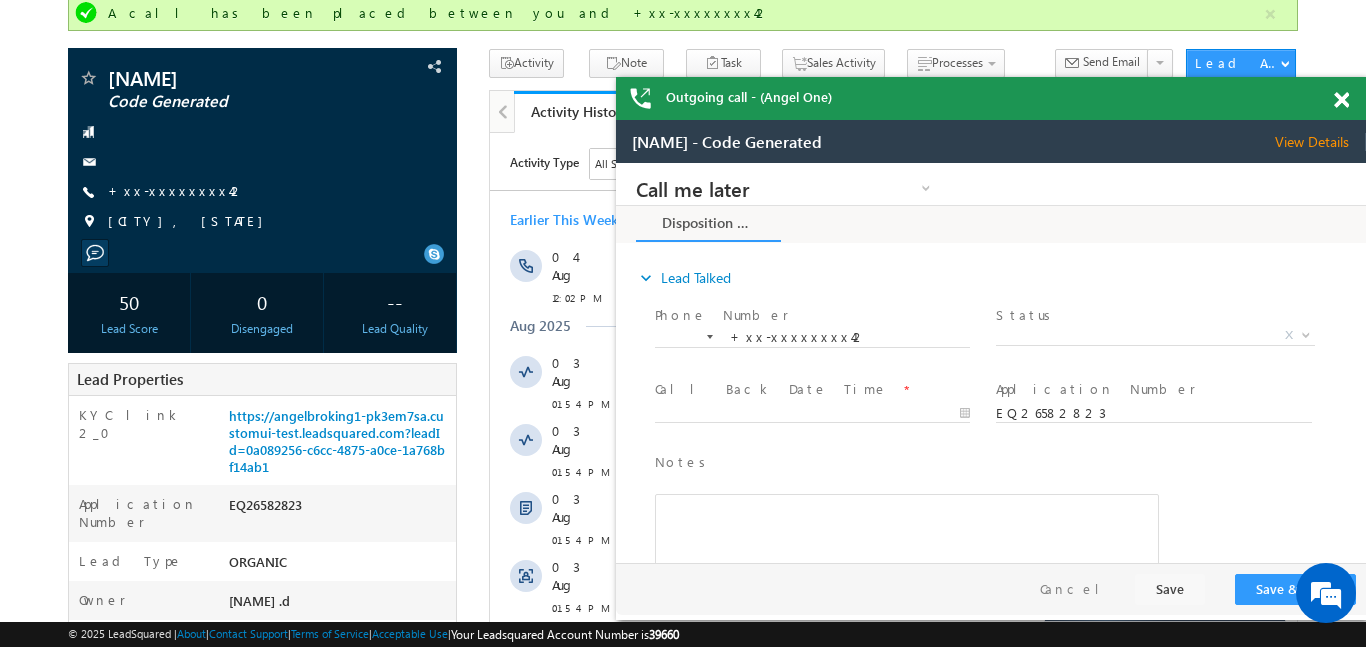 click at bounding box center [1341, 100] 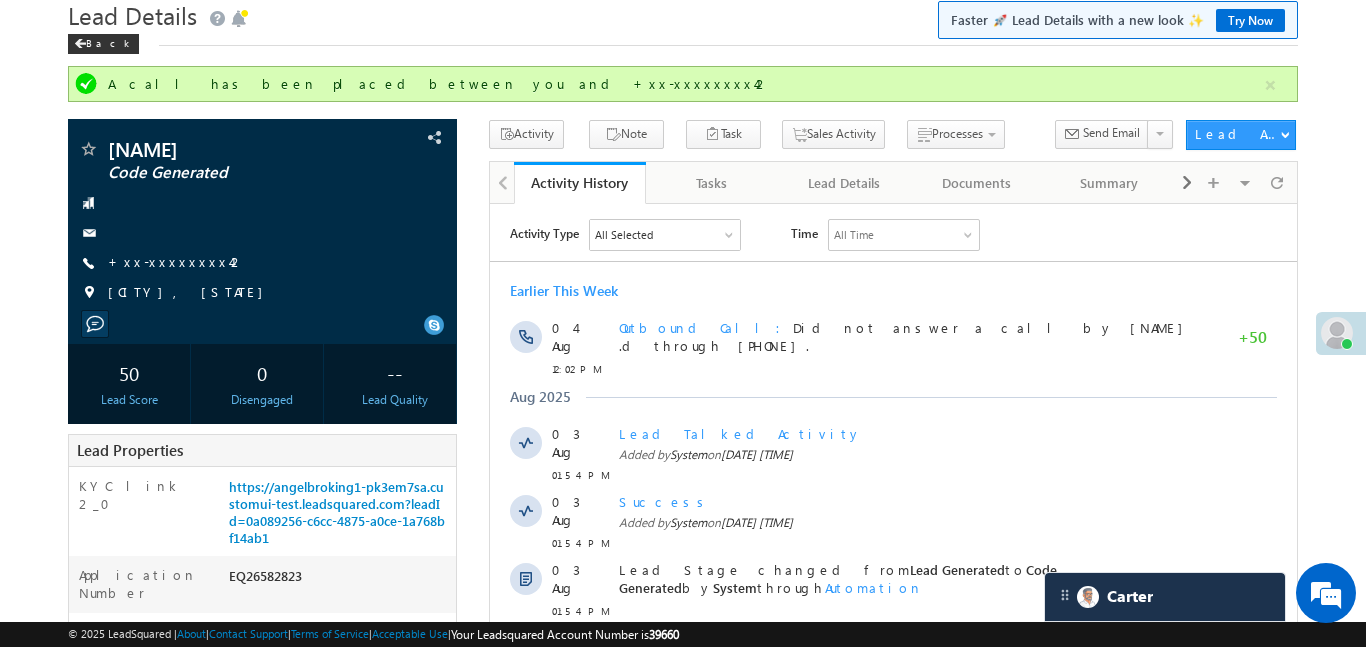 scroll, scrollTop: 0, scrollLeft: 0, axis: both 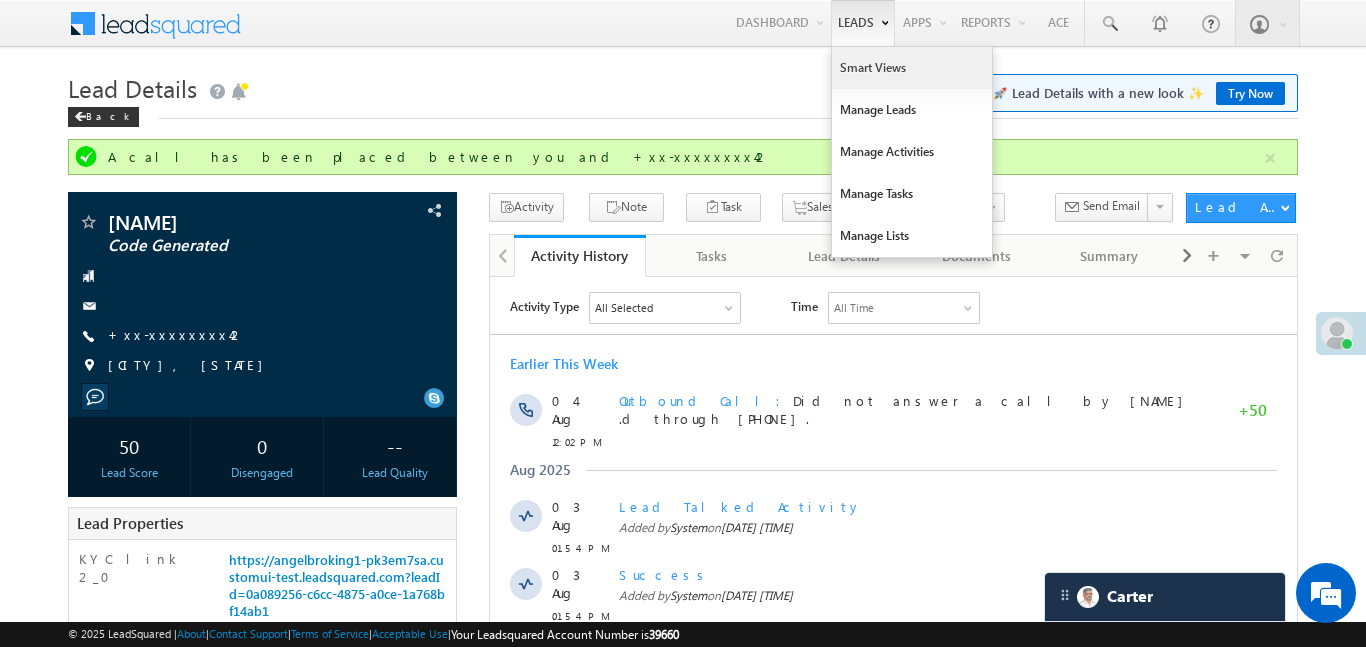 click on "Smart Views" at bounding box center [912, 68] 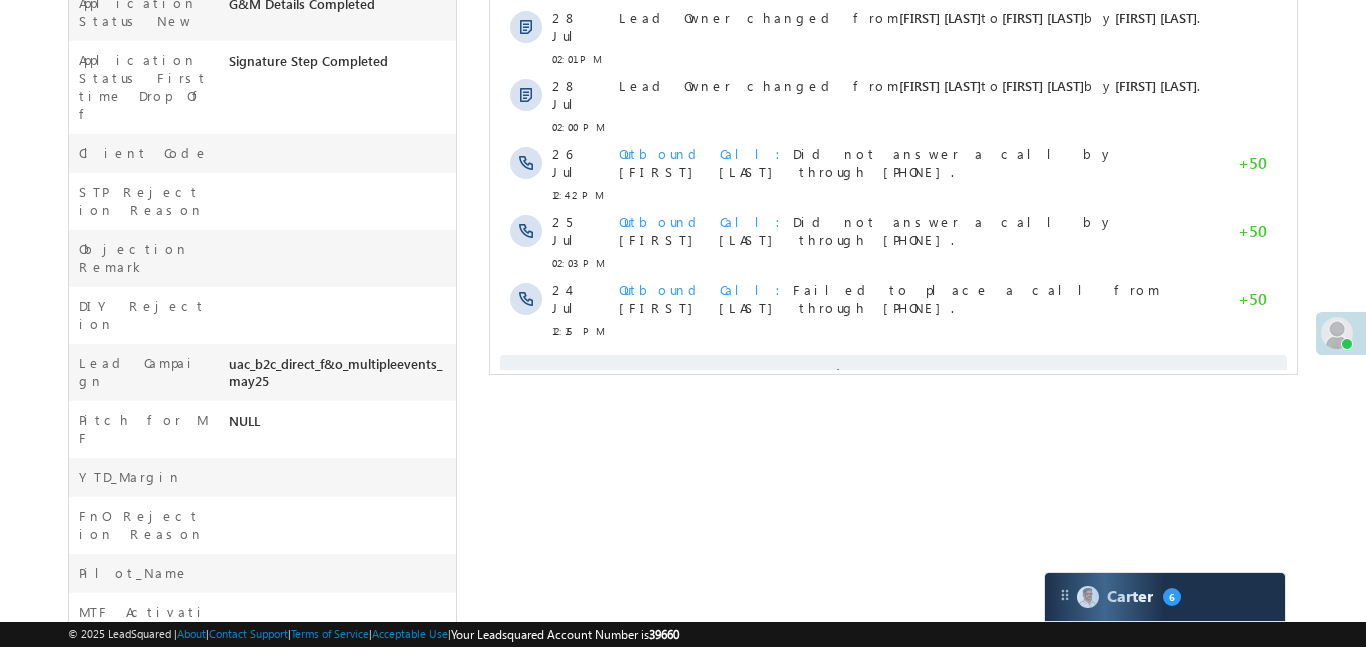 scroll, scrollTop: 0, scrollLeft: 0, axis: both 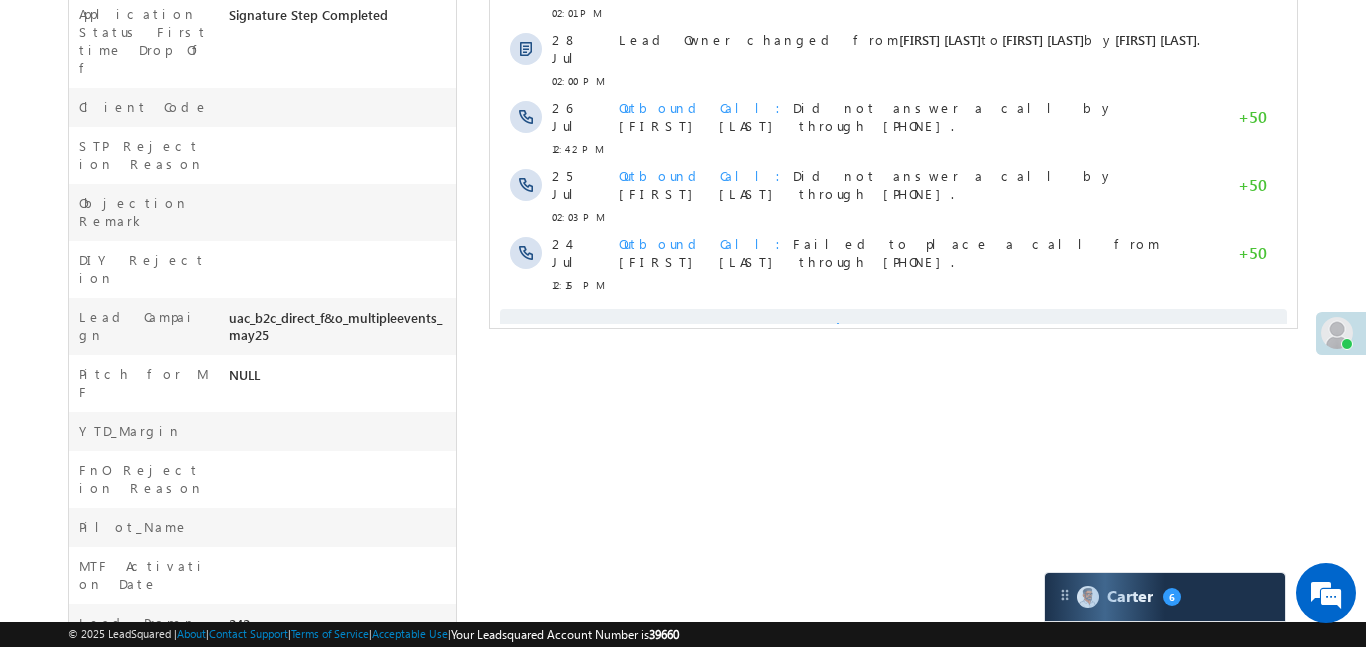 click on "Activity Type
All Selected
Select All Sales Activities 1 Sales Activity Email Activities 18 Email Bounced Email Link Clicked Email Marked Spam Email Opened Inbound Lead through Email Mailing preference link clicked Negative Response to Email Neutral Response to Email Positive Response to Email Resubscribed Subscribed To Newsletter Subscribed To Promotional Emails Unsubscribe Link Clicked Unsubscribed Unsubscribed From Newsletter Unsubscribed From Promotional Emails View in browser link Clicked Email Sent Web Activities 5 Conversion Button Clicked Converted to Lead Form Submitted on Website Page Visited on Website Tracking URL Clicked Lead Capture Activities 1 Lead Capture Phone Call Activities 2 Inbound Phone Call Activity 165 ASjgad" at bounding box center [892, -121] 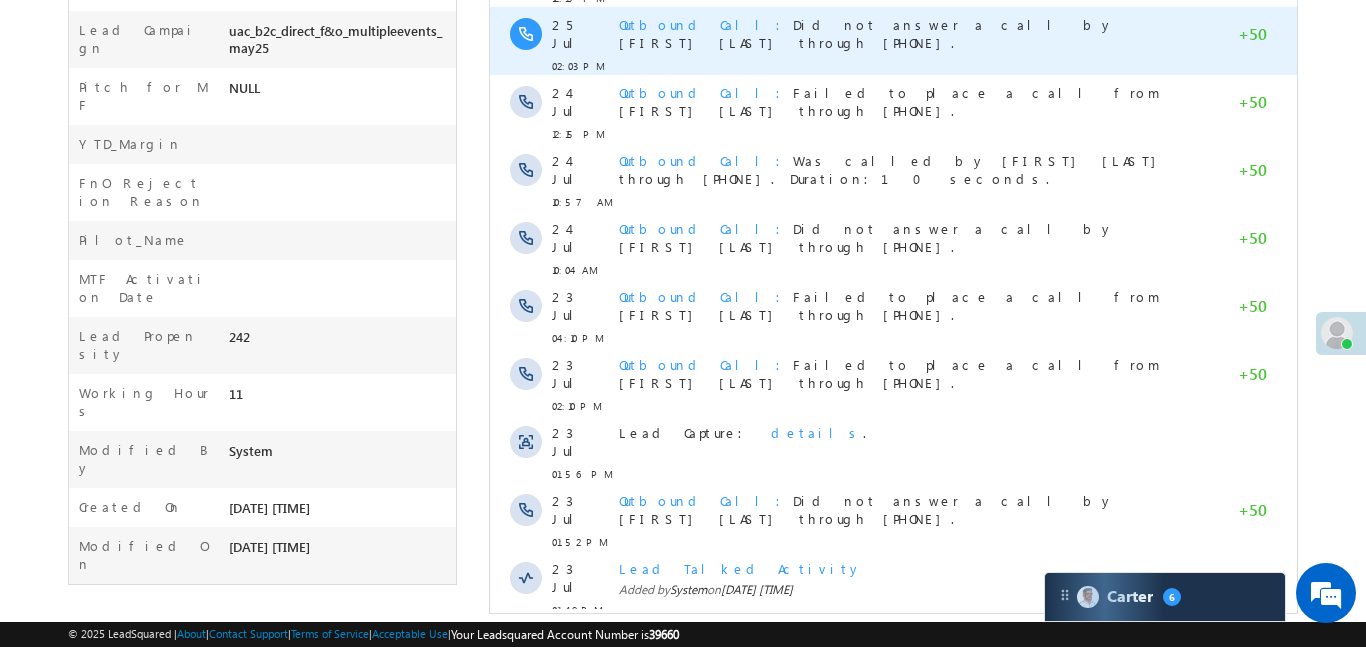 scroll, scrollTop: 1134, scrollLeft: 0, axis: vertical 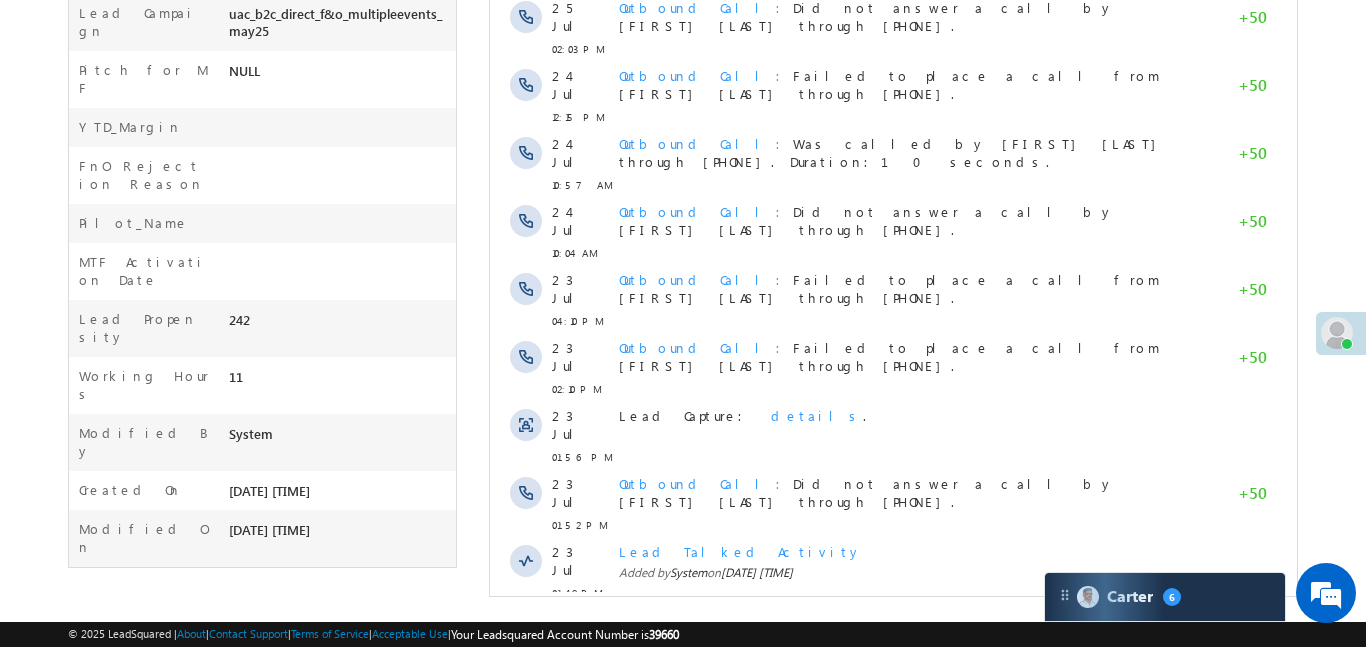 click on "Show More" at bounding box center [892, 705] 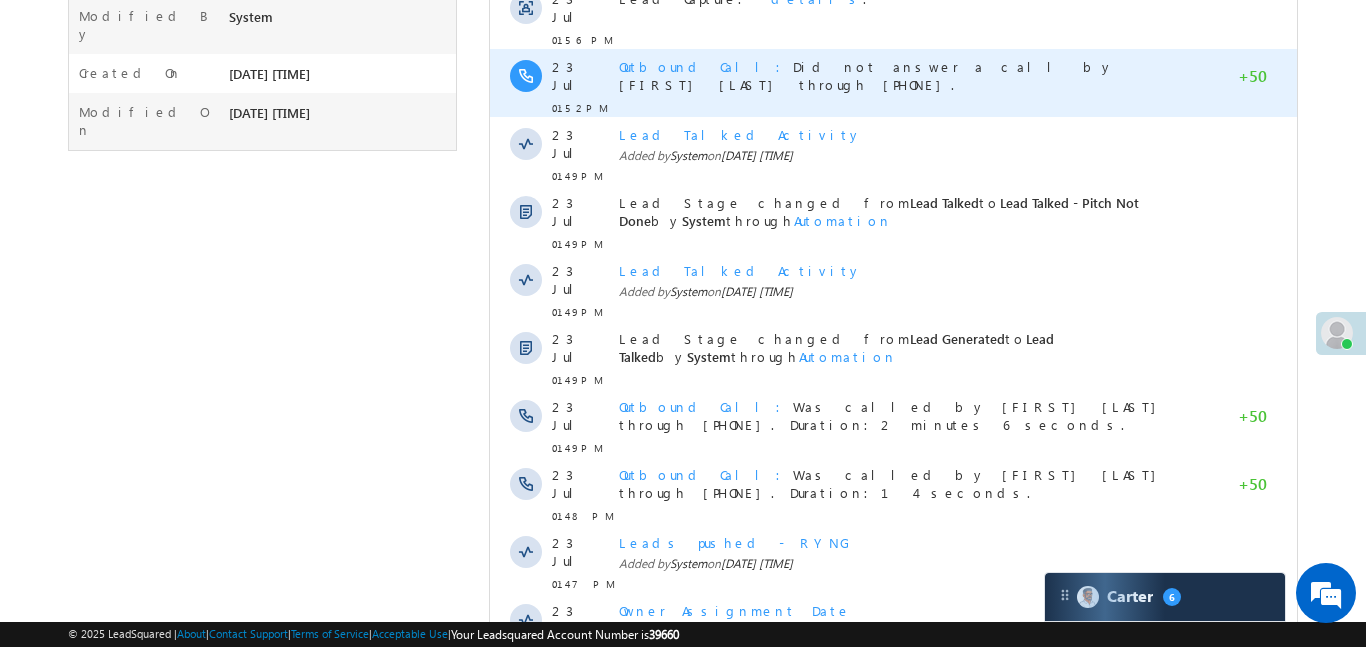 scroll, scrollTop: 1734, scrollLeft: 0, axis: vertical 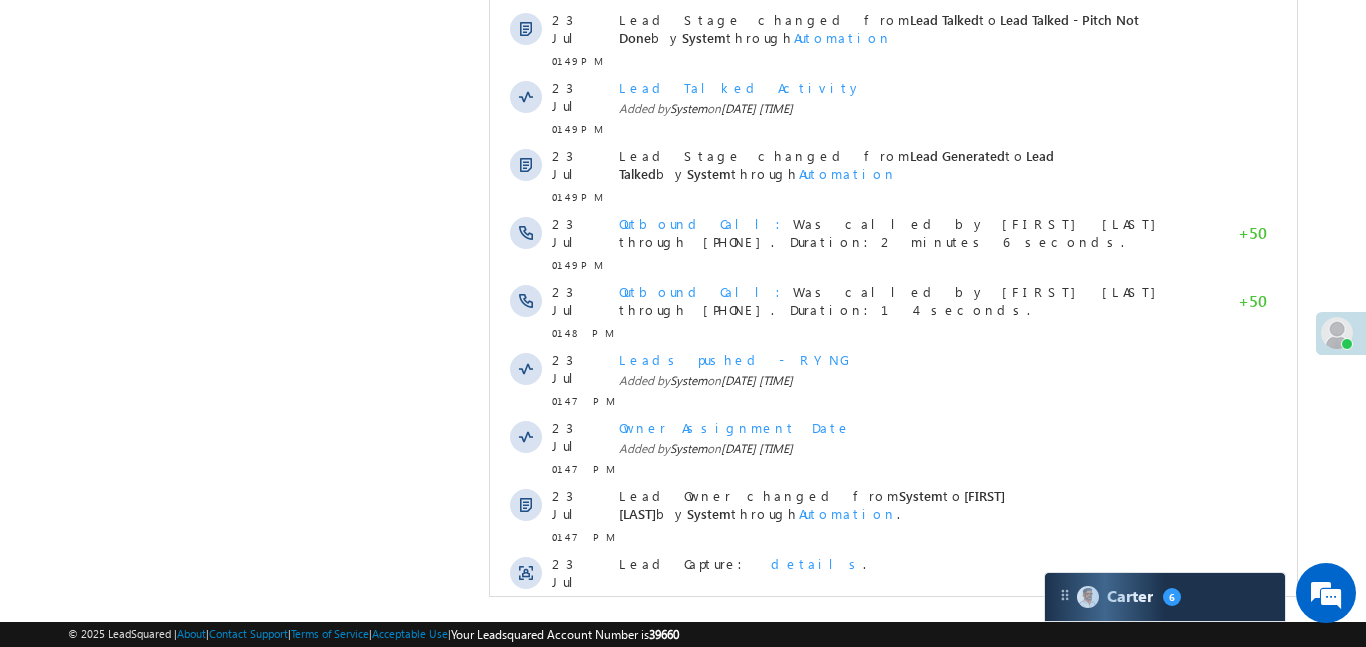 click on "Show More" at bounding box center (892, 785) 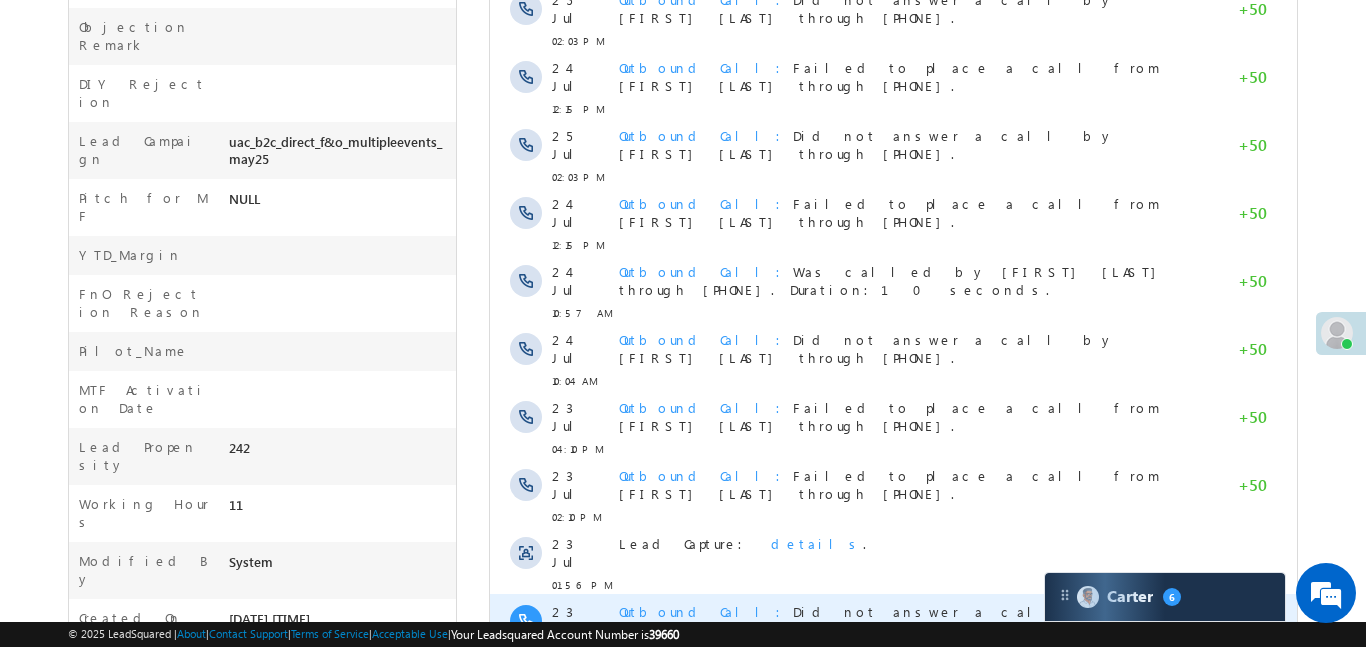 scroll, scrollTop: 785, scrollLeft: 0, axis: vertical 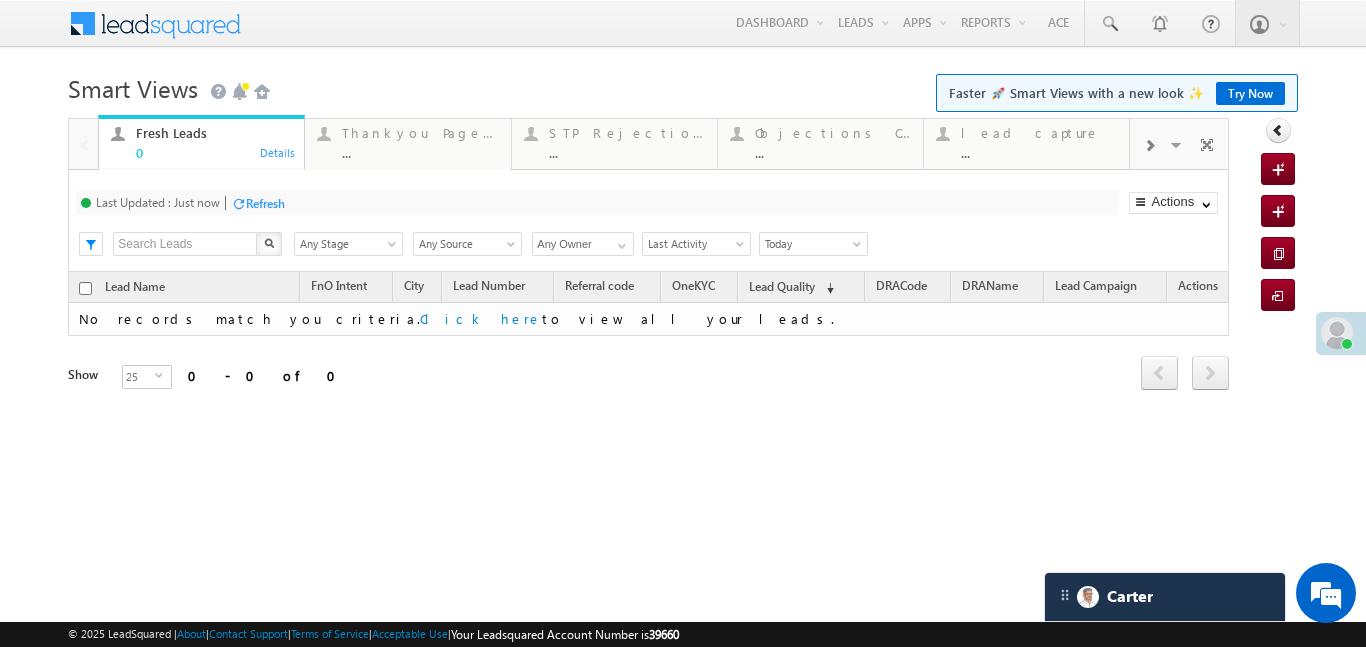 click at bounding box center (1149, 146) 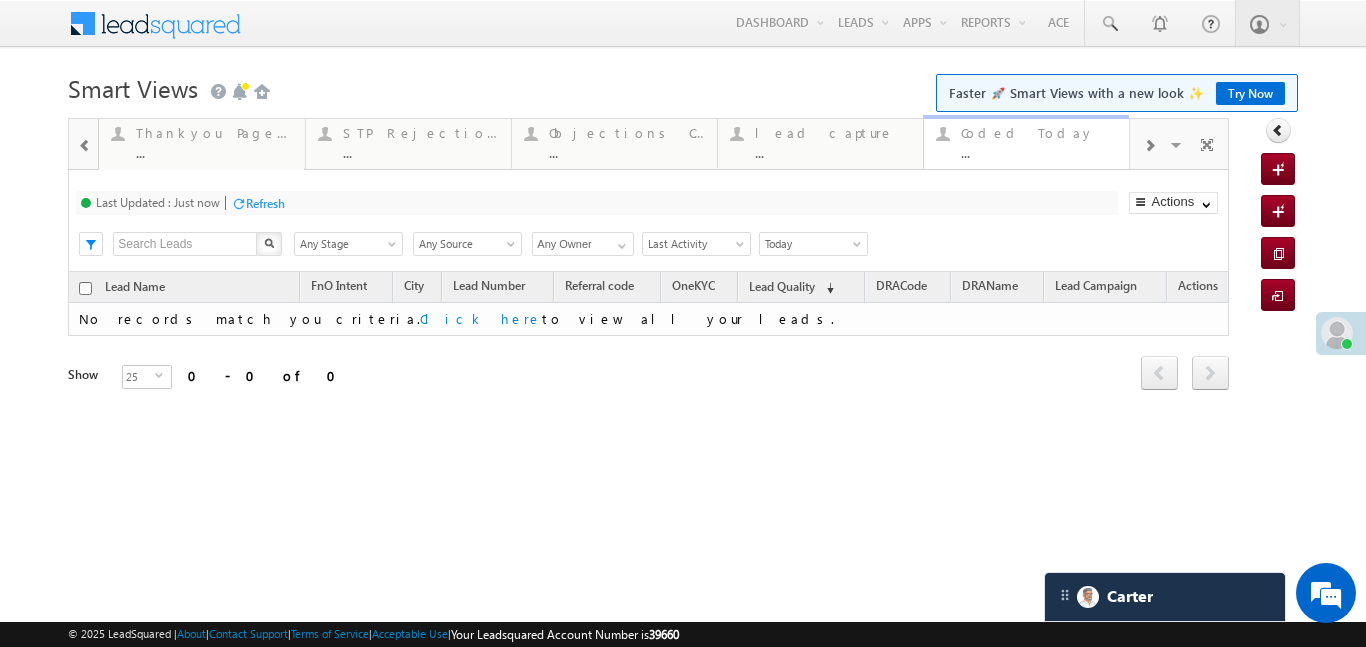 click on "..." at bounding box center (1039, 152) 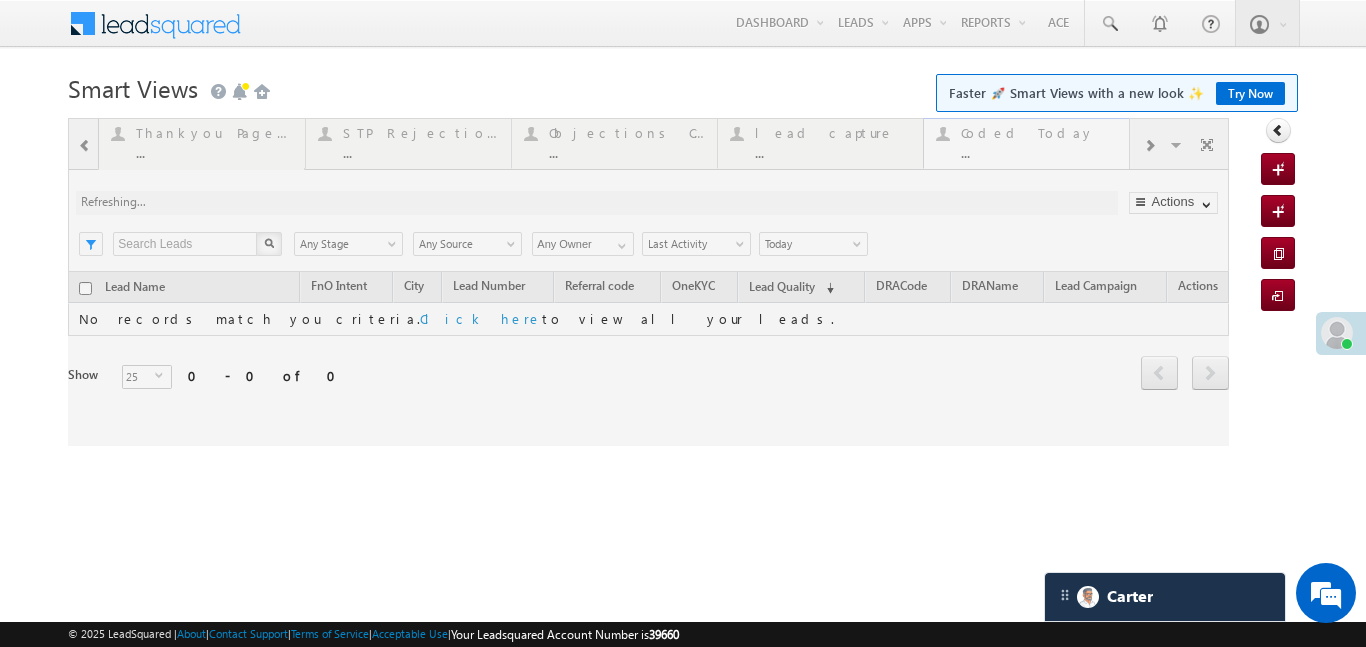 click at bounding box center [648, 282] 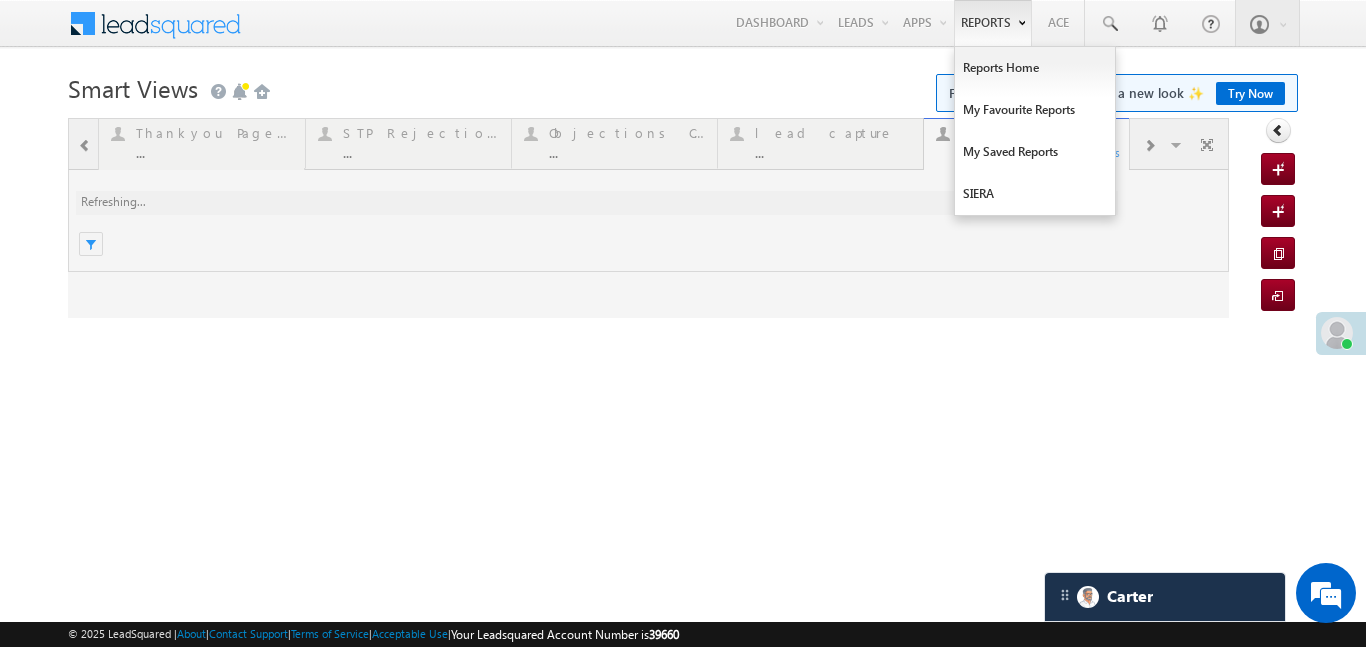 scroll, scrollTop: 0, scrollLeft: 0, axis: both 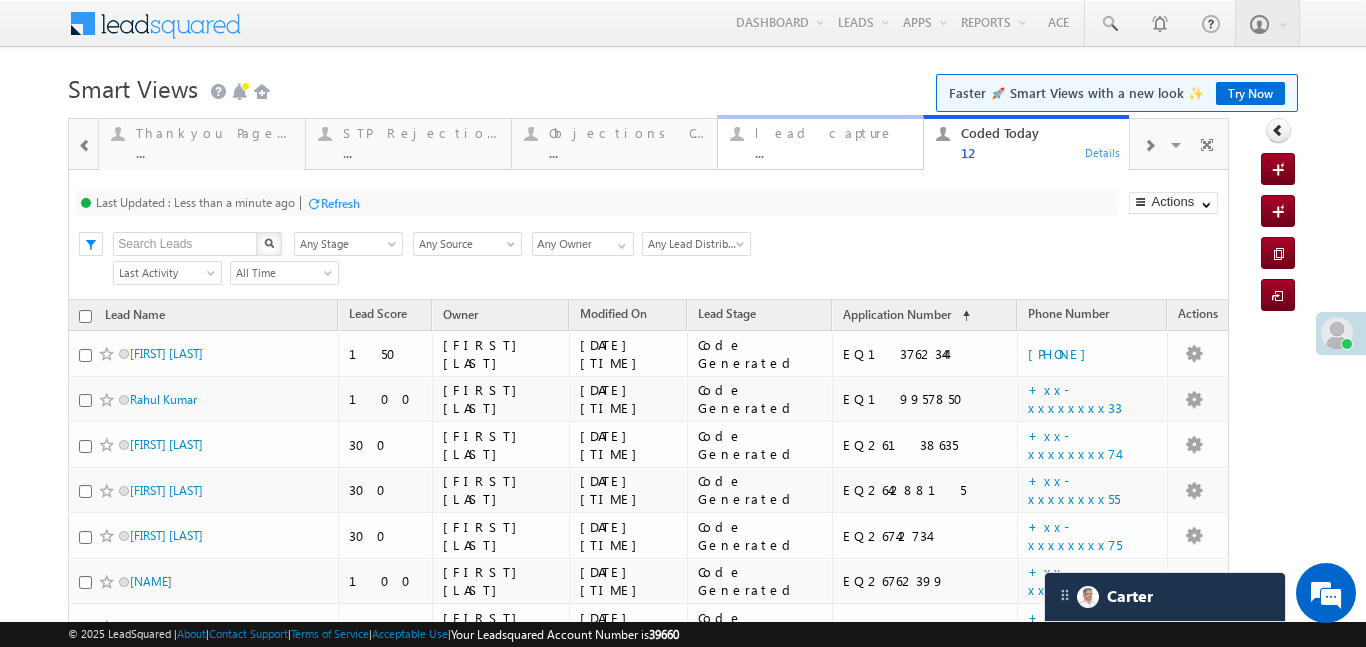 click on "lead capture" at bounding box center [833, 133] 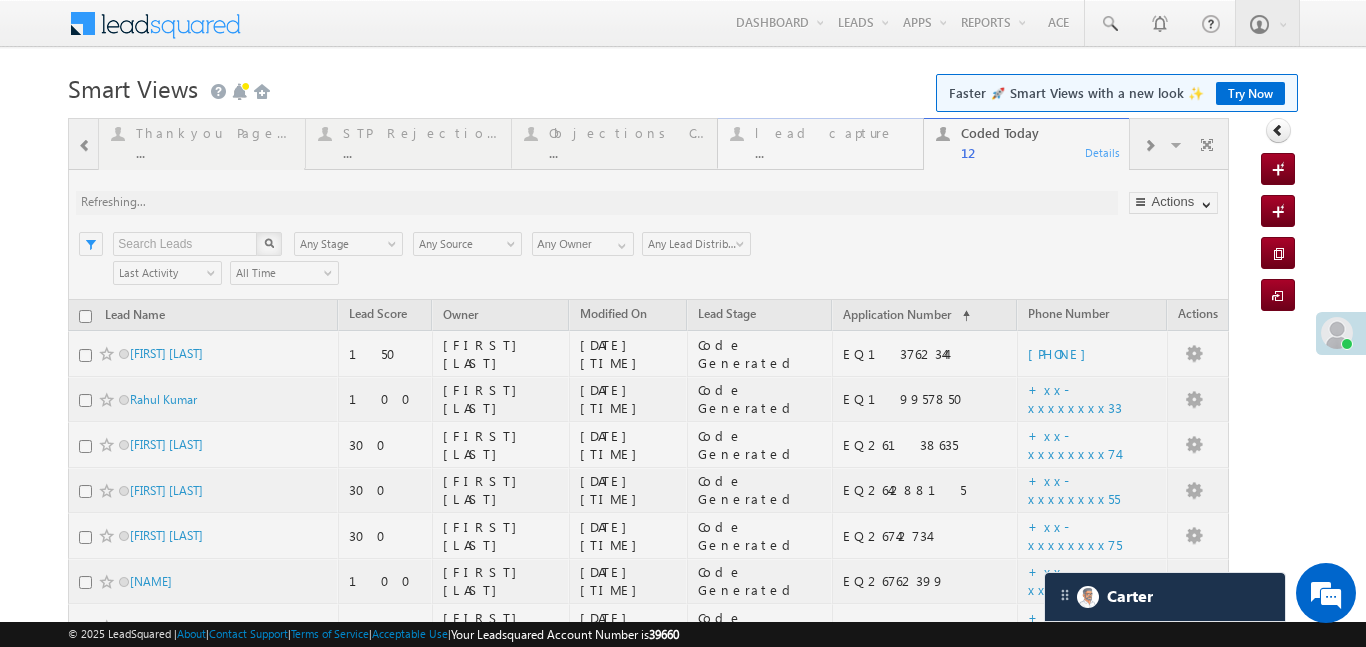 click at bounding box center (648, 553) 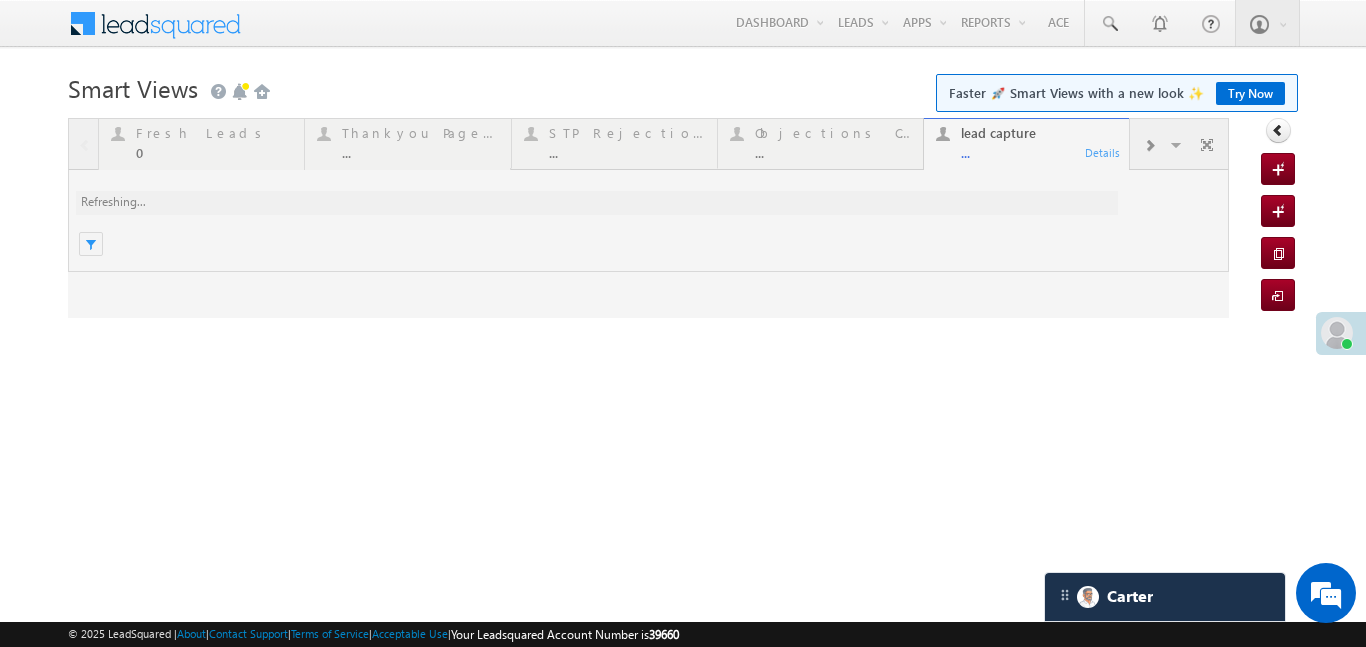scroll, scrollTop: 0, scrollLeft: 0, axis: both 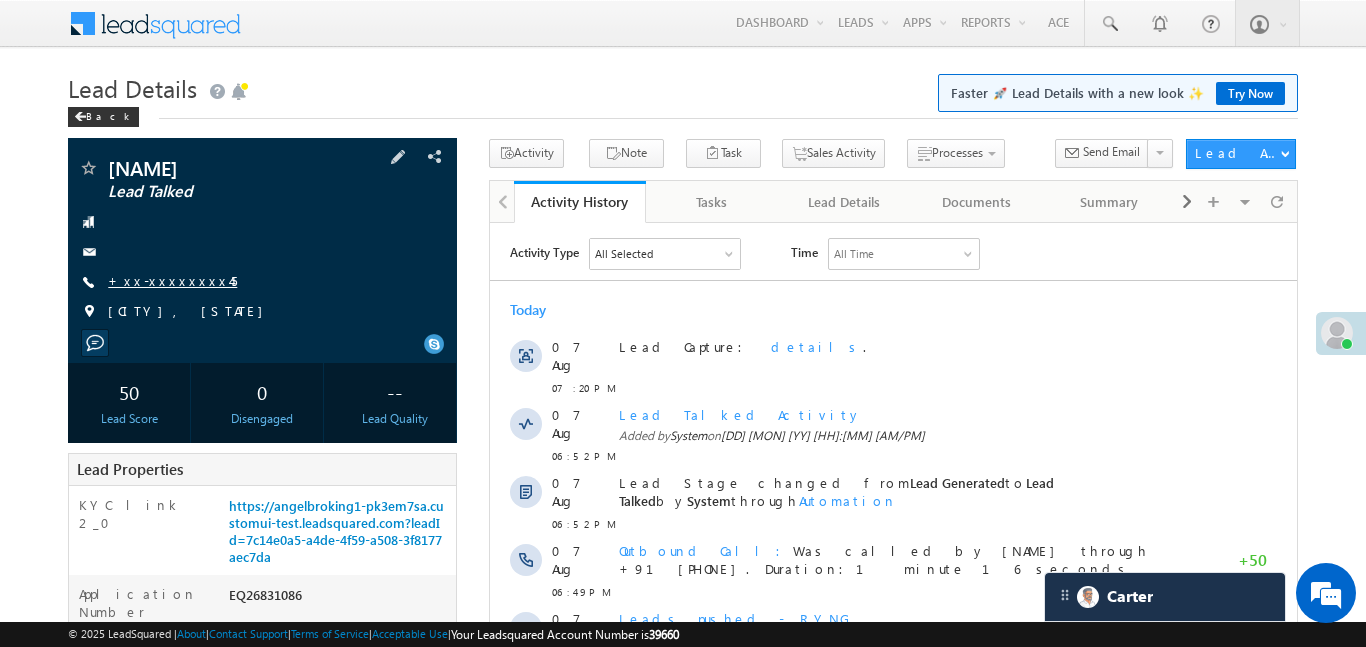 click on "+xx-xxxxxxxx45" at bounding box center [172, 280] 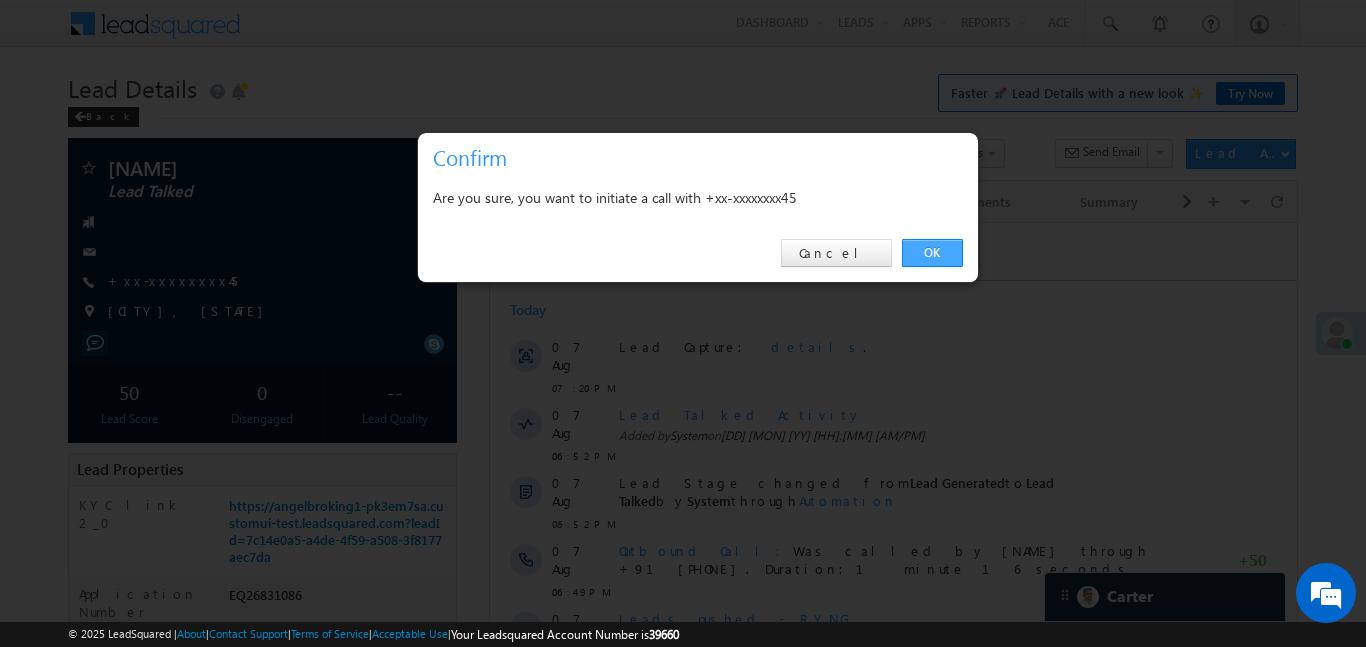 click on "OK" at bounding box center [932, 253] 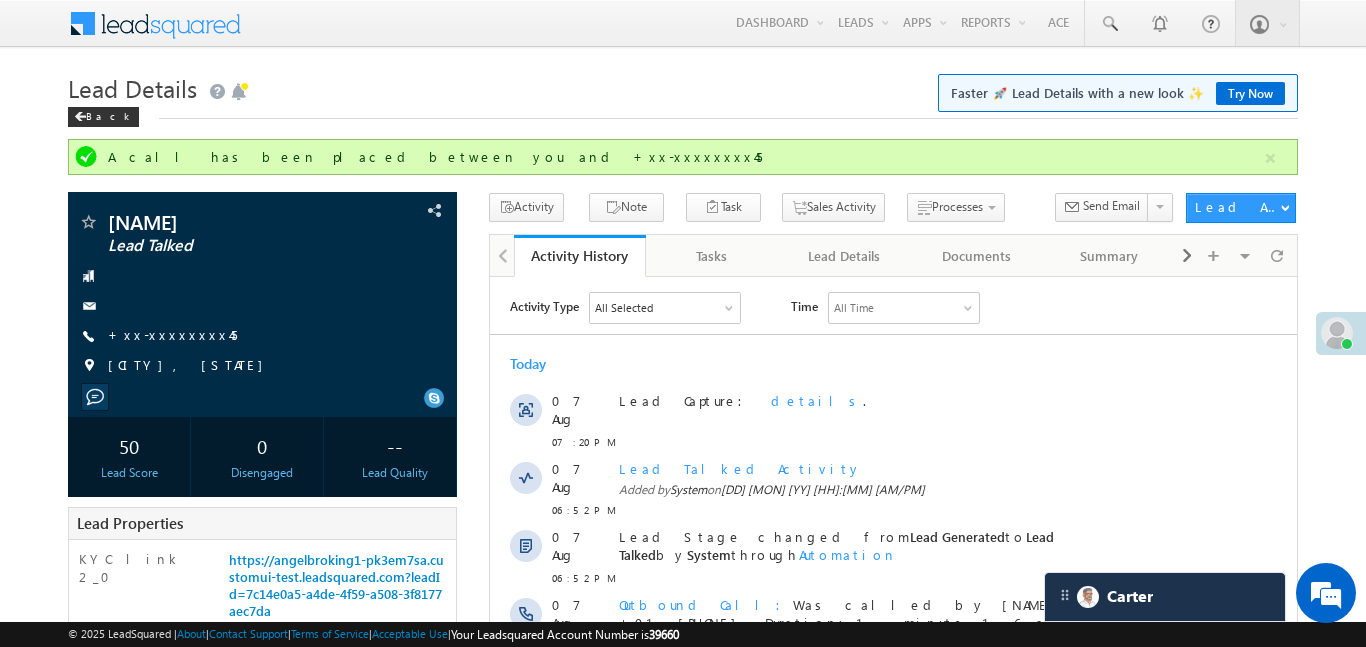 scroll, scrollTop: 9101, scrollLeft: 0, axis: vertical 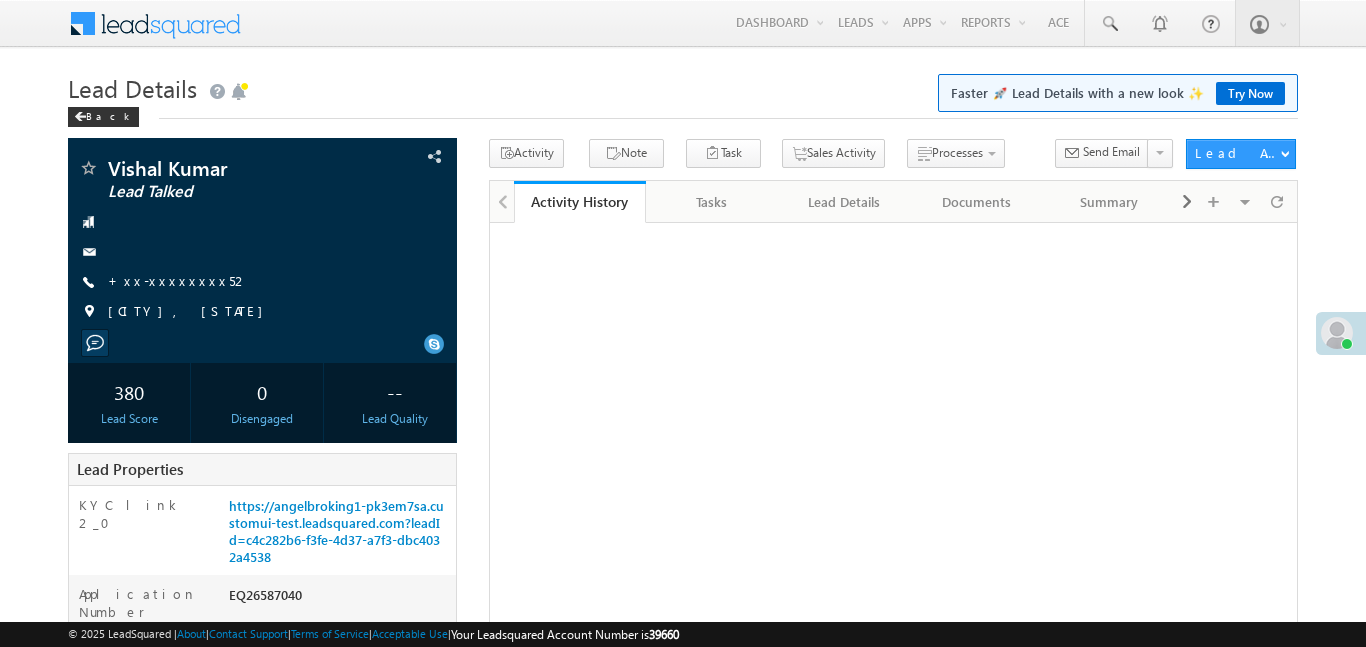 click on "+xx-xxxxxxxx52" at bounding box center (178, 280) 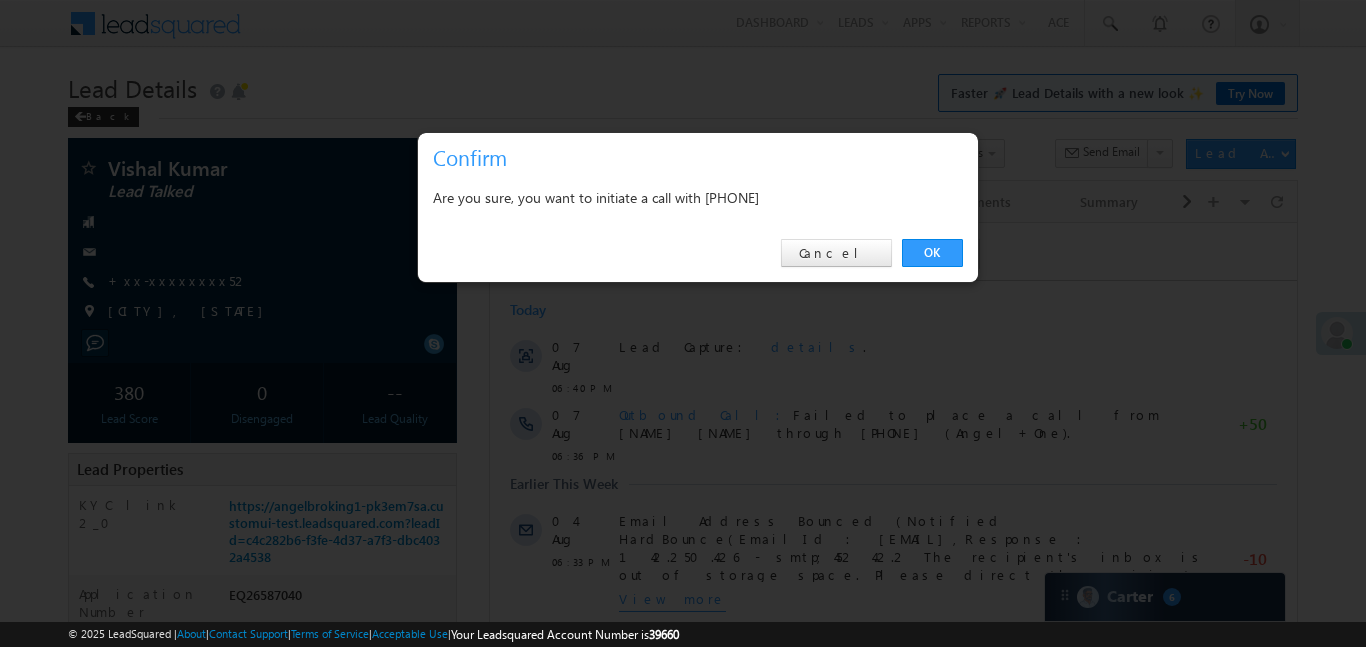 scroll, scrollTop: 0, scrollLeft: 0, axis: both 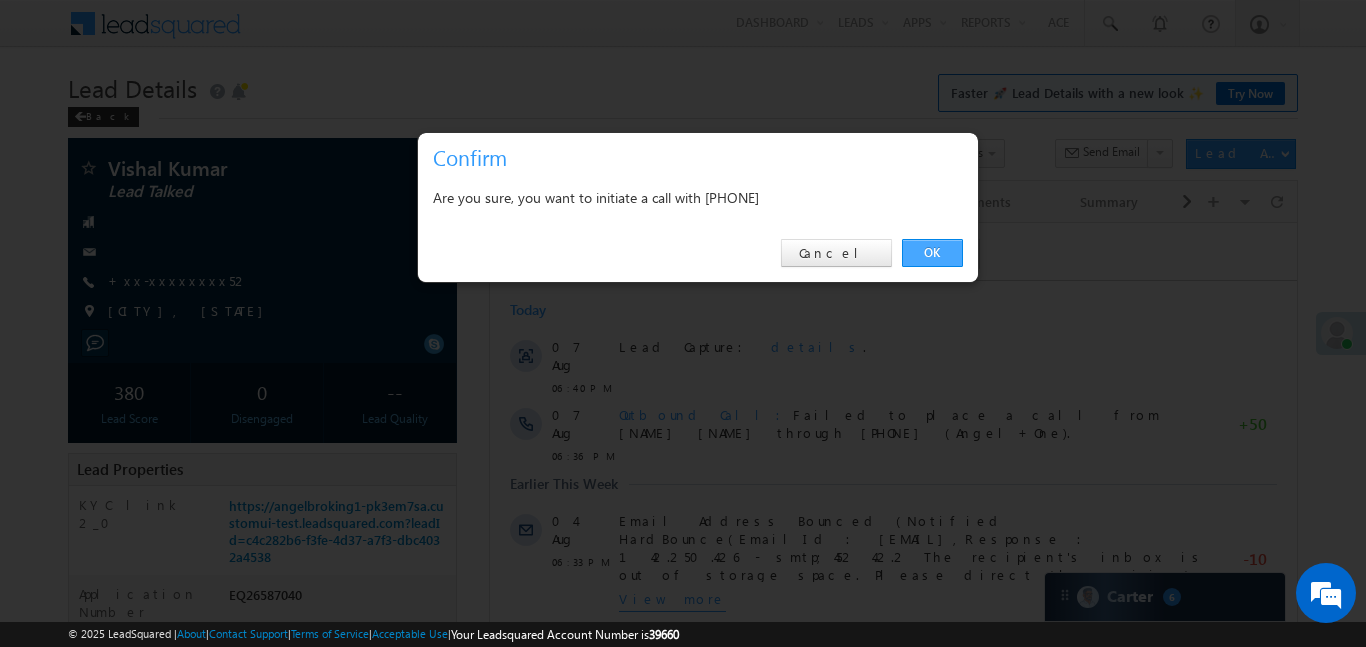 drag, startPoint x: 948, startPoint y: 258, endPoint x: 442, endPoint y: 31, distance: 554.58545 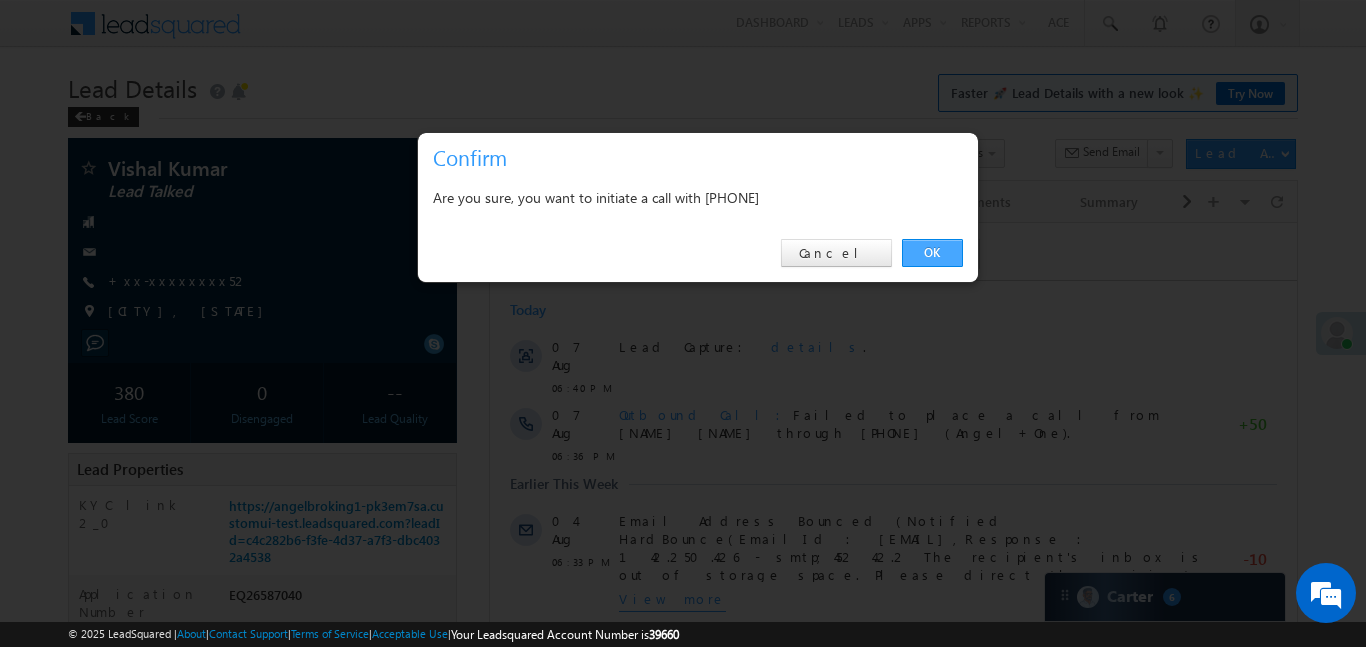 click on "OK" at bounding box center [932, 253] 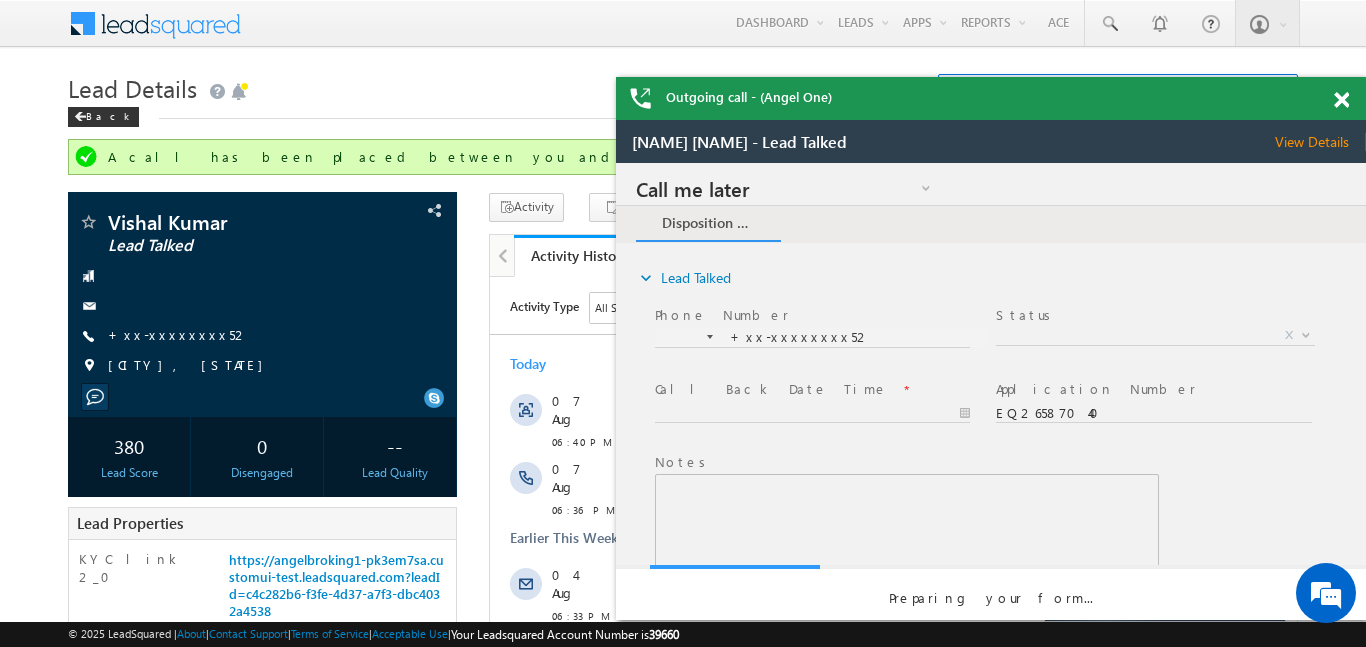 scroll, scrollTop: 0, scrollLeft: 0, axis: both 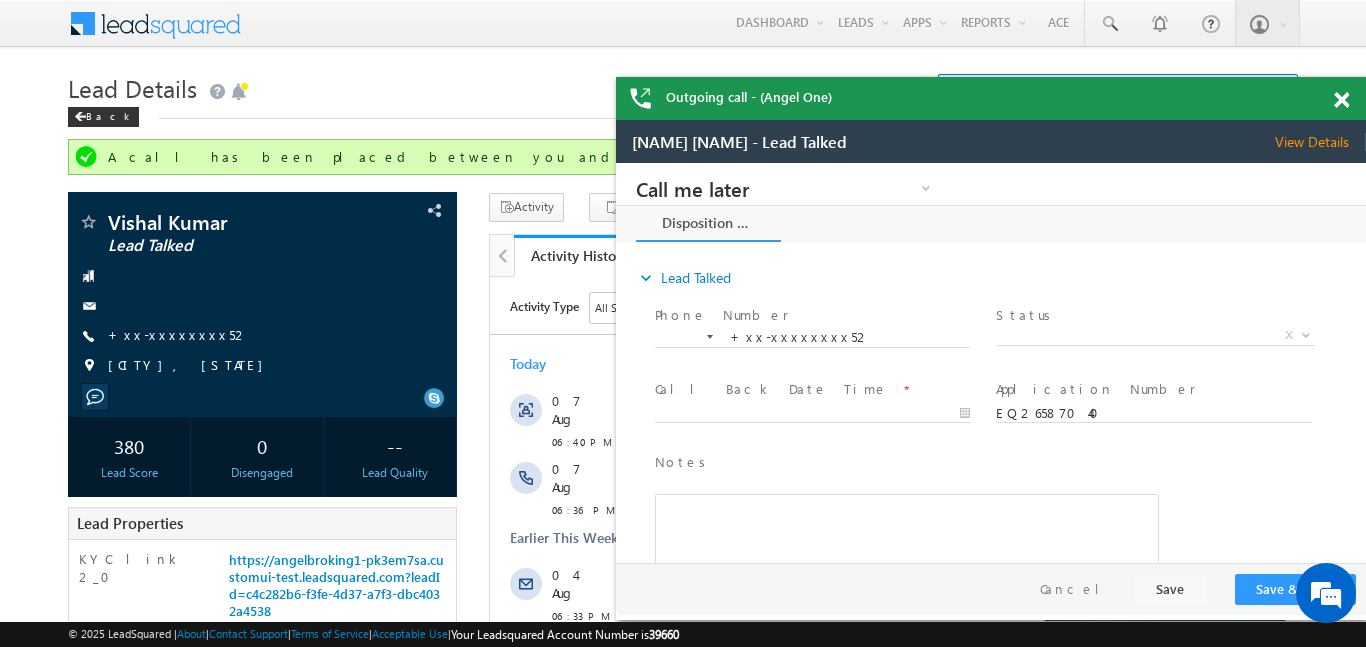 click at bounding box center (1341, 100) 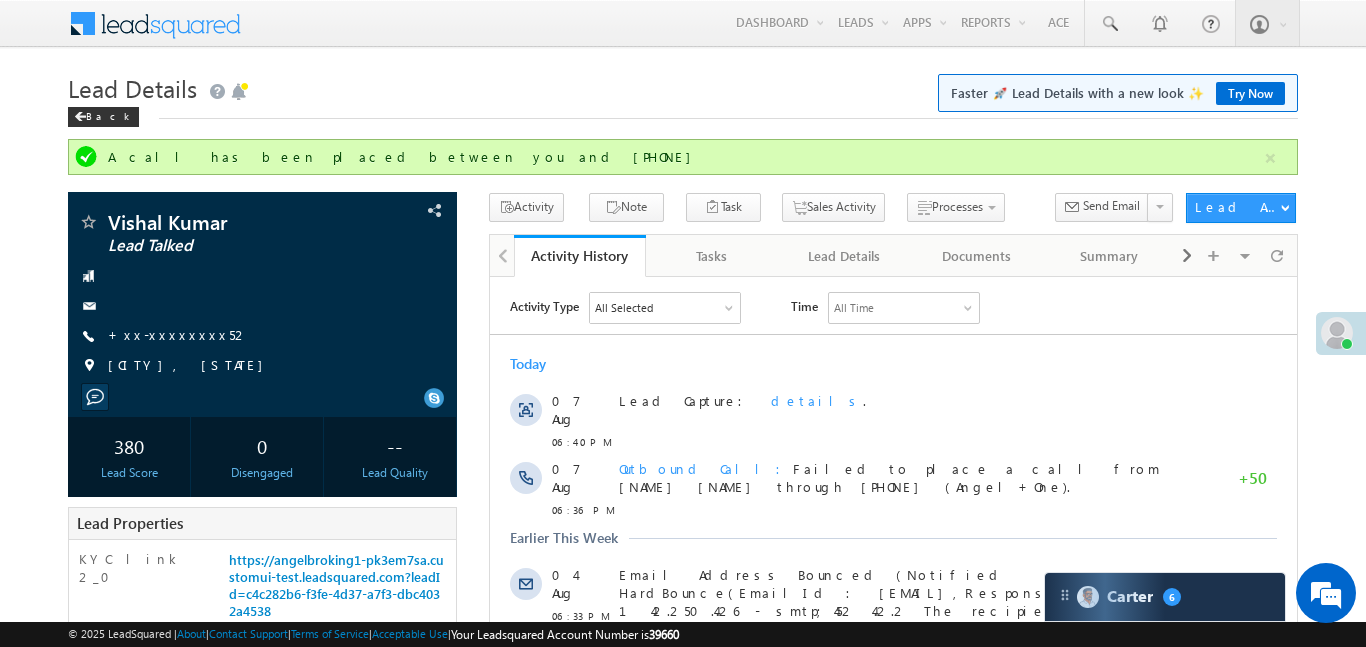 scroll, scrollTop: 316, scrollLeft: 0, axis: vertical 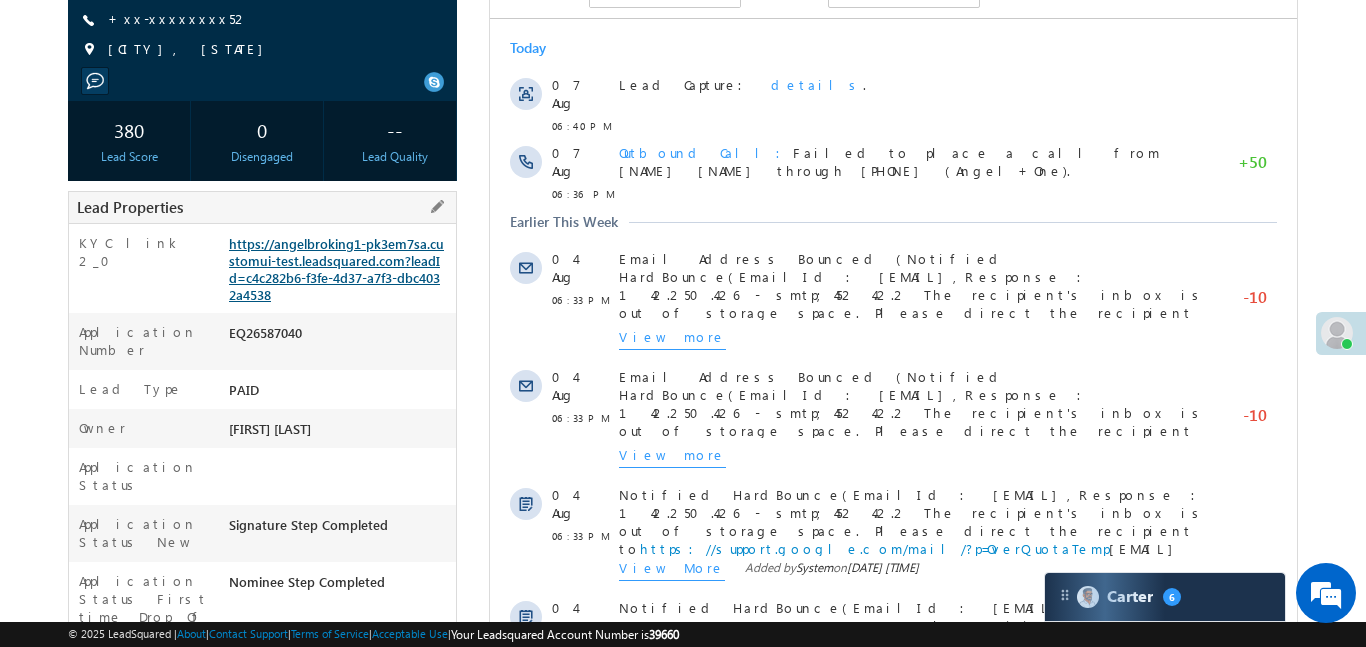 click on "https://angelbroking1-pk3em7sa.customui-test.leadsquared.com?leadId=c4c282b6-f3fe-4d37-a7f3-dbc4032a4538" at bounding box center (336, 269) 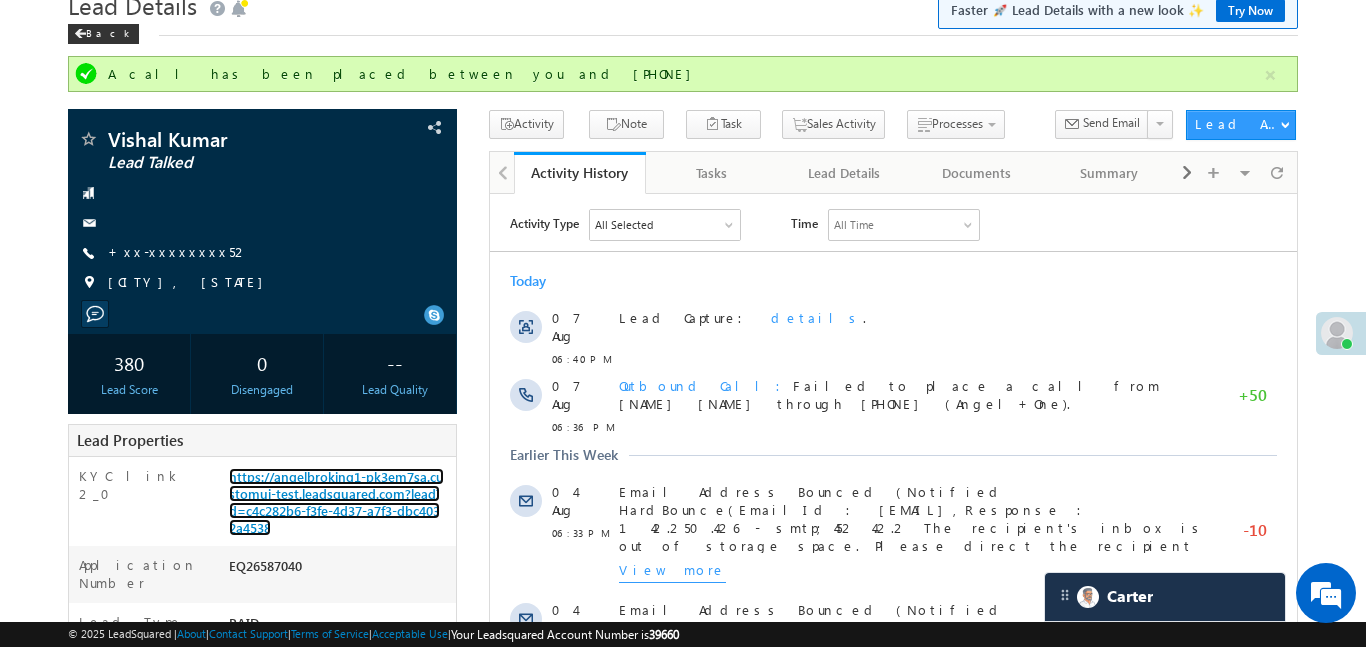 scroll, scrollTop: 0, scrollLeft: 0, axis: both 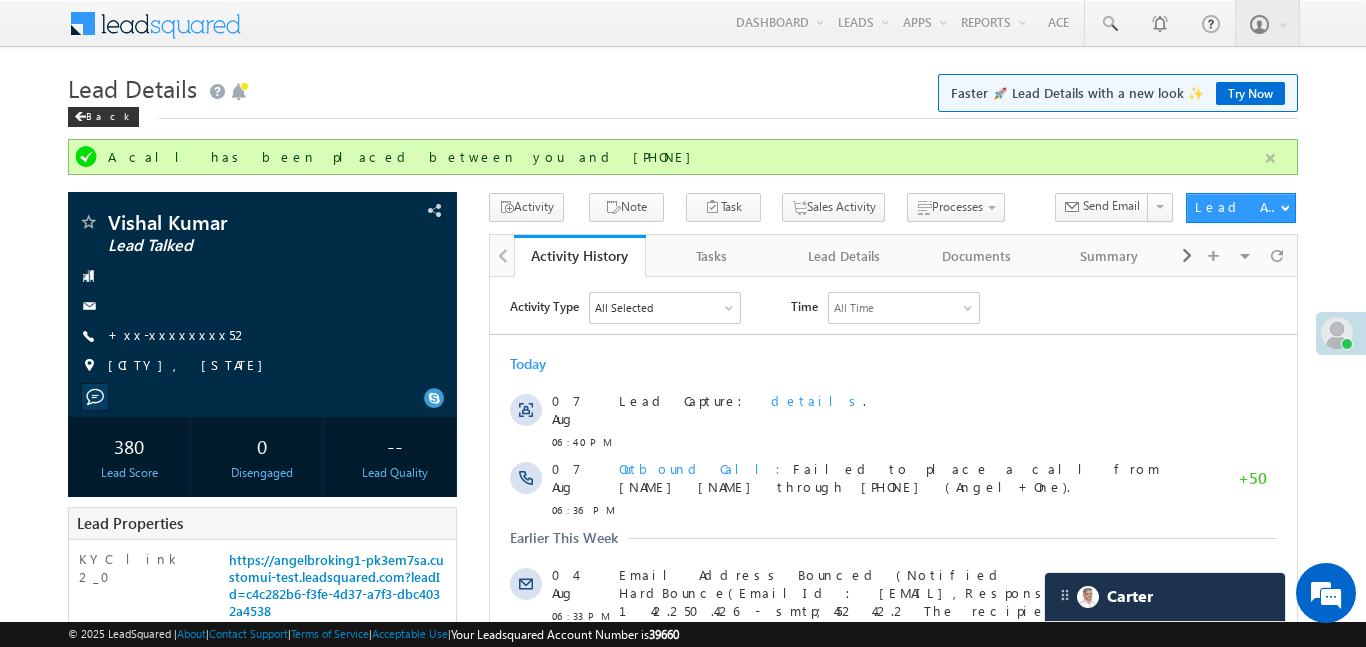 click at bounding box center (1270, 158) 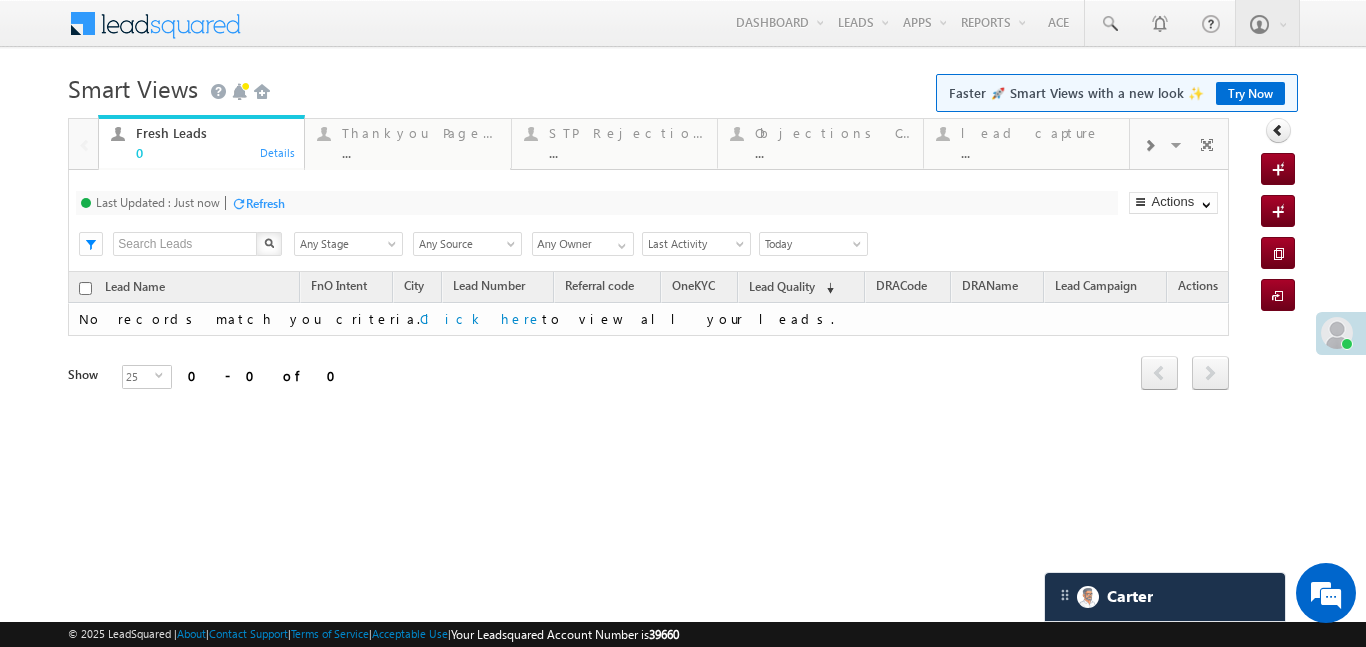 scroll, scrollTop: 0, scrollLeft: 0, axis: both 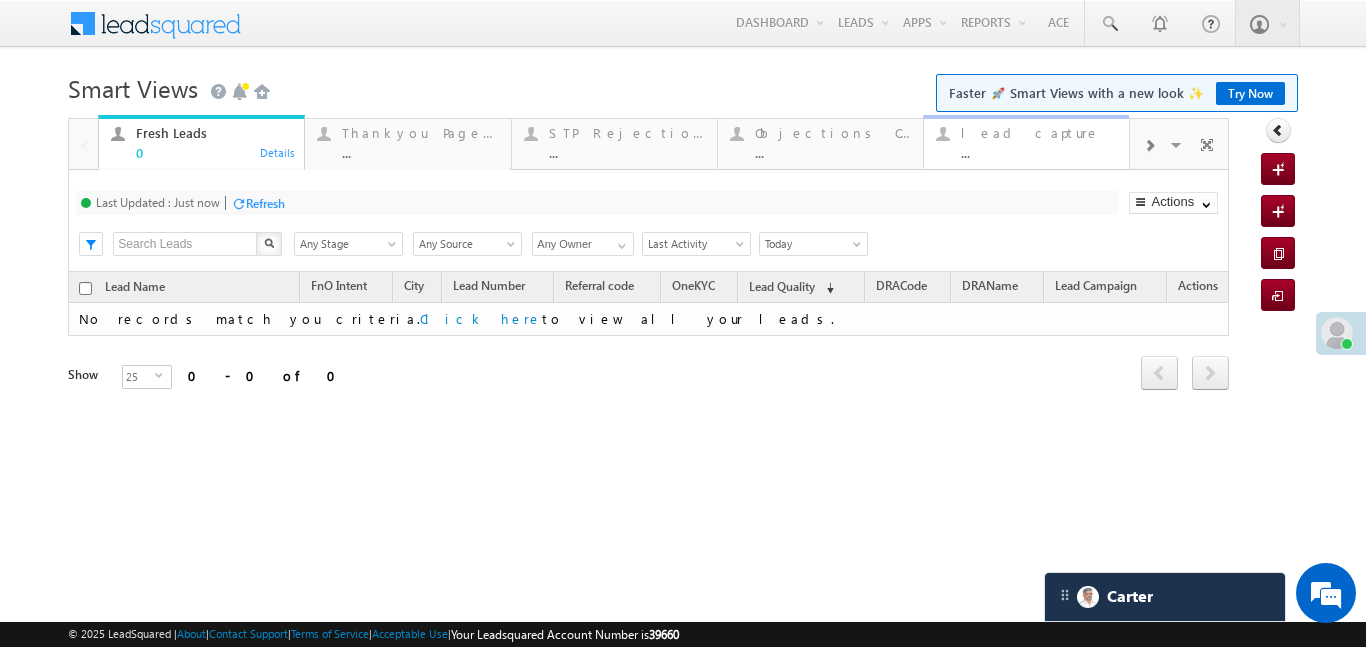 click on "lead capture" at bounding box center (1039, 133) 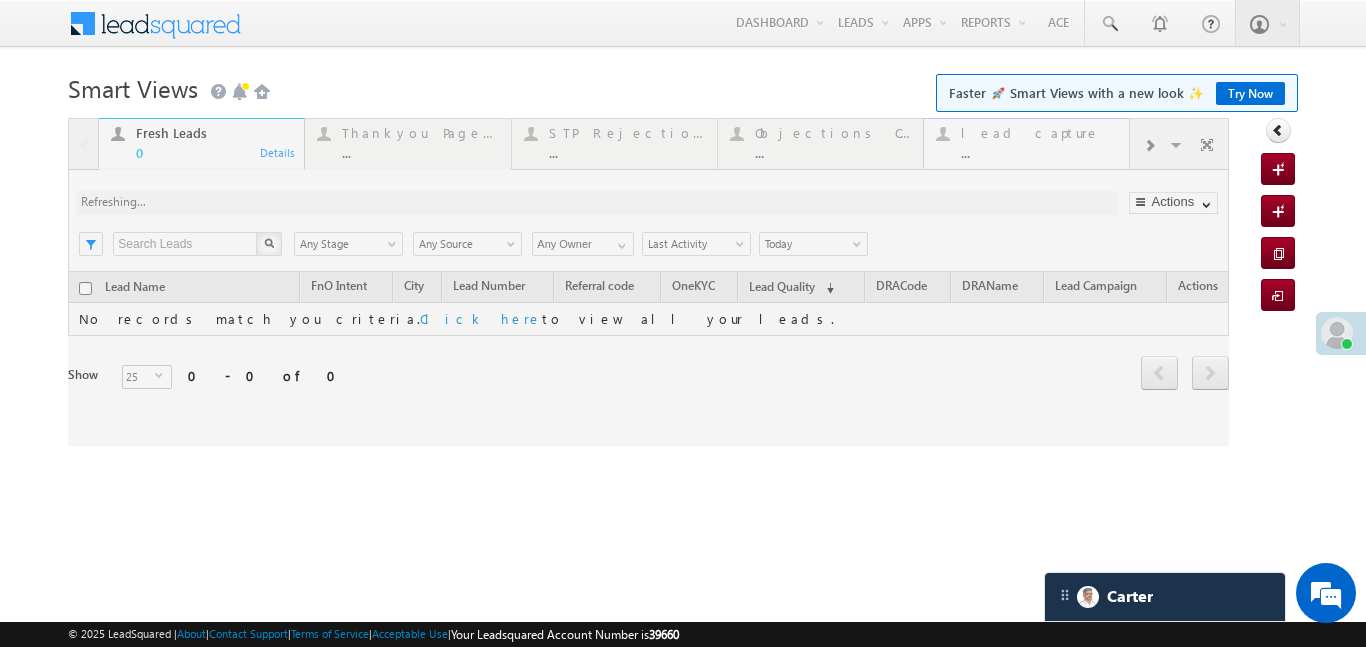 click at bounding box center [648, 282] 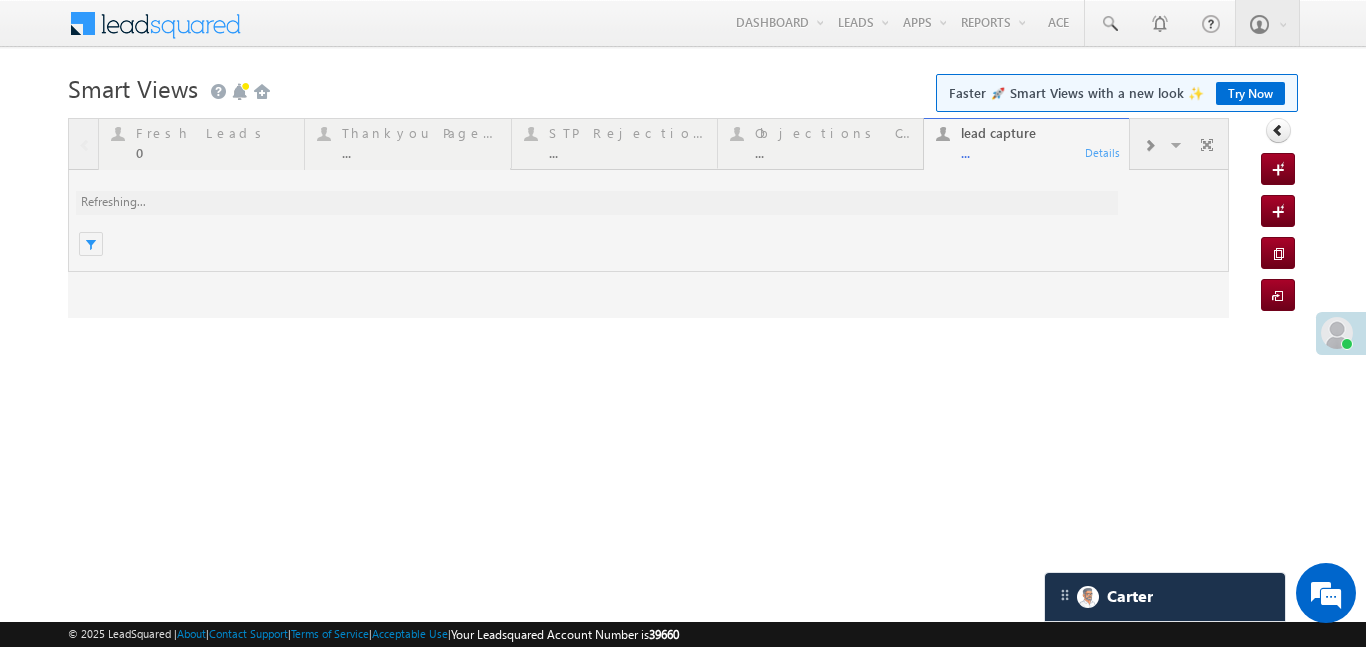 scroll, scrollTop: 0, scrollLeft: 0, axis: both 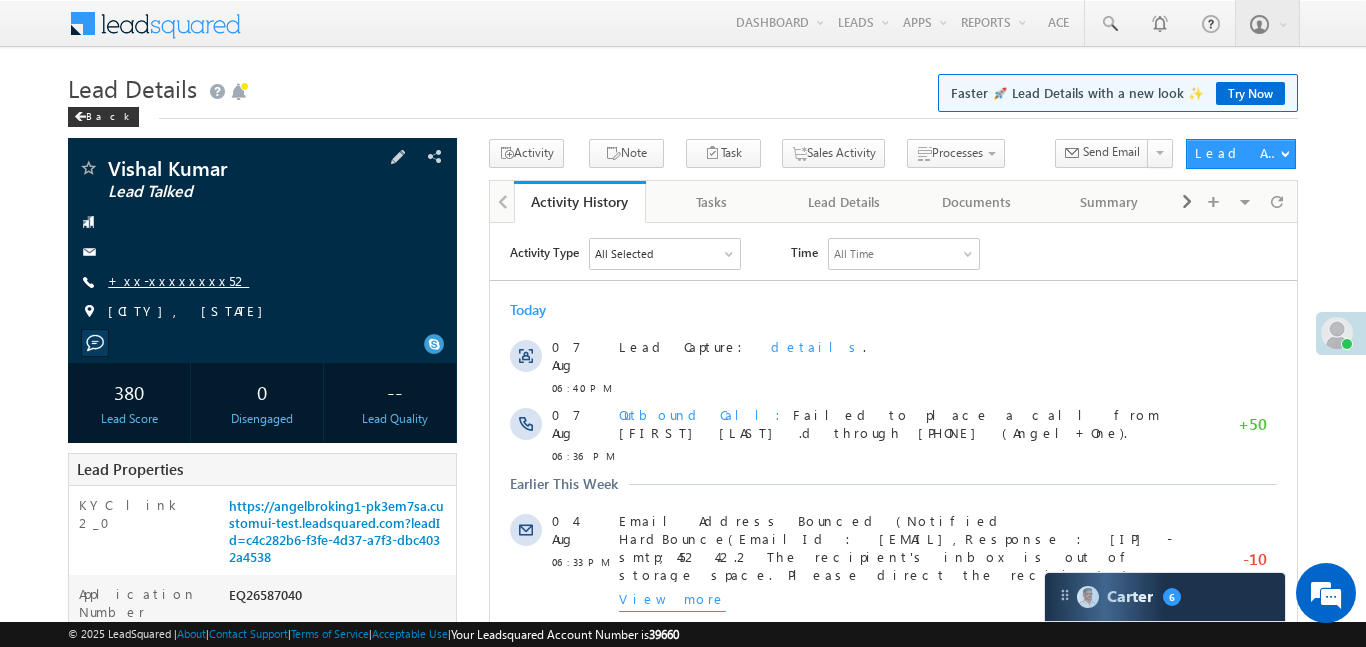 click on "+xx-xxxxxxxx52" at bounding box center [178, 280] 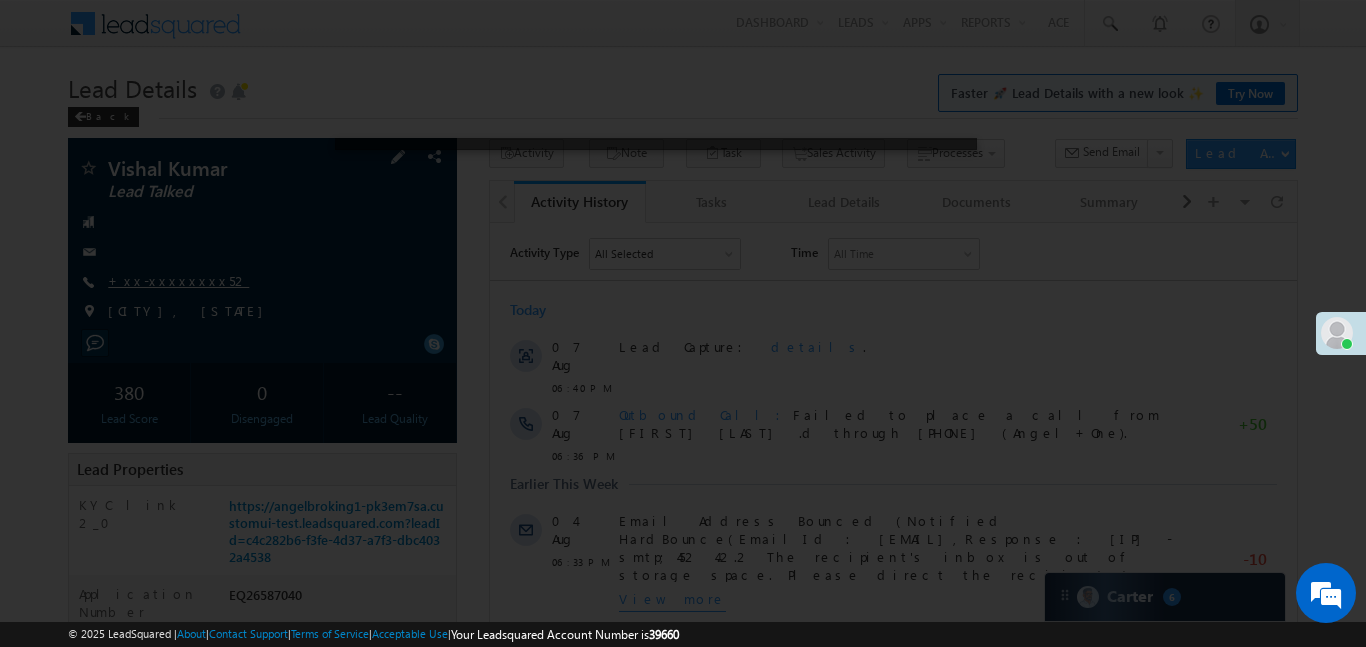 scroll, scrollTop: 0, scrollLeft: 0, axis: both 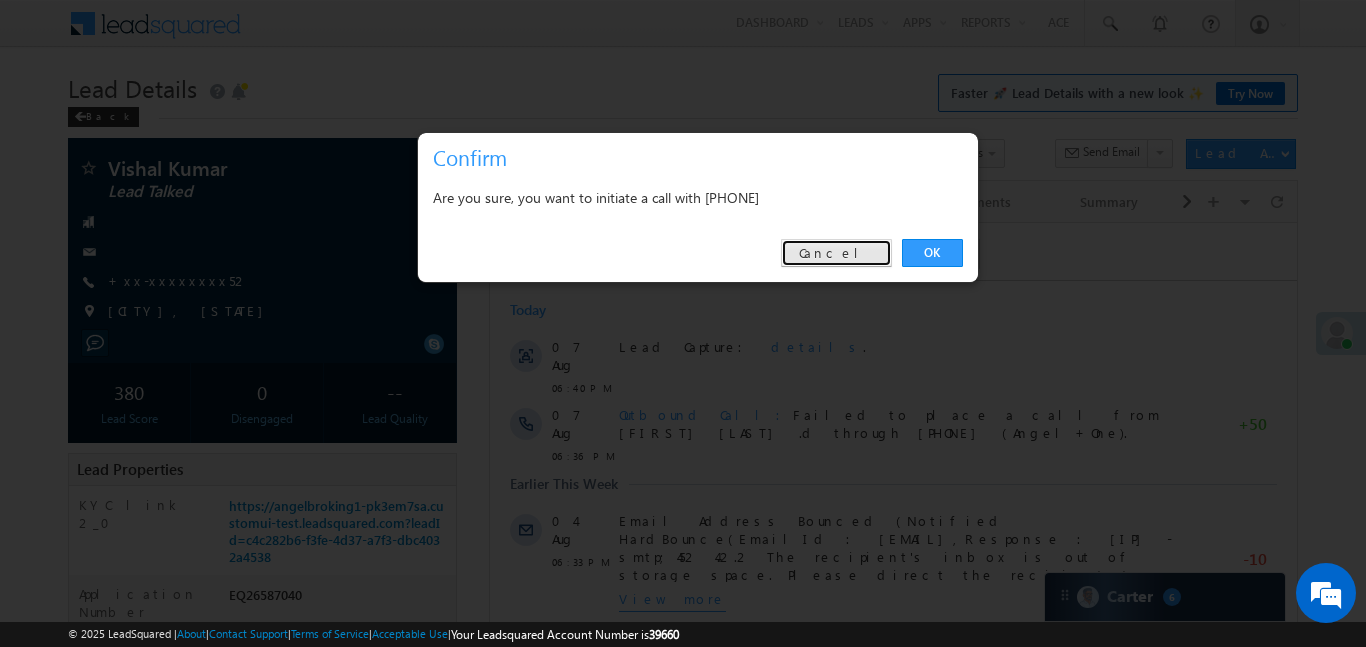 click on "Cancel" at bounding box center [836, 253] 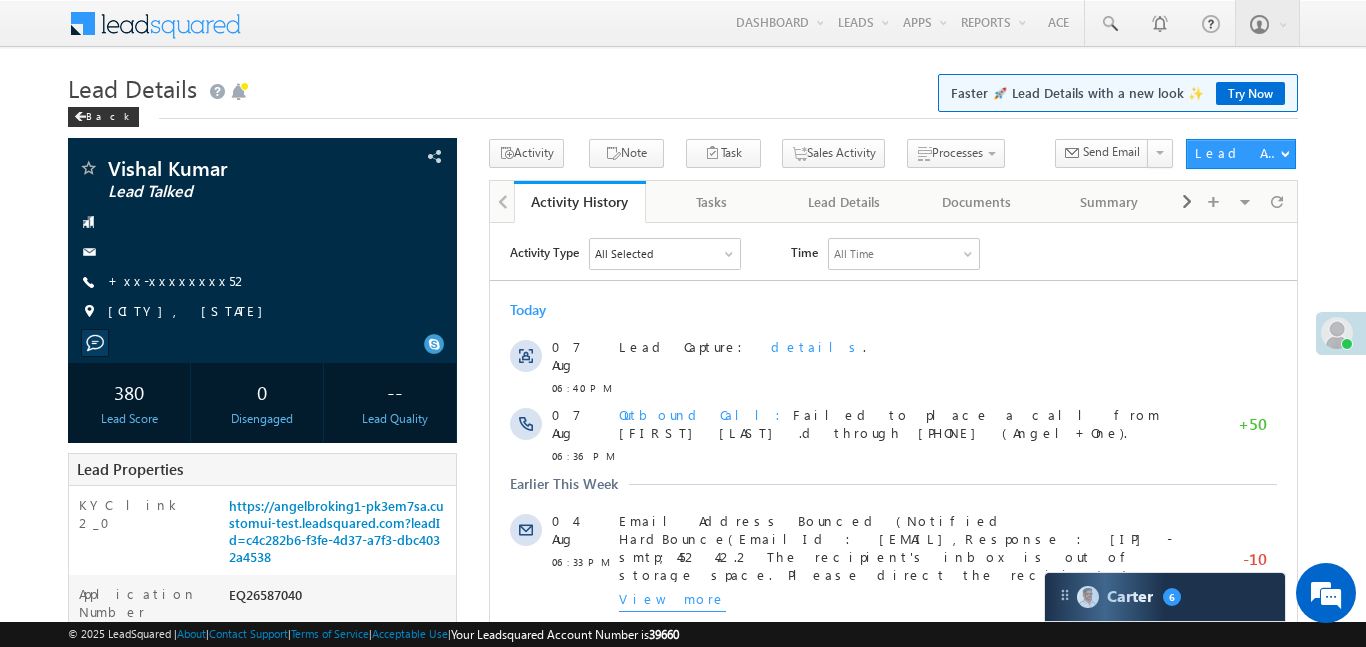 drag, startPoint x: 415, startPoint y: 33, endPoint x: 404, endPoint y: 3, distance: 31.95309 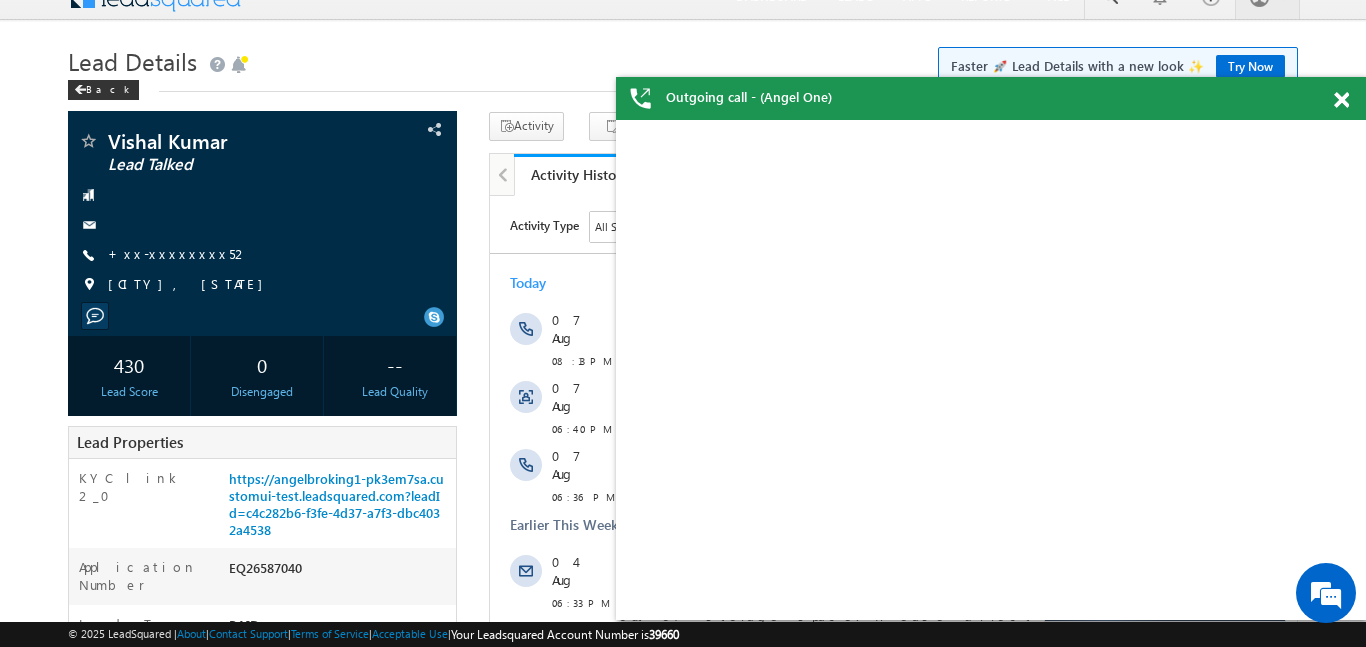 scroll, scrollTop: 0, scrollLeft: 0, axis: both 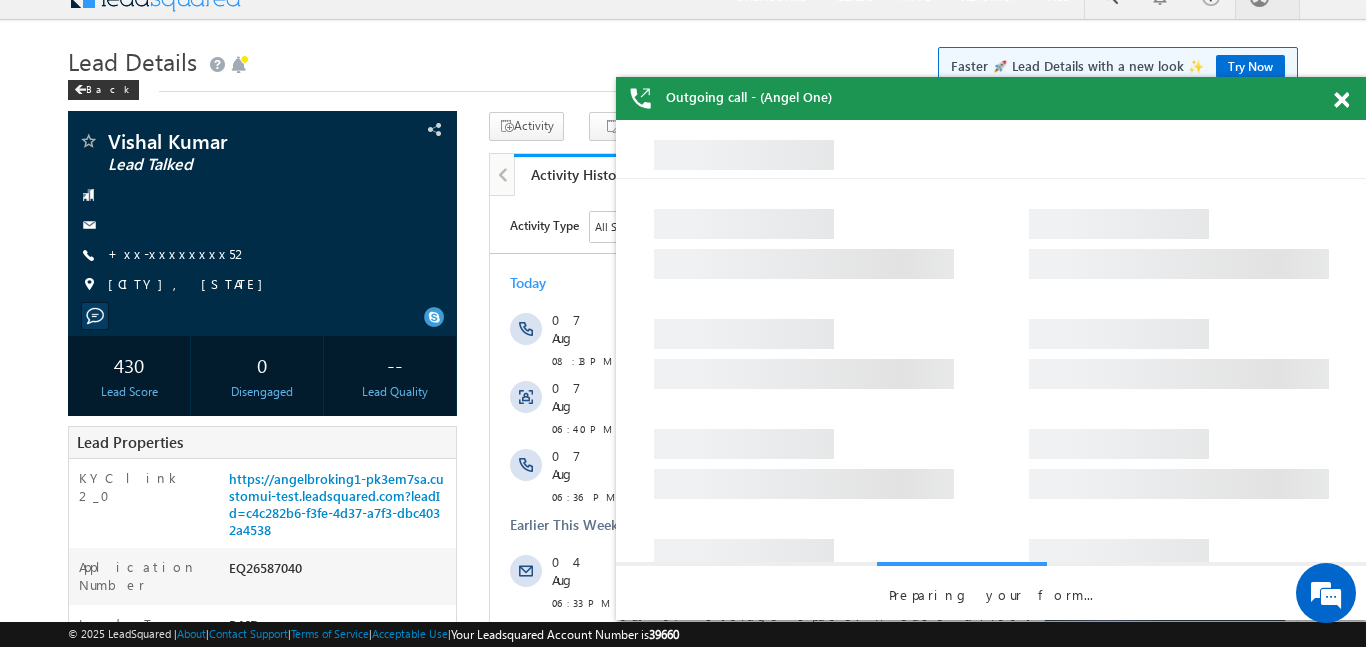 click at bounding box center [1341, 100] 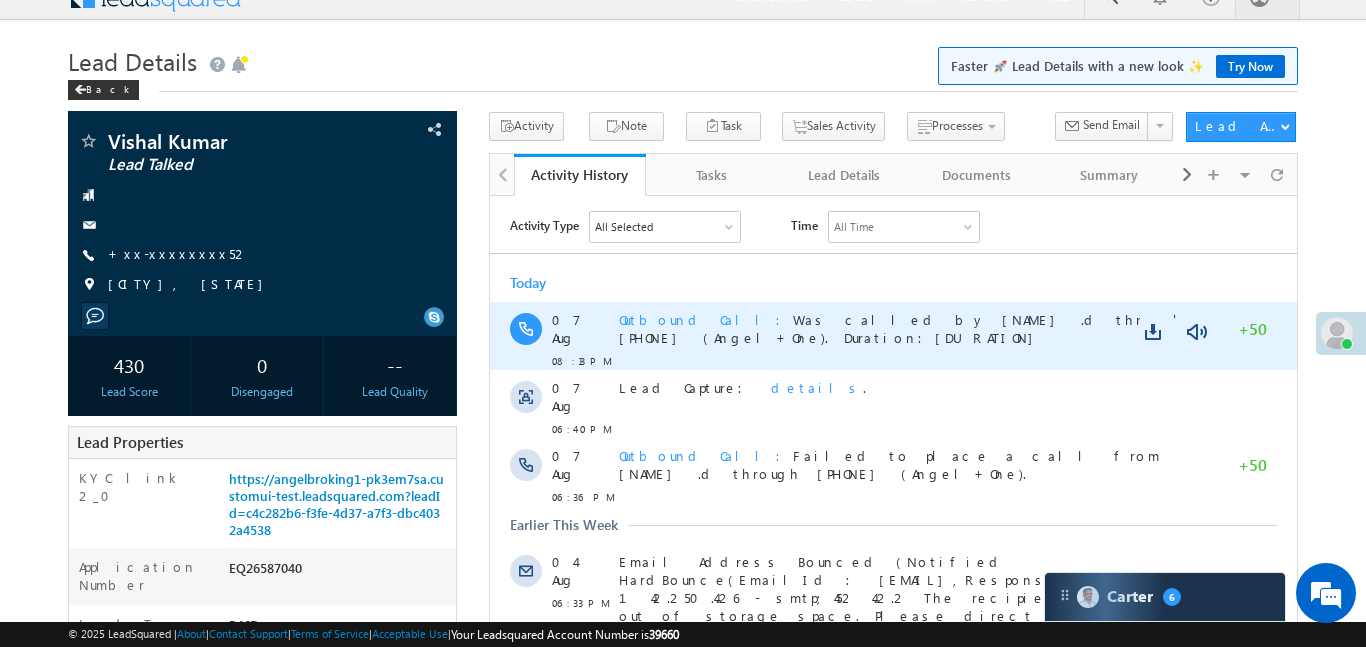 scroll, scrollTop: 0, scrollLeft: 0, axis: both 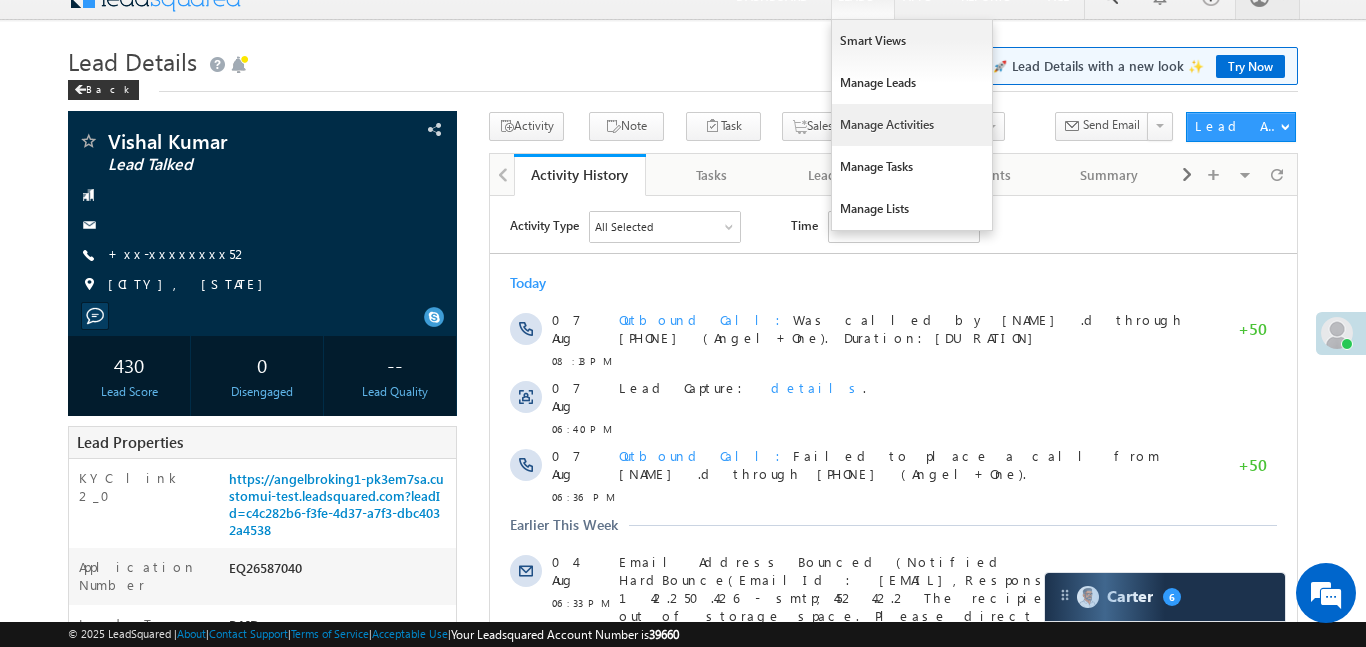 click on "Manage Activities" at bounding box center (912, 125) 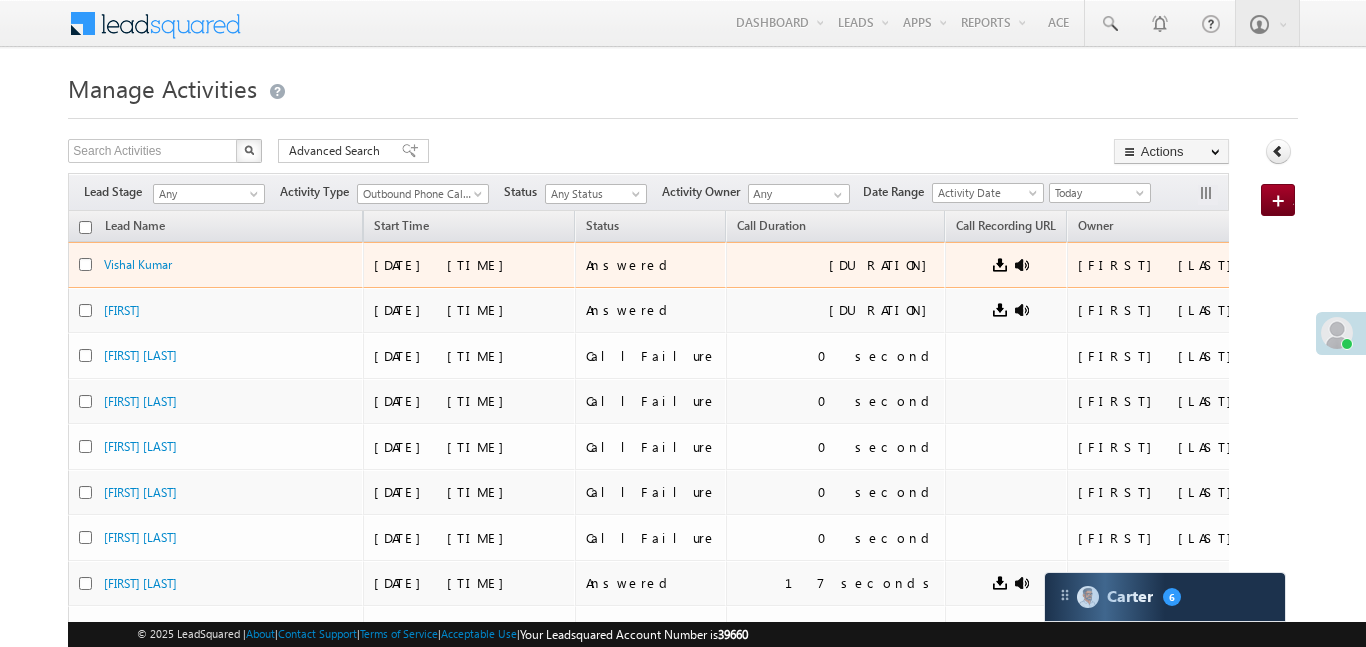scroll, scrollTop: 0, scrollLeft: 0, axis: both 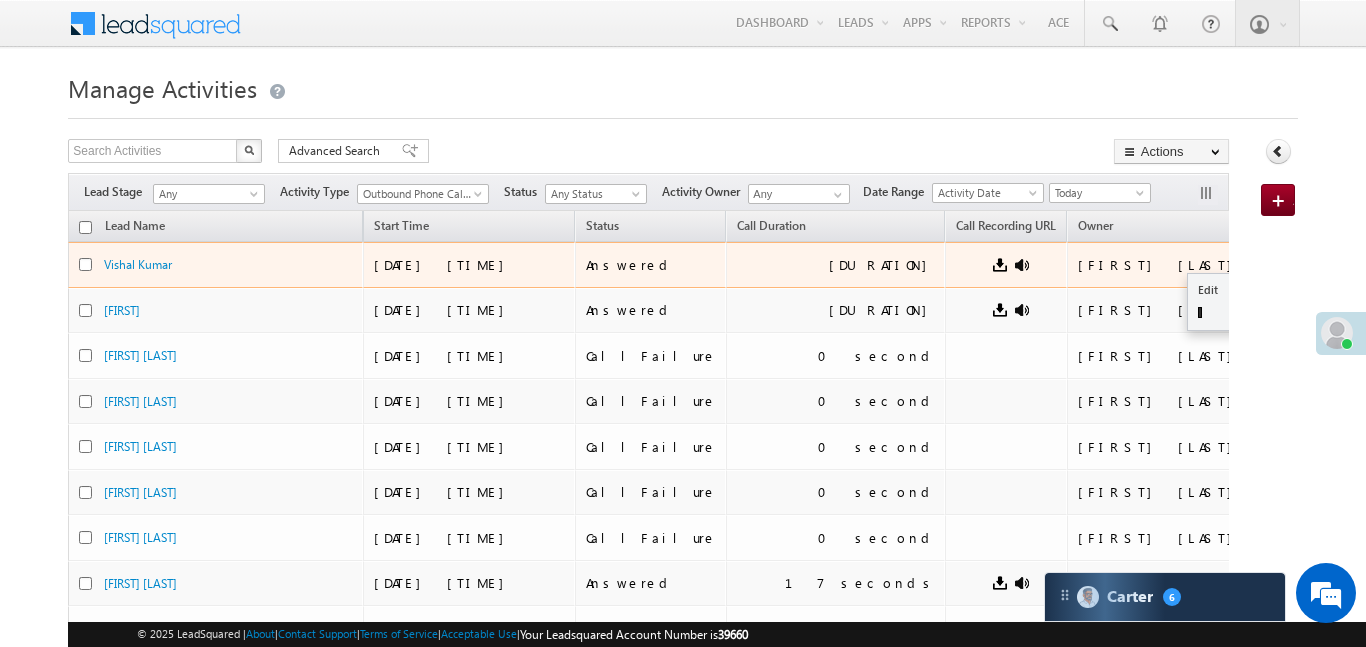 click at bounding box center [1278, 264] 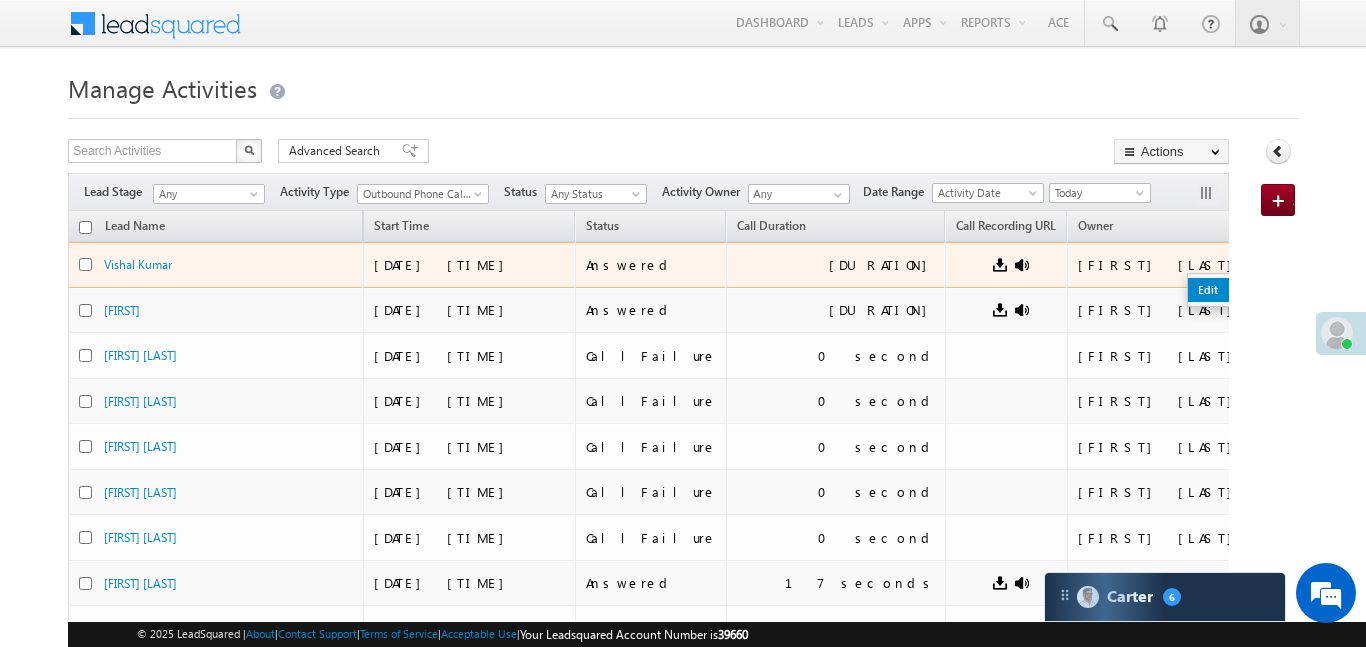 click on "Edit" at bounding box center (1238, 290) 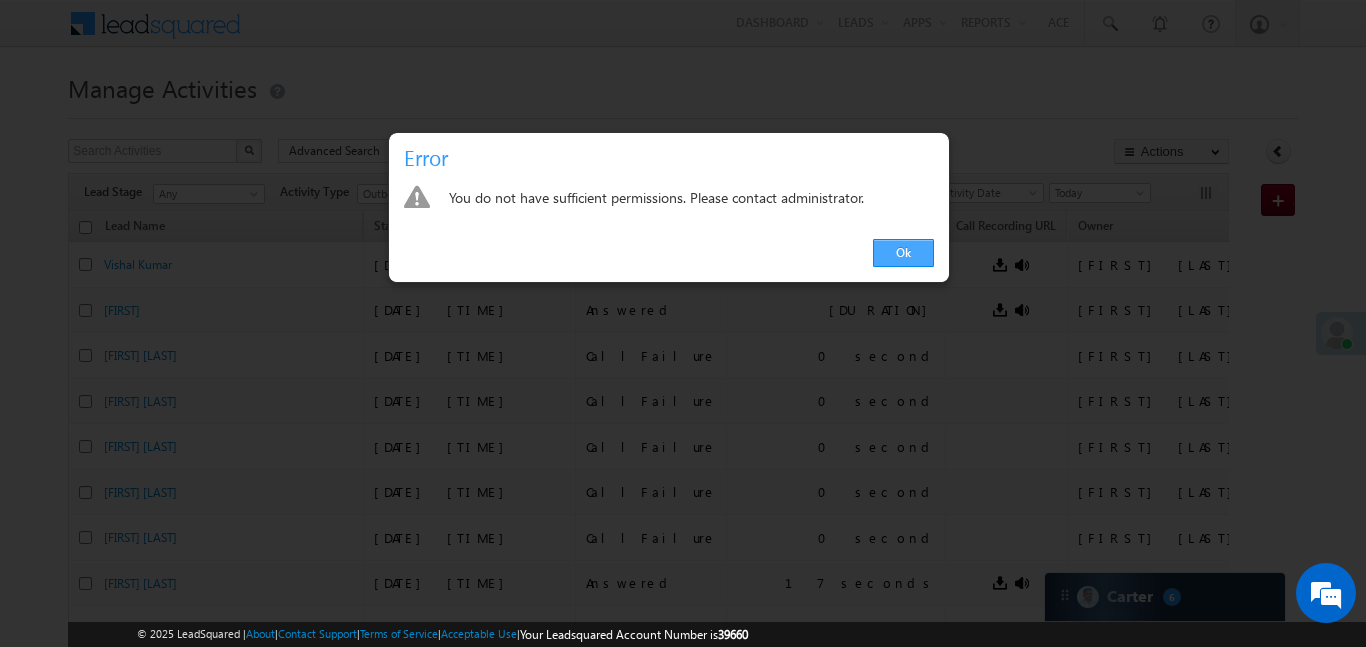 click on "Ok" at bounding box center (903, 253) 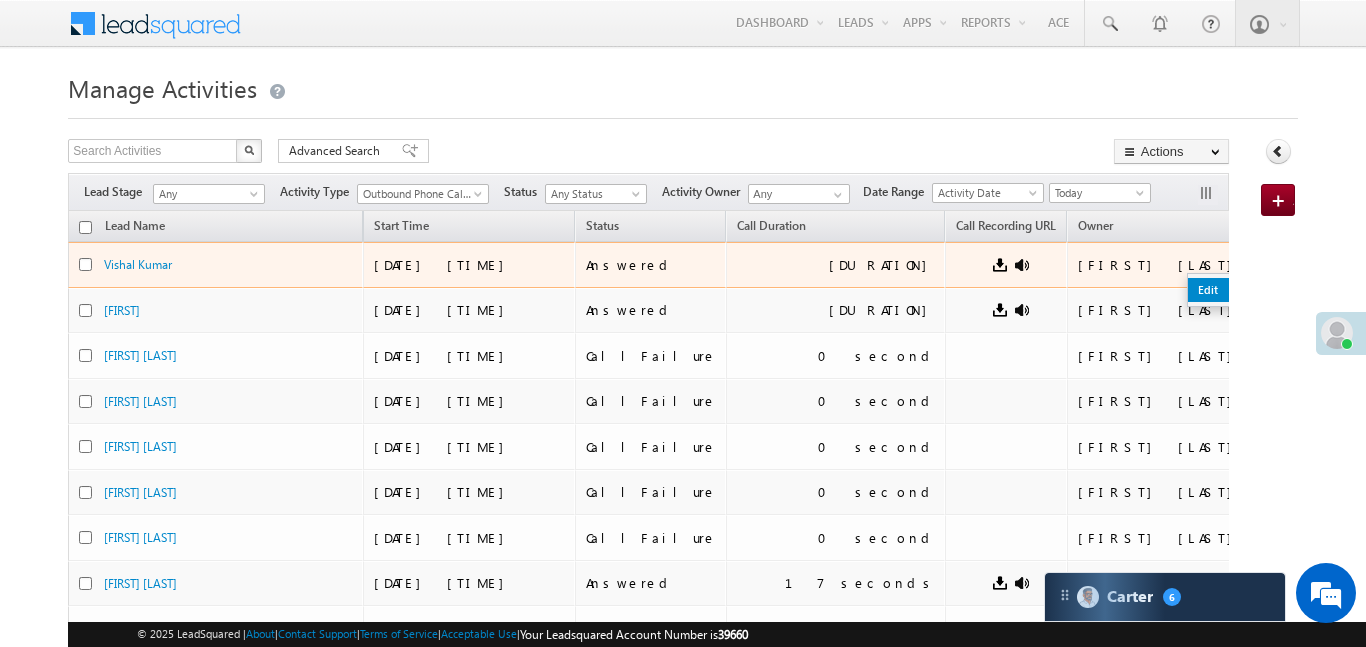 click on "Edit" at bounding box center (1238, 290) 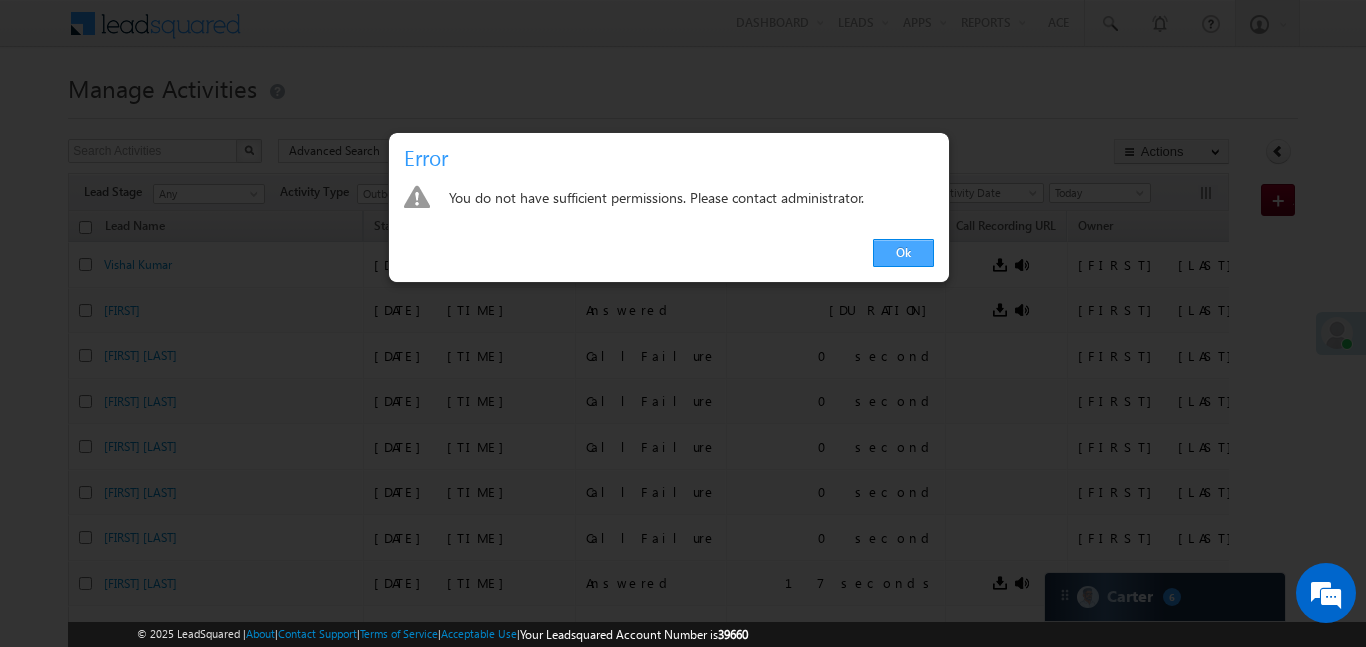 click on "Ok" at bounding box center [903, 253] 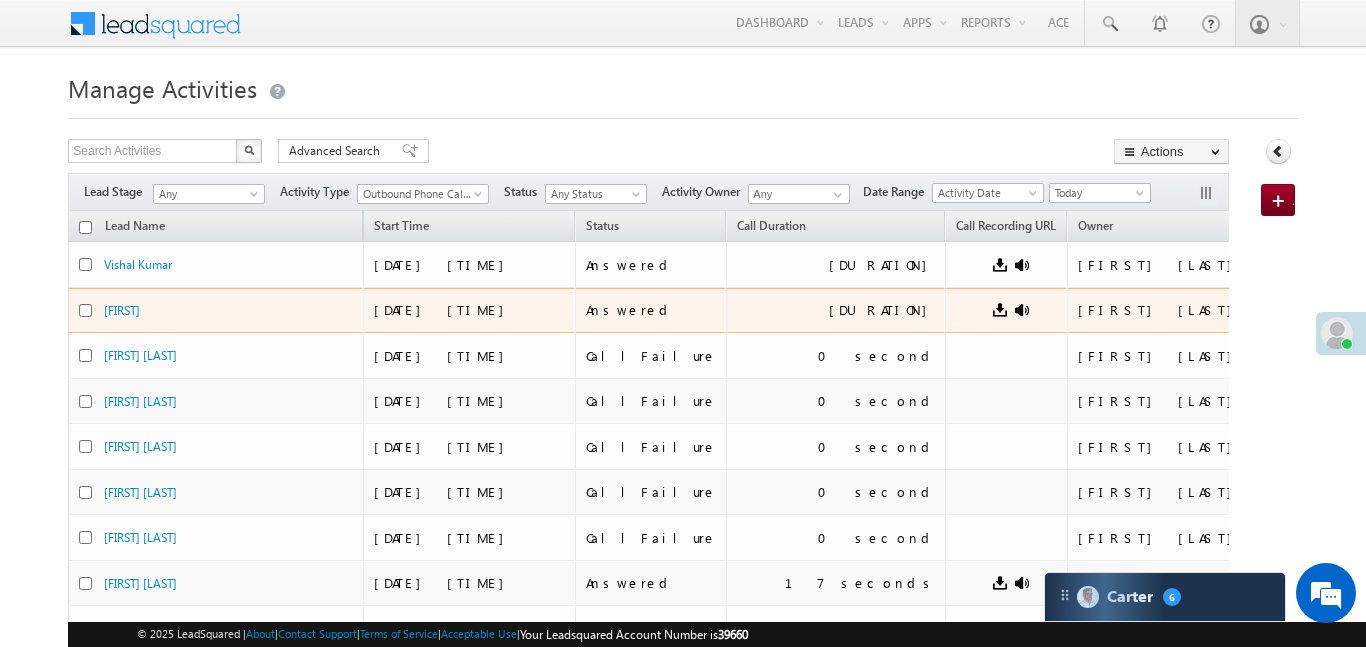 scroll, scrollTop: 0, scrollLeft: 0, axis: both 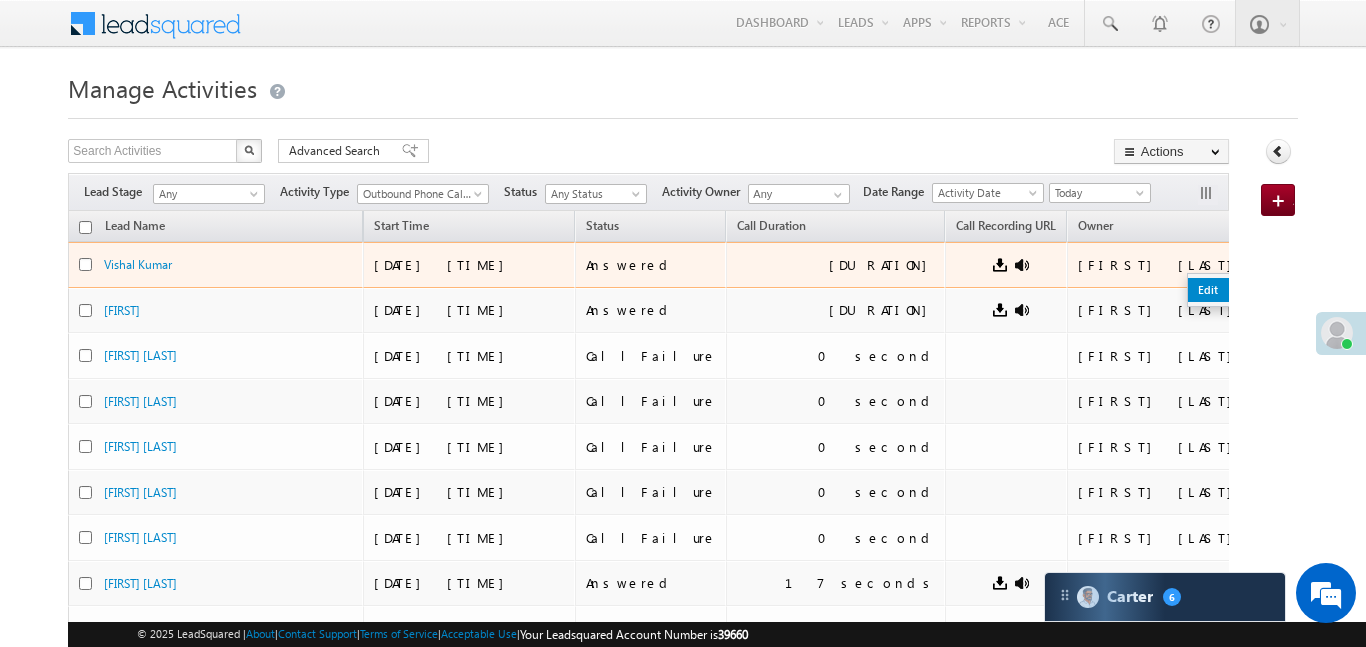 click on "Edit" at bounding box center [1238, 290] 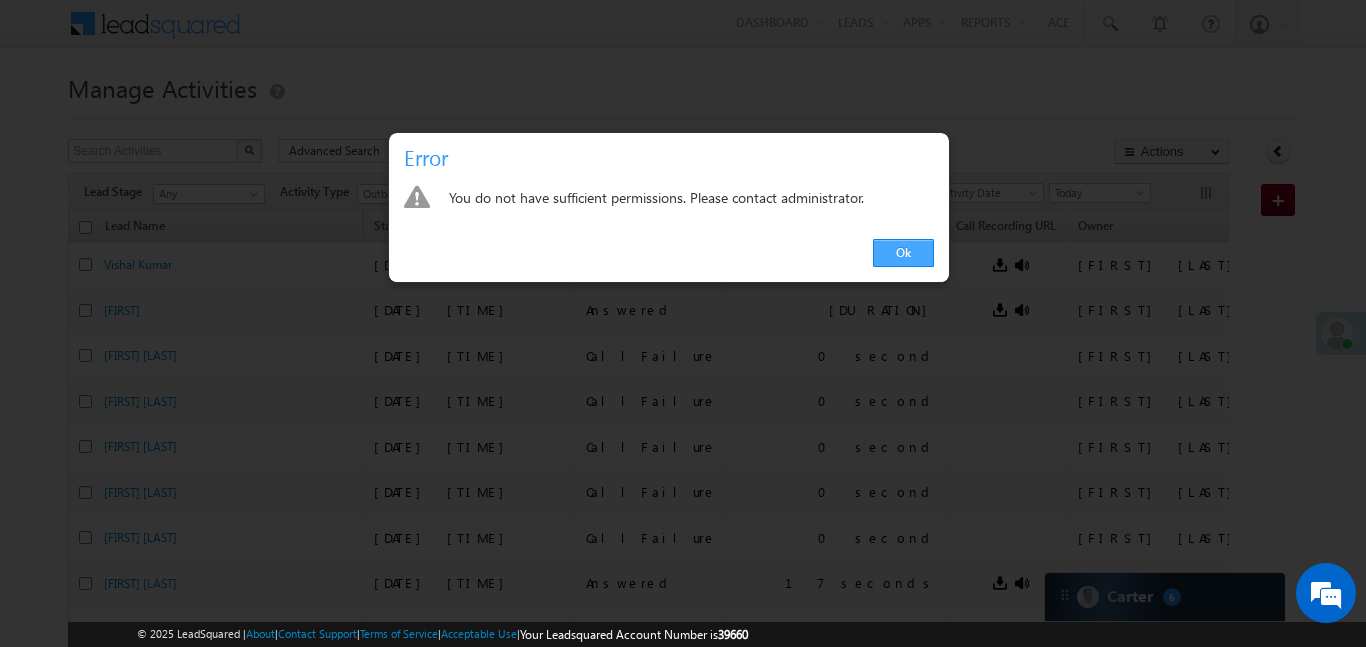 click on "Ok" at bounding box center (903, 253) 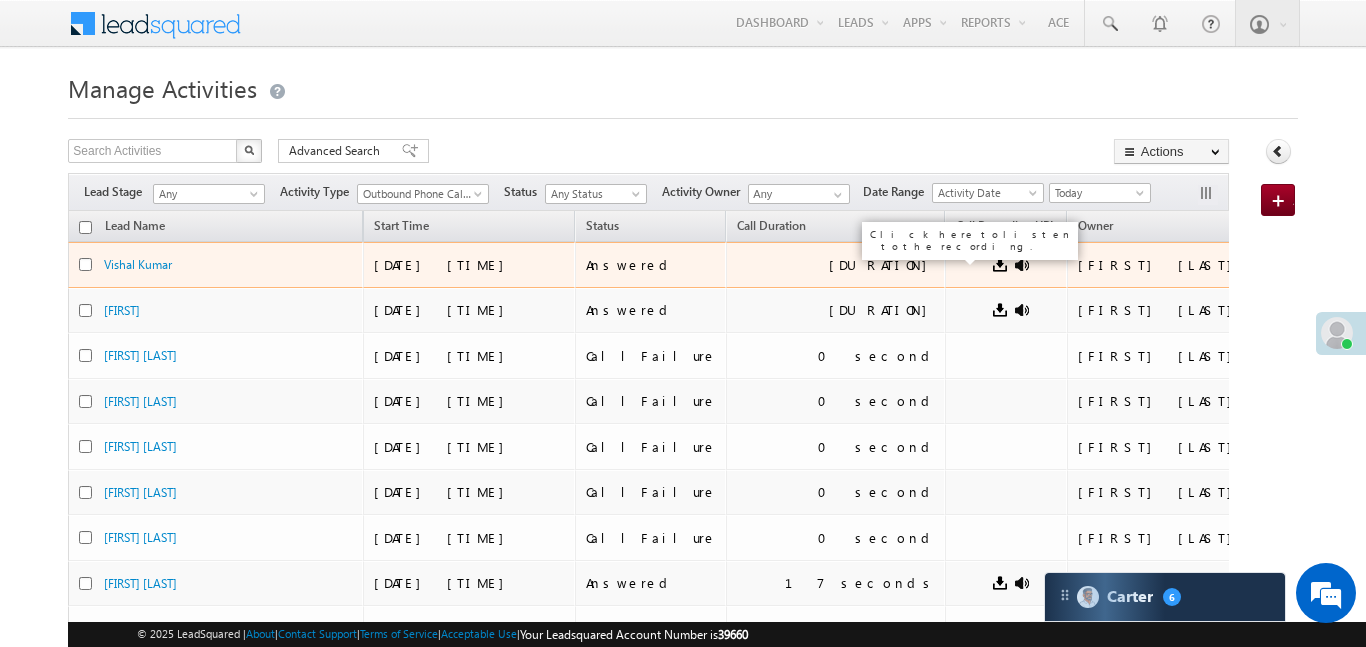 click at bounding box center (1022, 265) 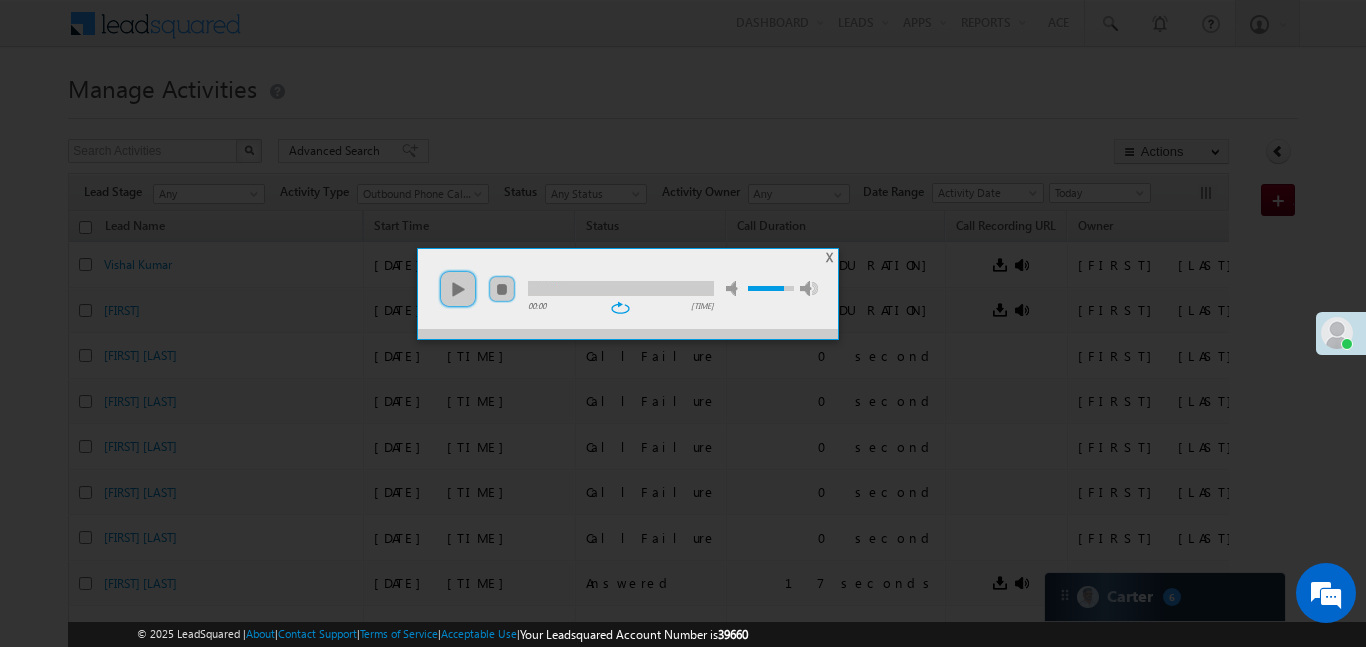 click on "repeat" at bounding box center (620, 308) 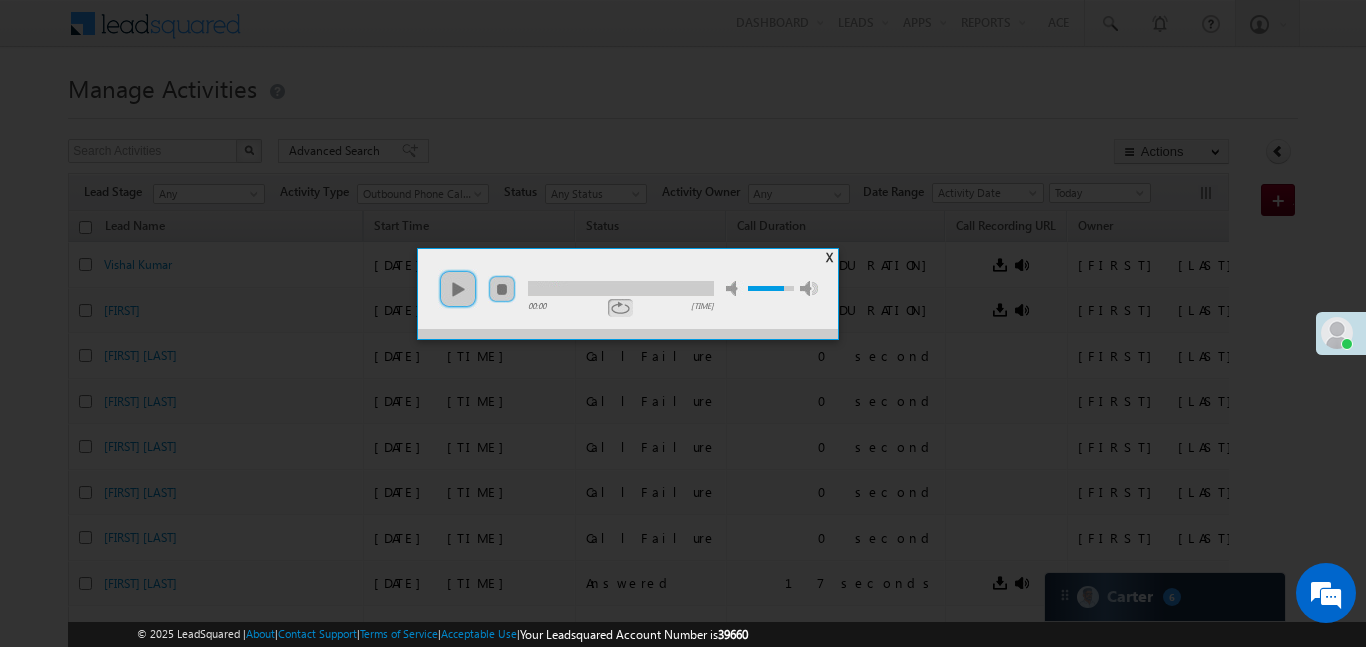 click on "X" at bounding box center [829, 257] 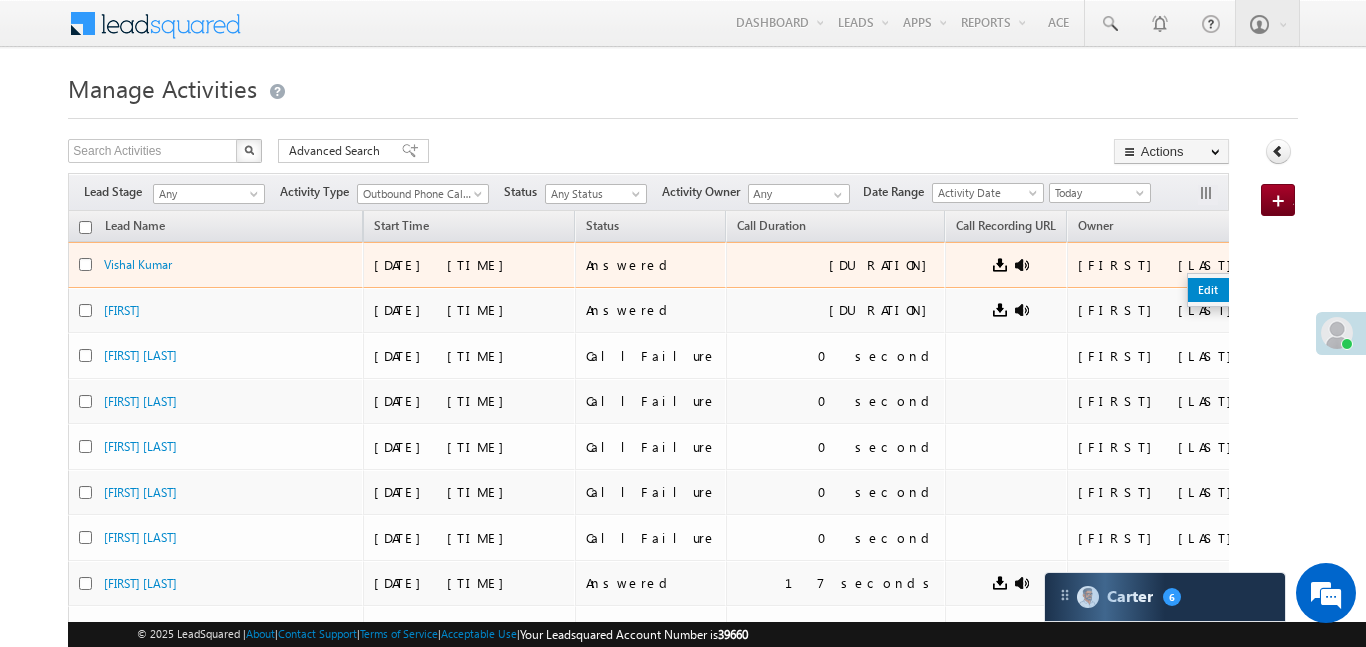 click on "Edit" at bounding box center [1238, 290] 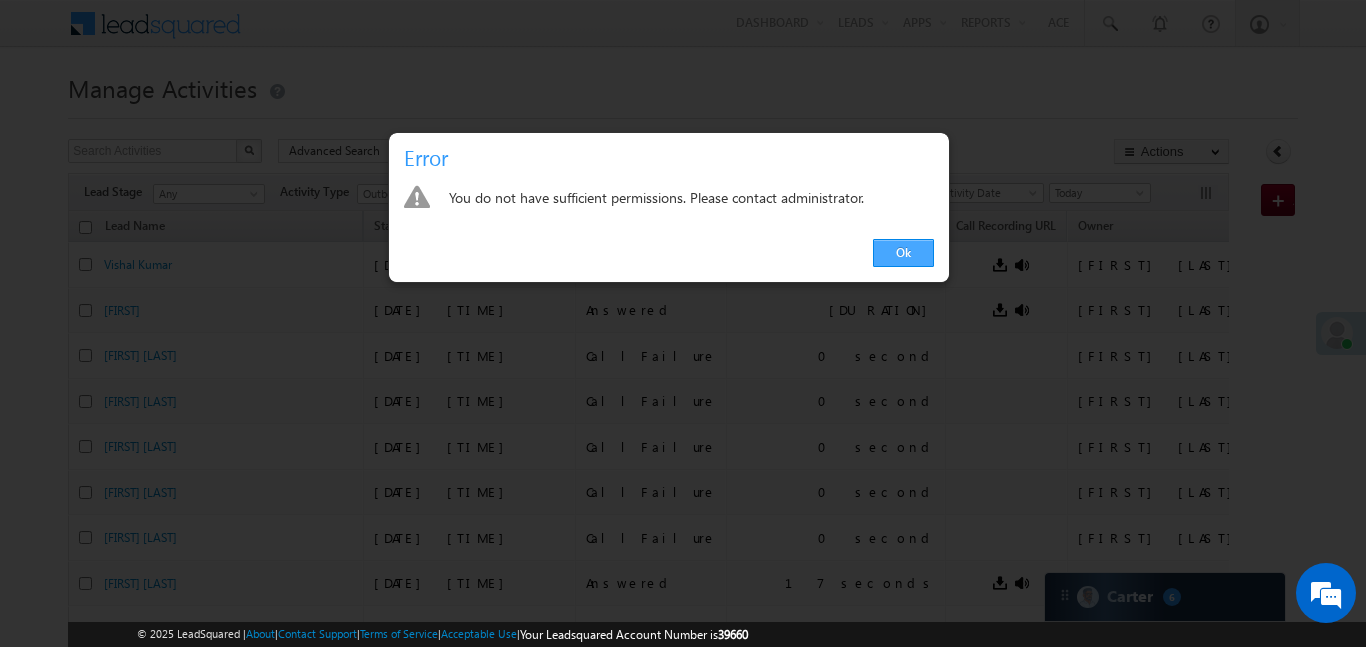 click on "Ok" at bounding box center [903, 253] 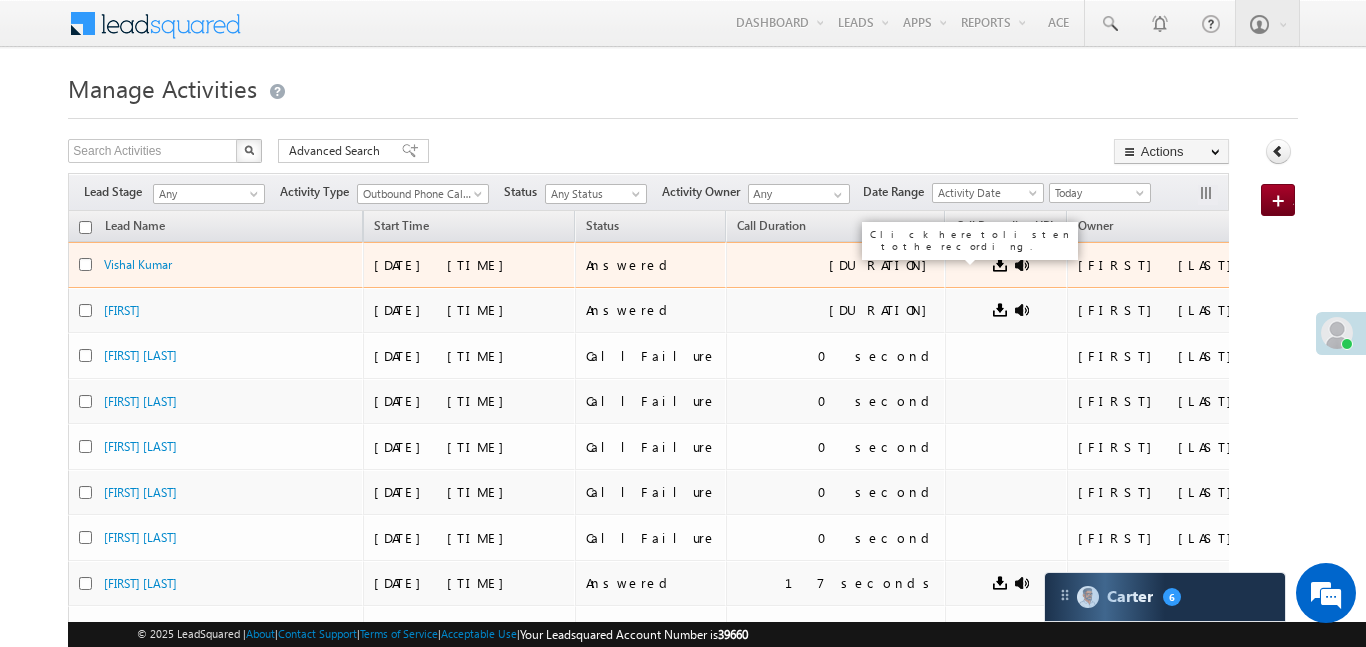 click at bounding box center (1022, 265) 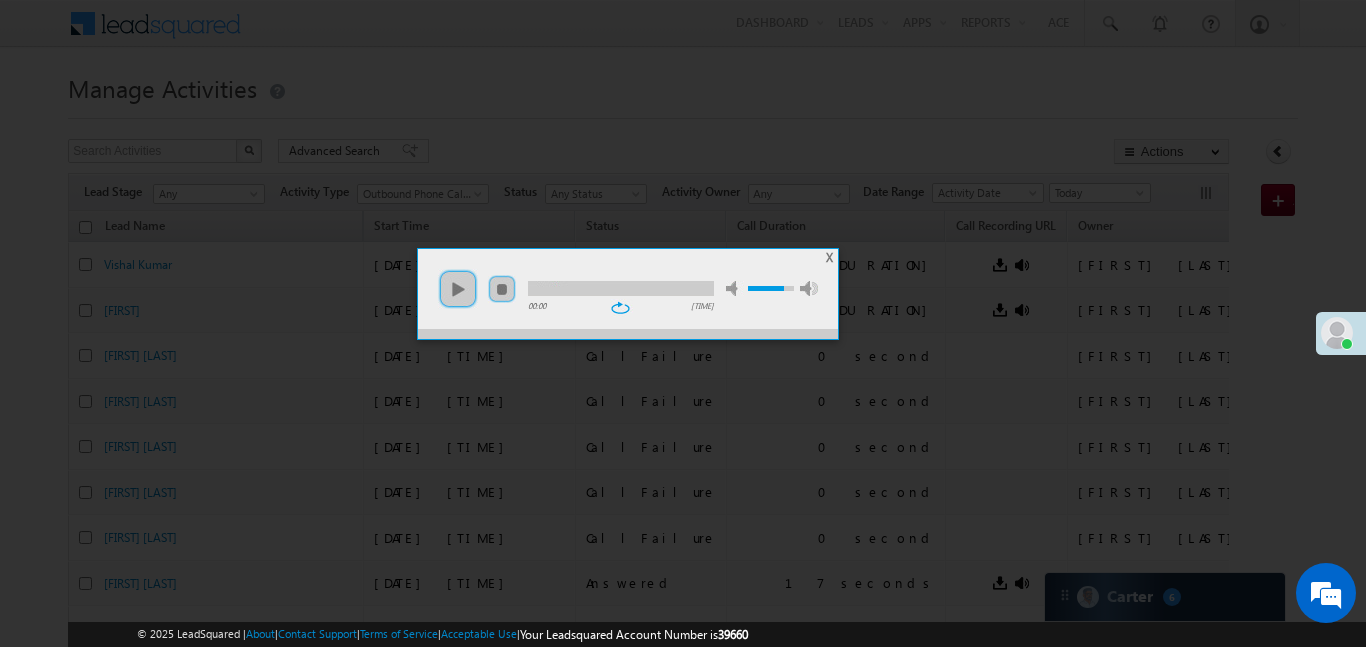 click on "repeat" at bounding box center (620, 308) 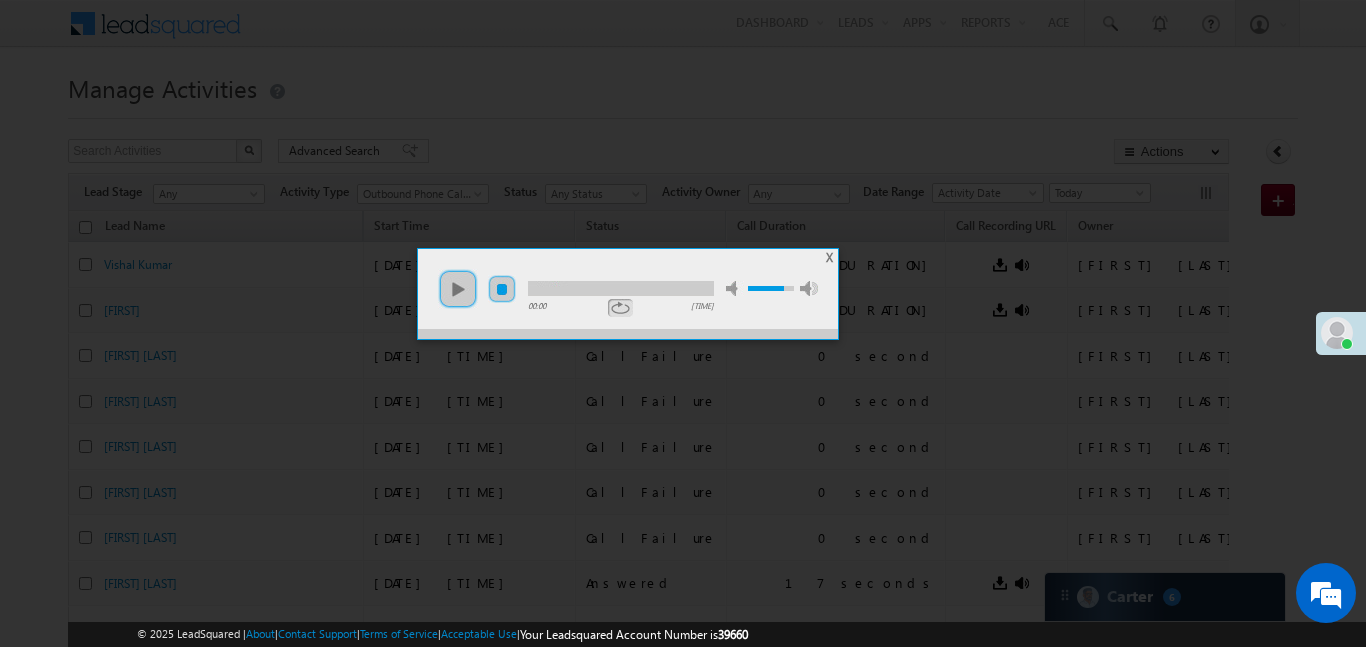 click on "stop" at bounding box center [502, 289] 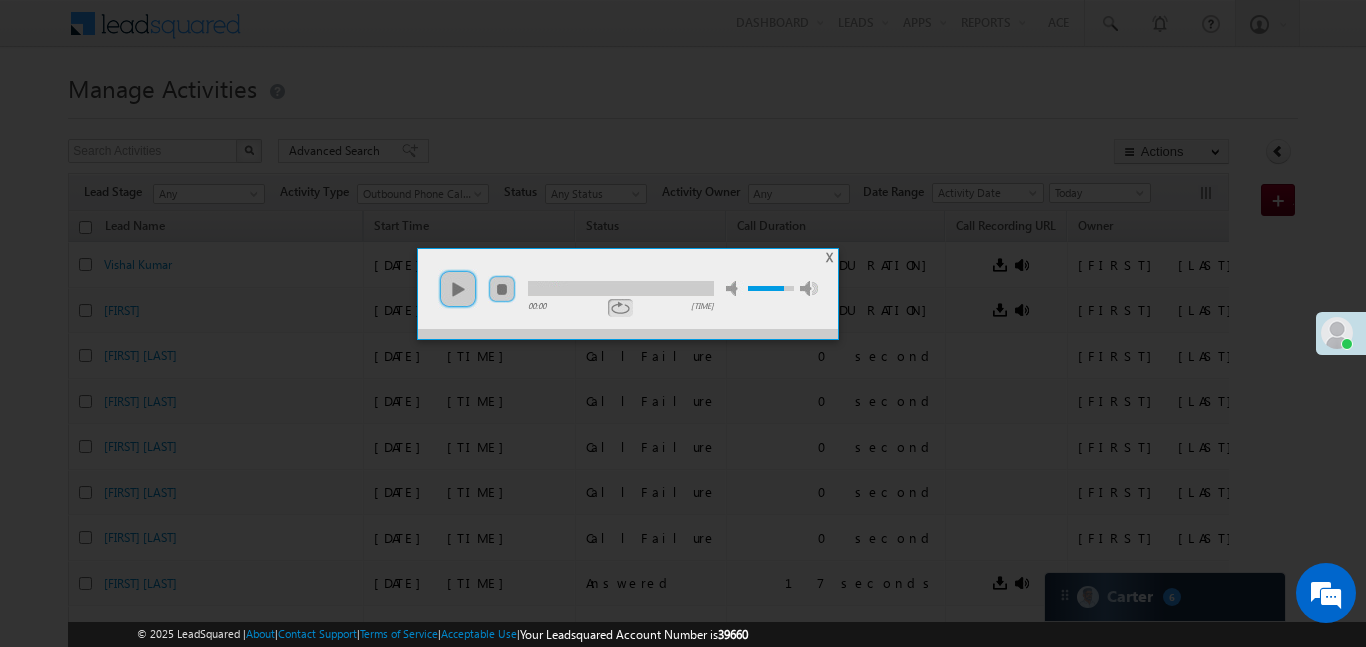 click at bounding box center [683, 323] 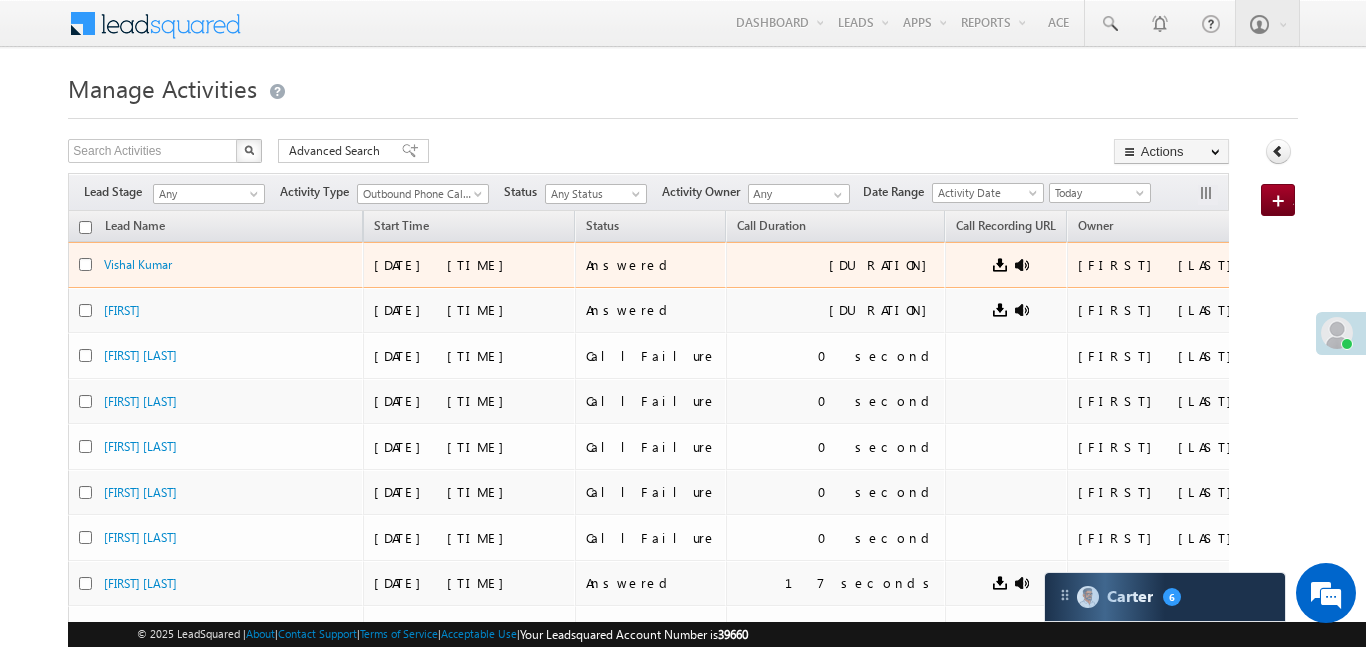click on "[DURATION]" at bounding box center [883, 265] 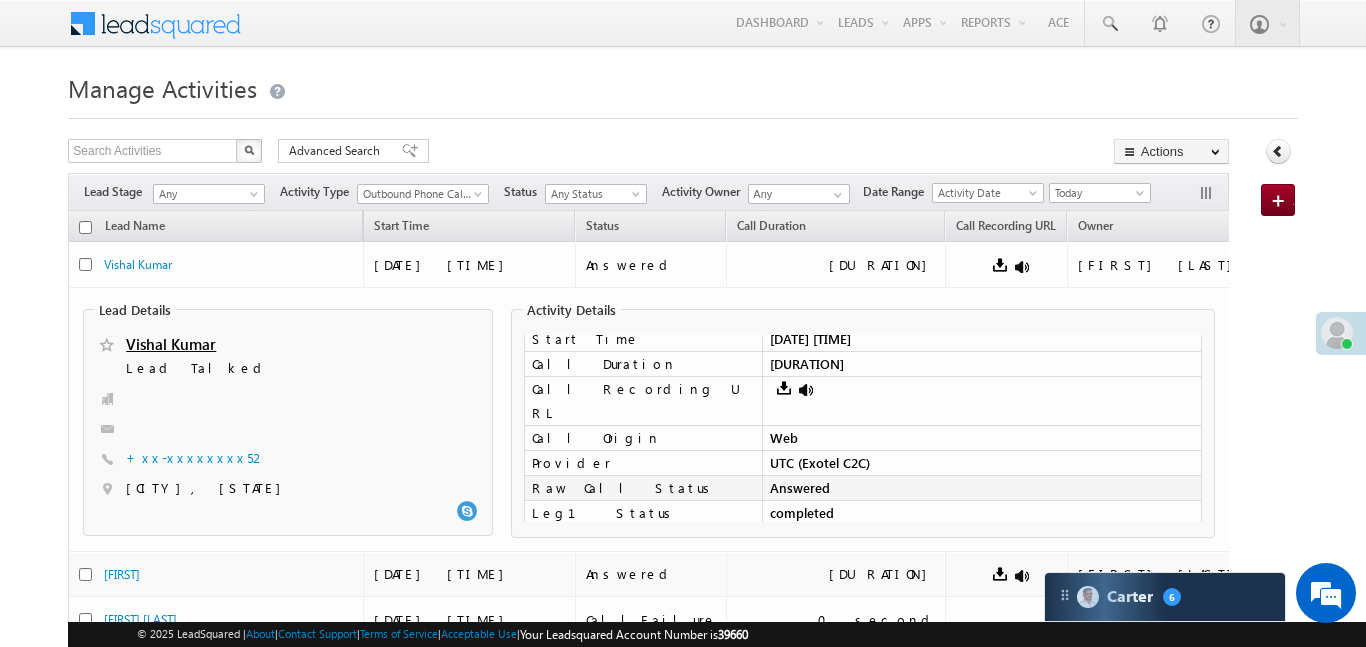 scroll, scrollTop: 114, scrollLeft: 0, axis: vertical 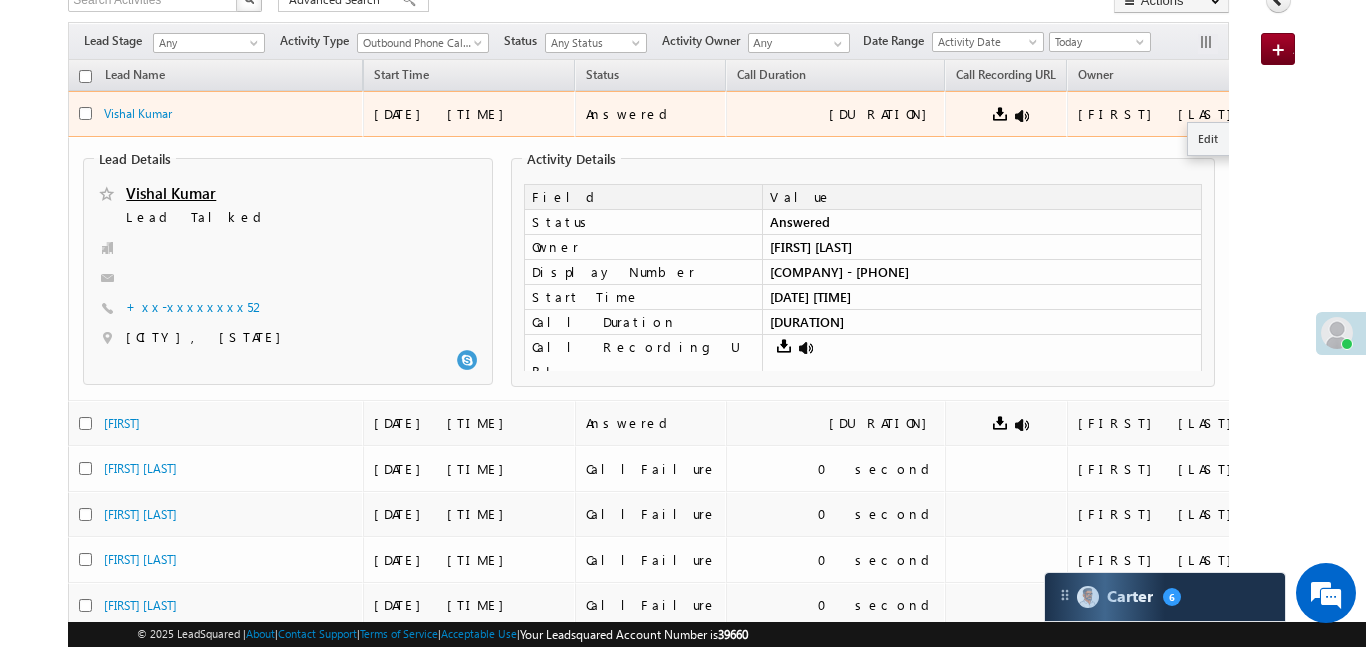 click at bounding box center (1278, 113) 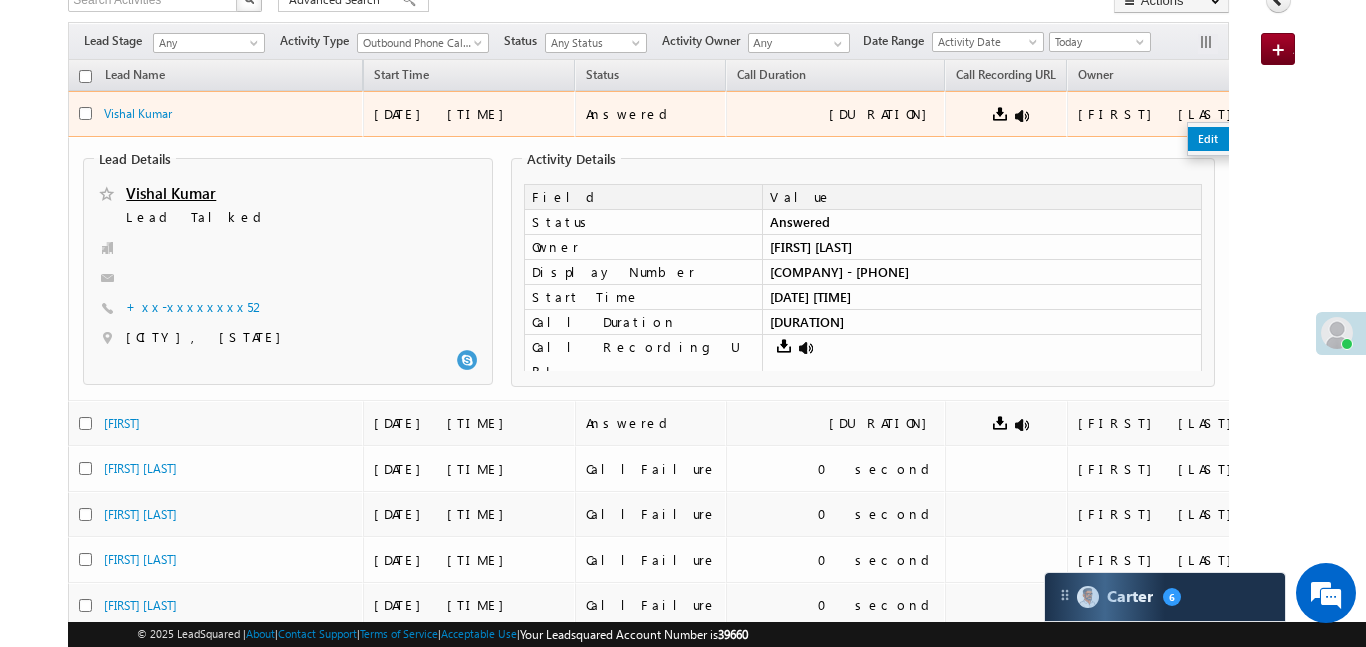 click on "Edit" at bounding box center (1238, 139) 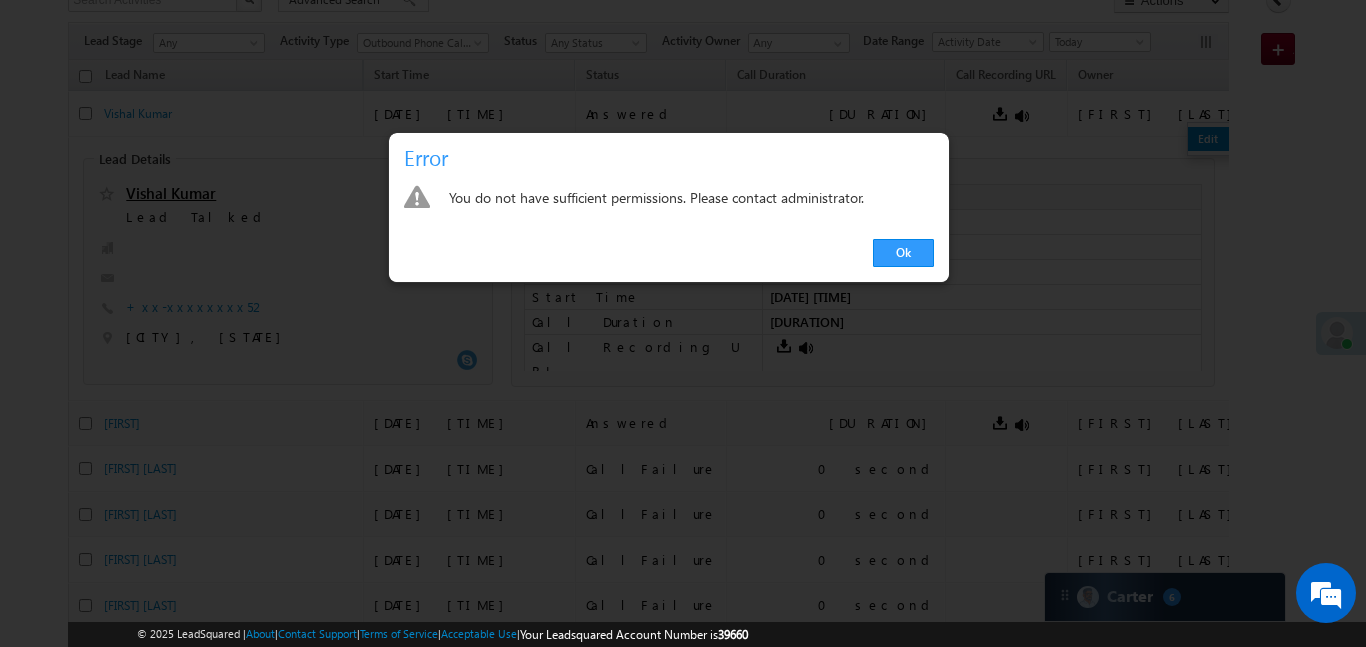 click at bounding box center [683, 323] 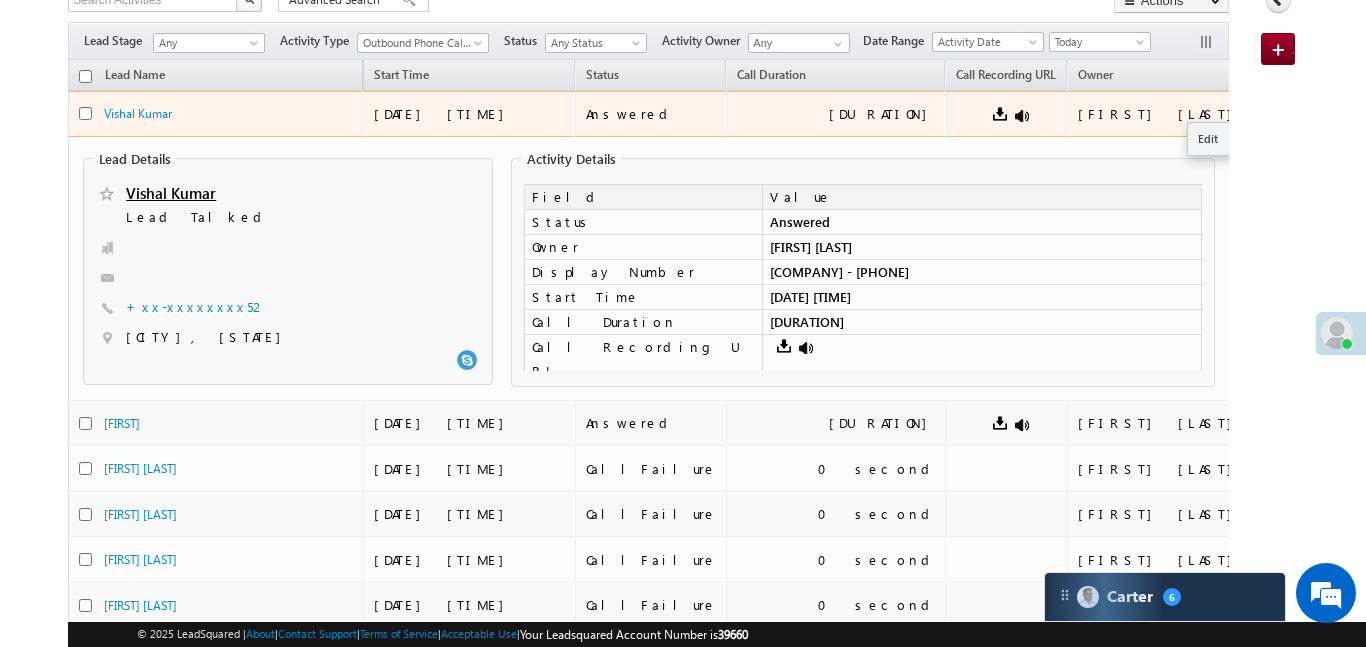 click at bounding box center (1278, 112) 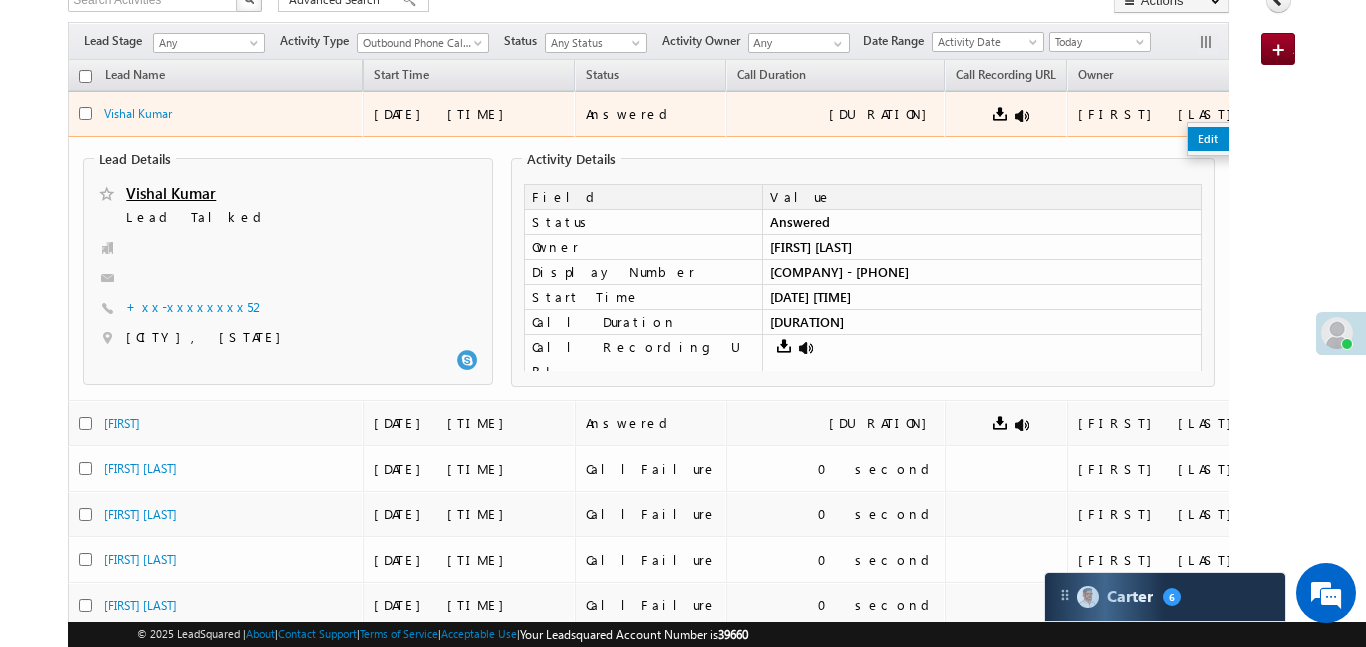 click on "Edit" at bounding box center [1238, 139] 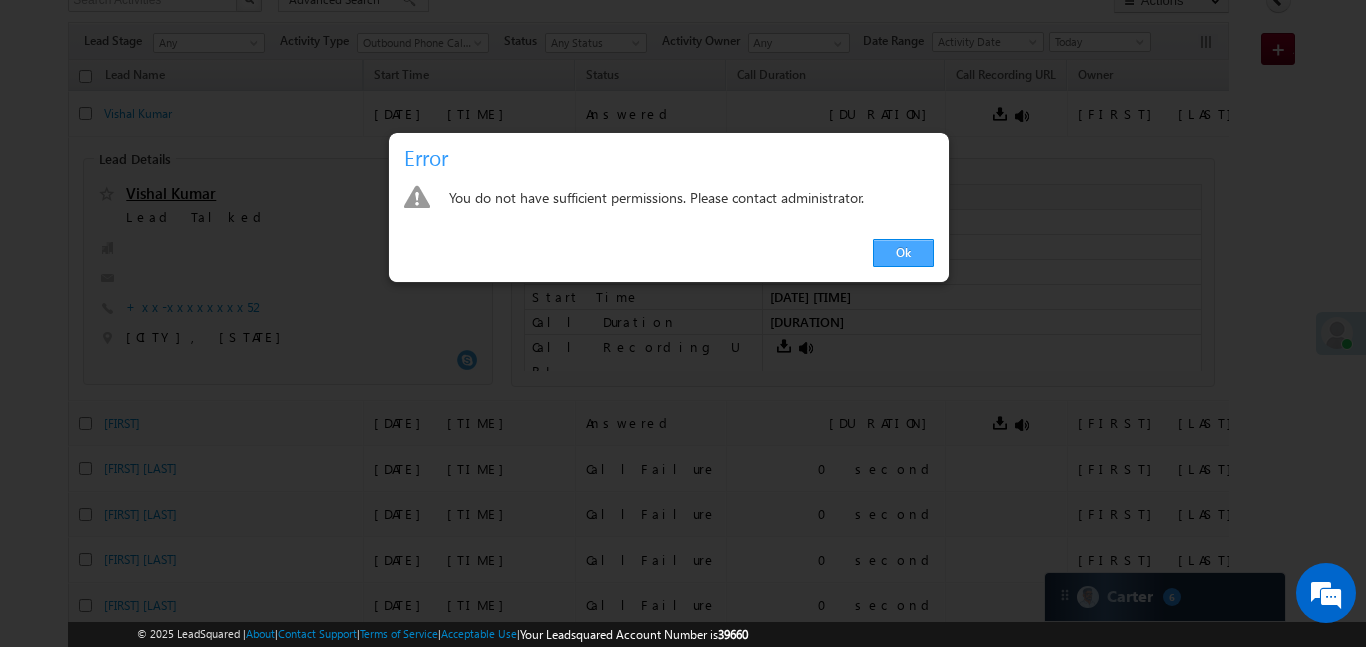 click on "Ok" at bounding box center (903, 253) 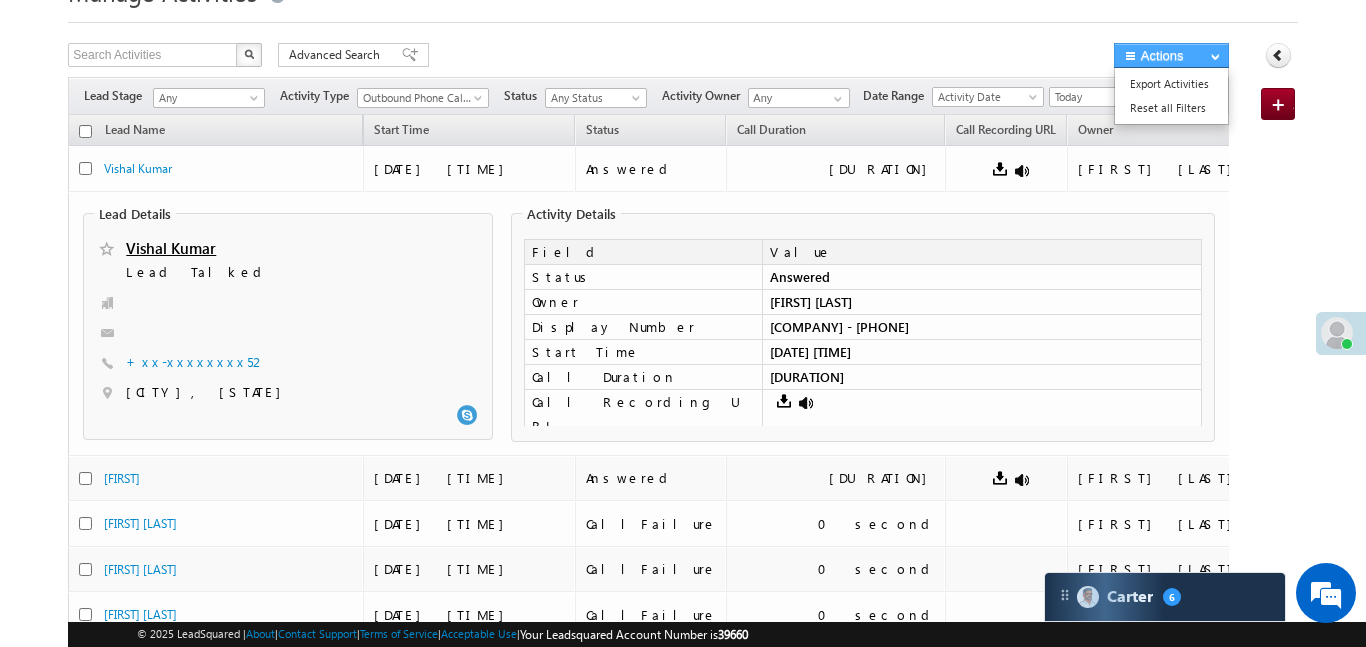 scroll, scrollTop: 8, scrollLeft: 0, axis: vertical 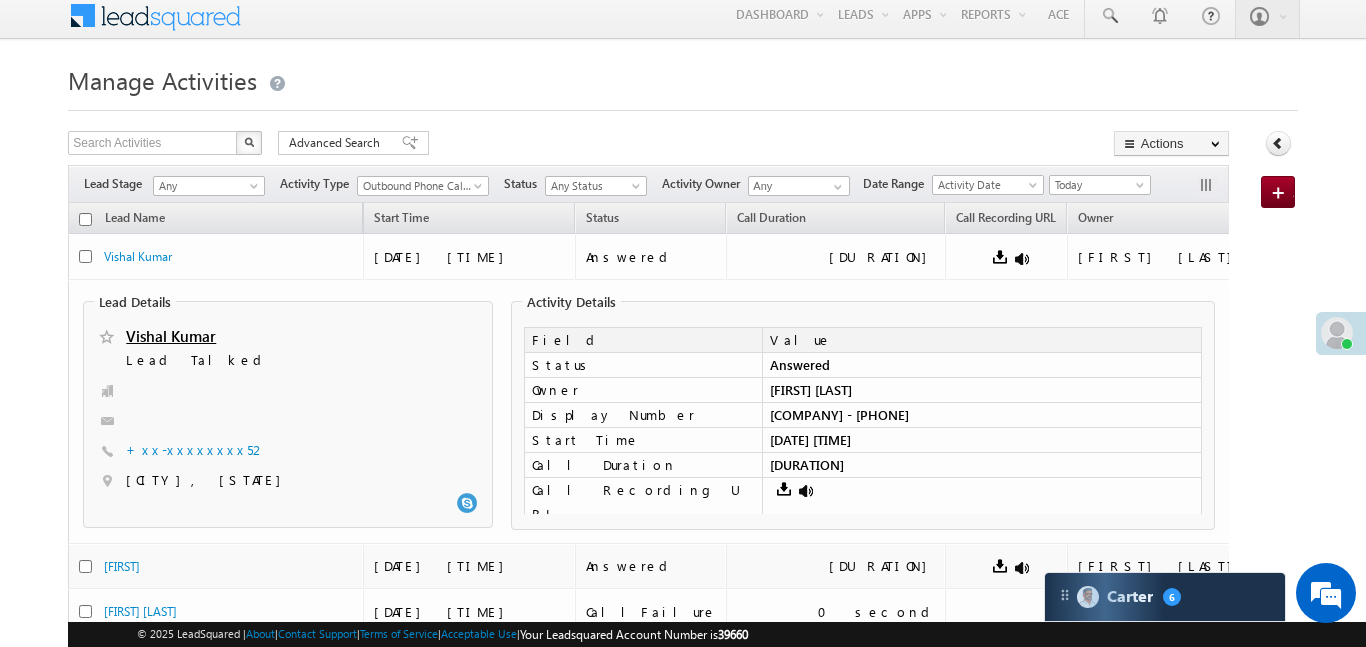 click on "Menu
Aakansha .d
Aakan sha.D @ange lbrok ing.c" at bounding box center (683, 869) 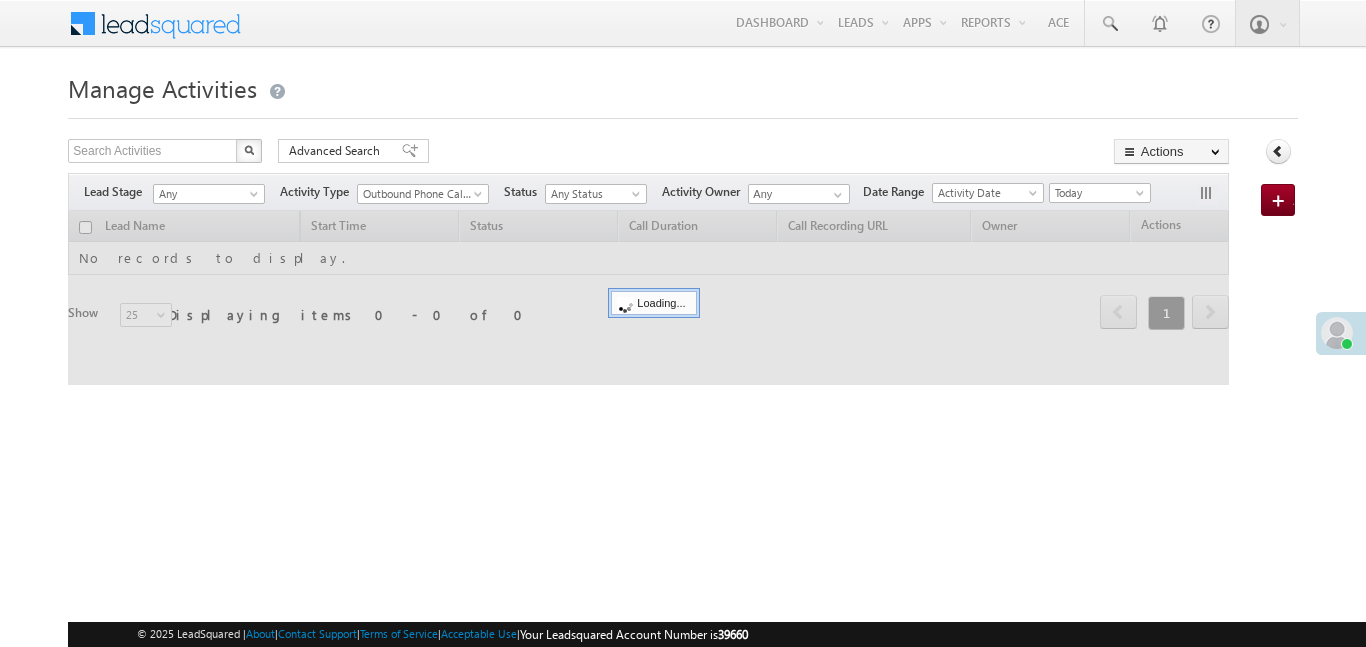 scroll, scrollTop: 0, scrollLeft: 0, axis: both 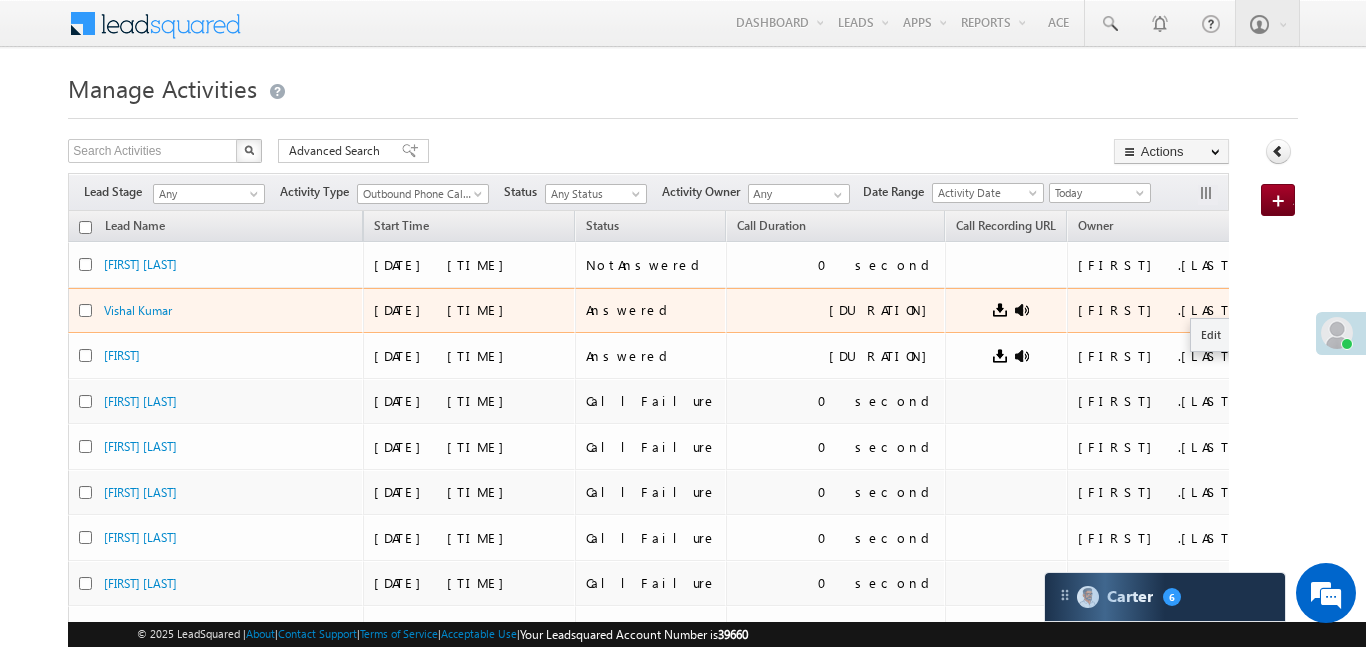 click at bounding box center [1281, 309] 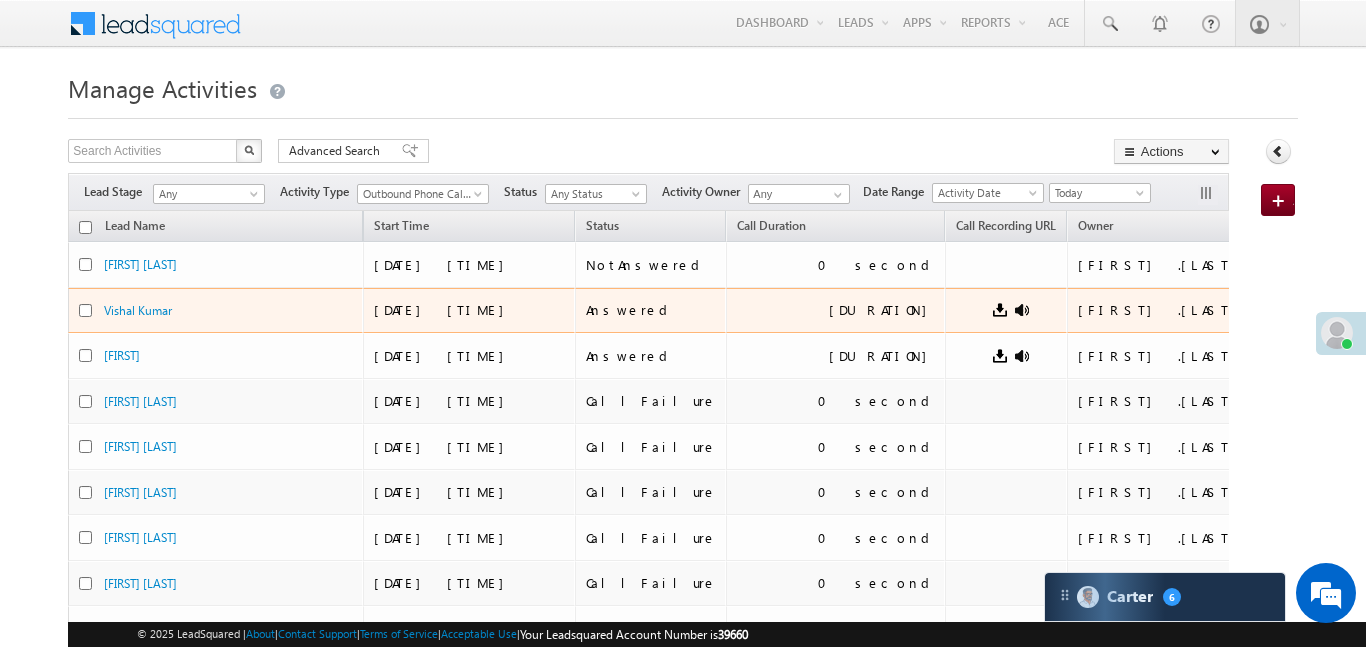 scroll, scrollTop: 0, scrollLeft: 0, axis: both 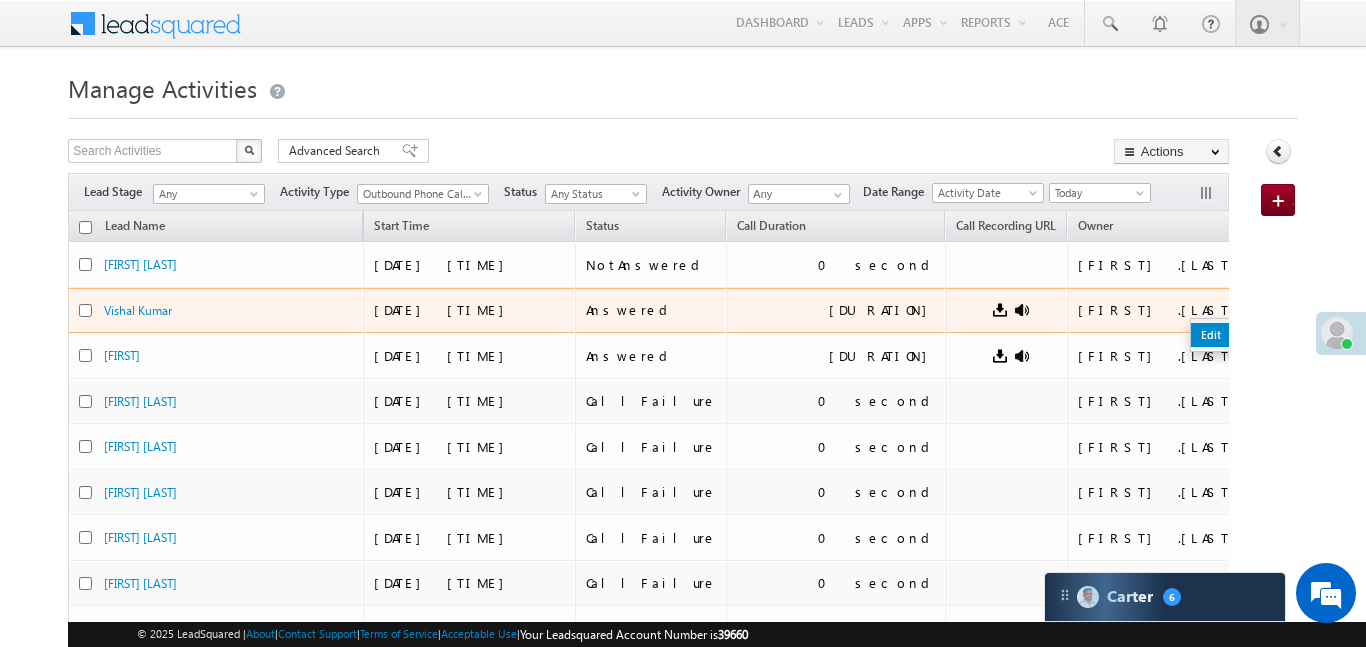 click on "Edit" at bounding box center (1241, 335) 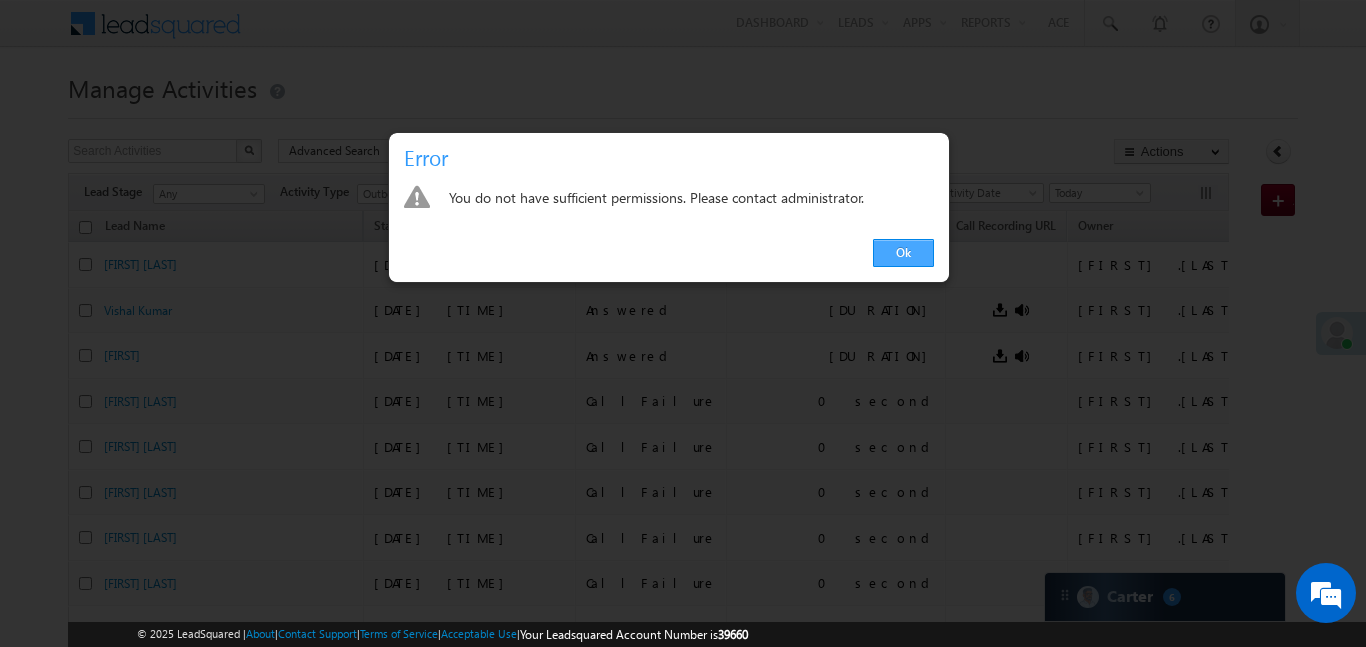 click on "Ok" at bounding box center [903, 253] 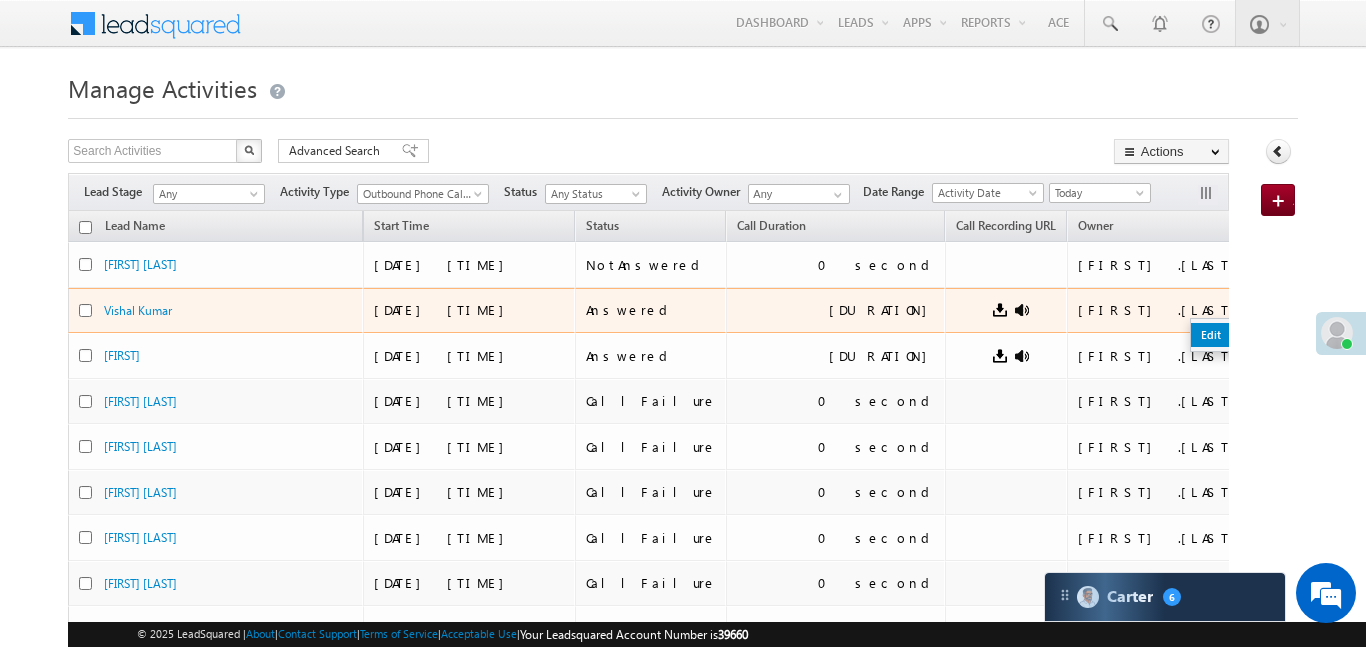 click on "Edit" at bounding box center (1241, 335) 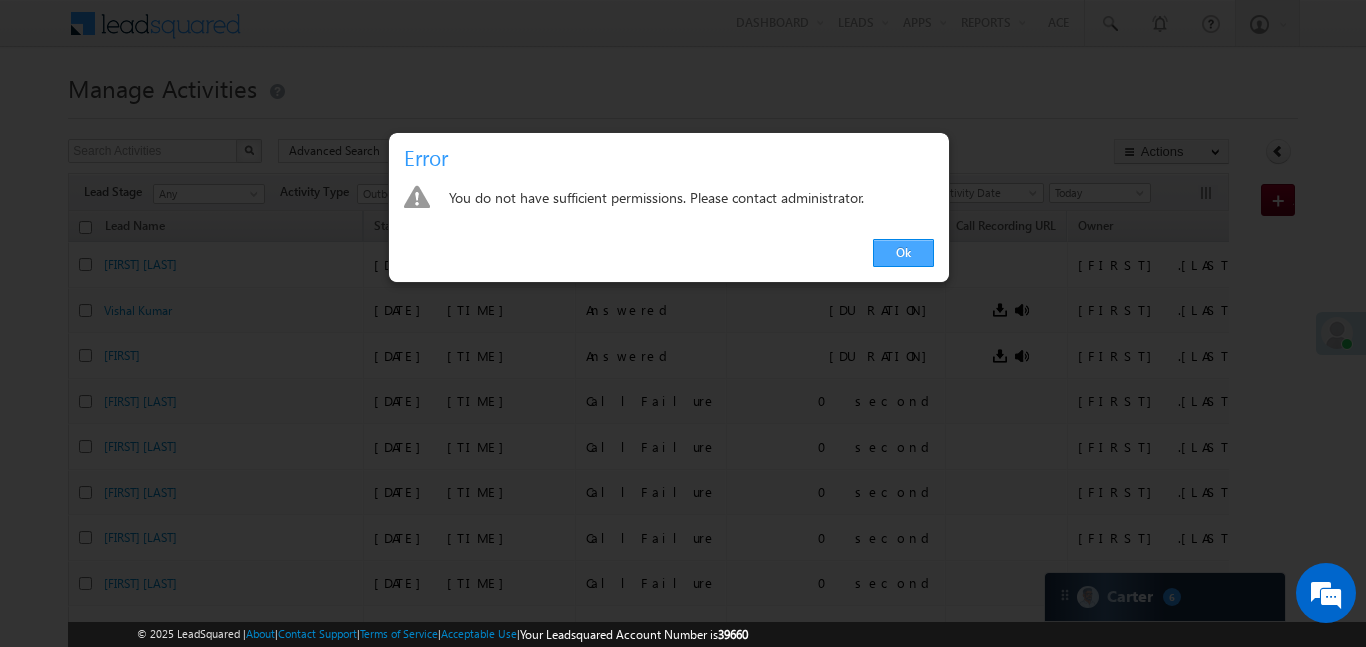 click on "Ok" at bounding box center (903, 253) 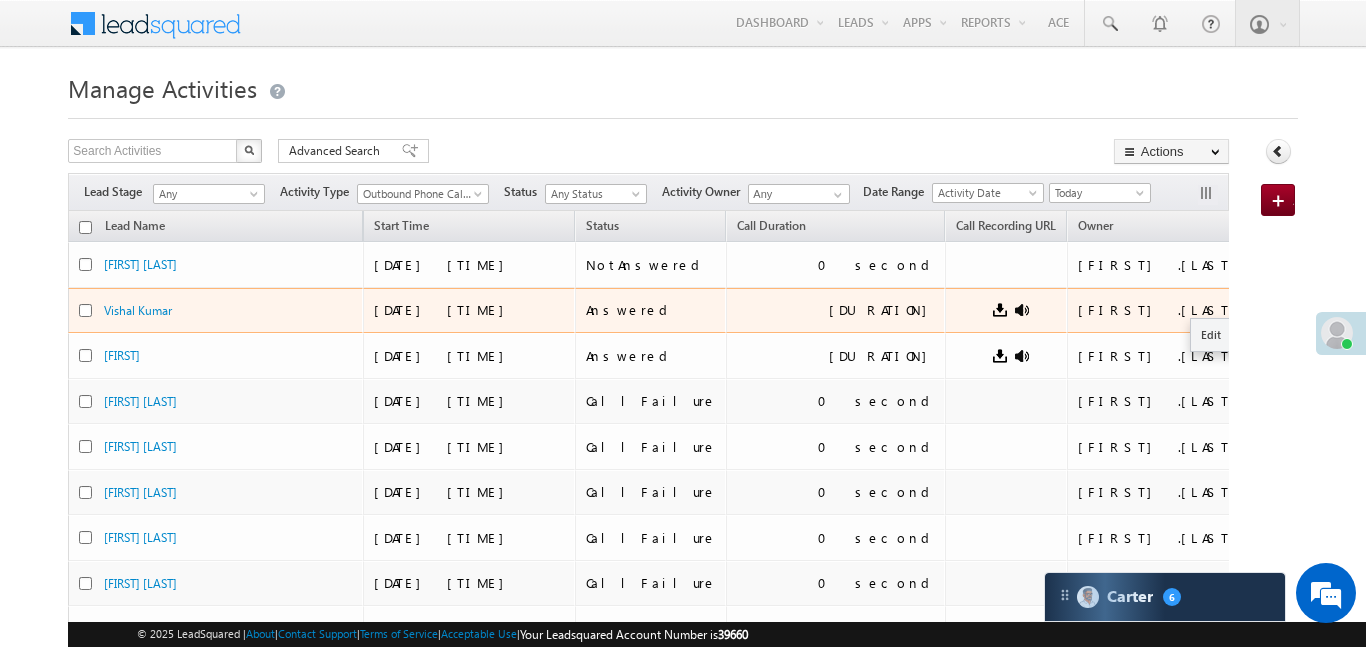 click at bounding box center [1281, 309] 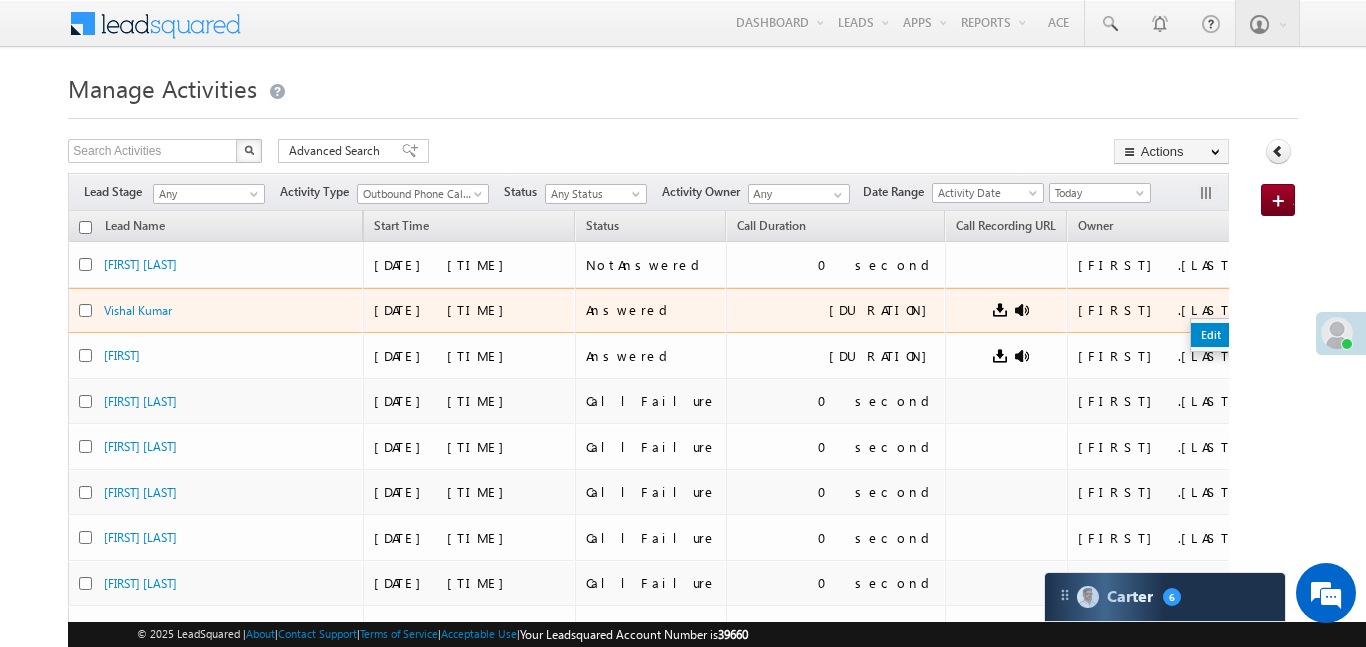 click on "Edit" at bounding box center [1241, 335] 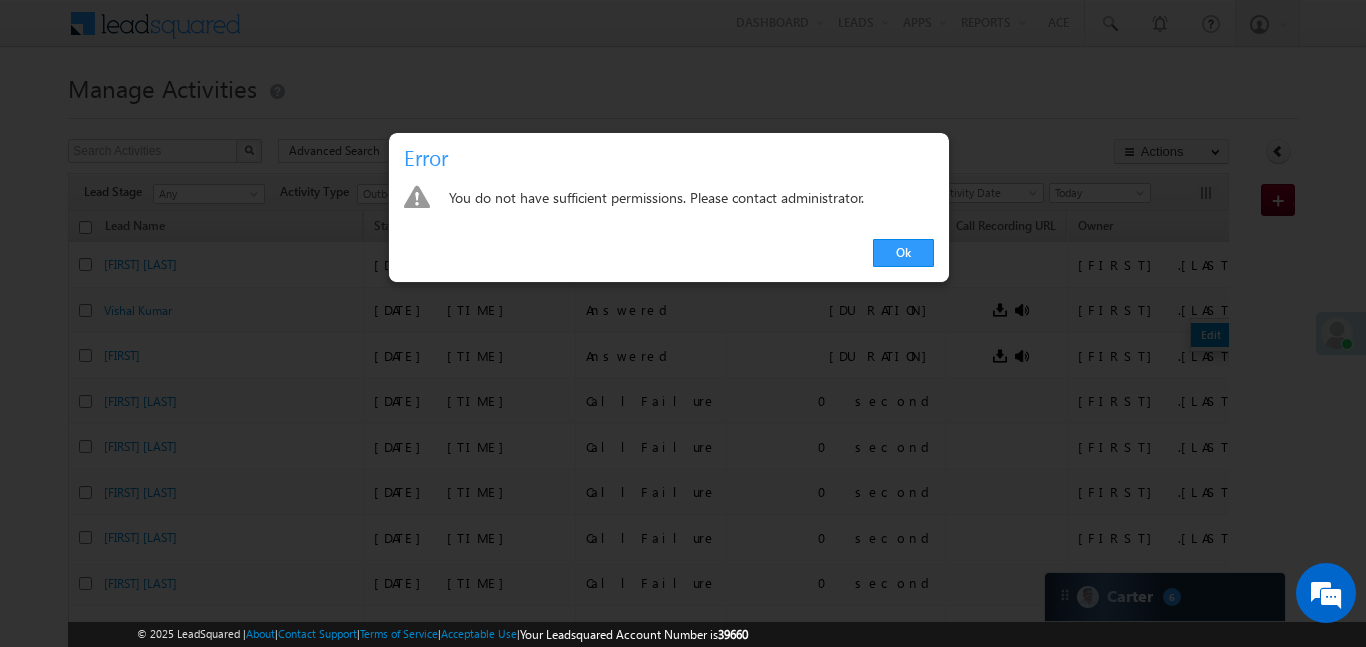click at bounding box center [683, 323] 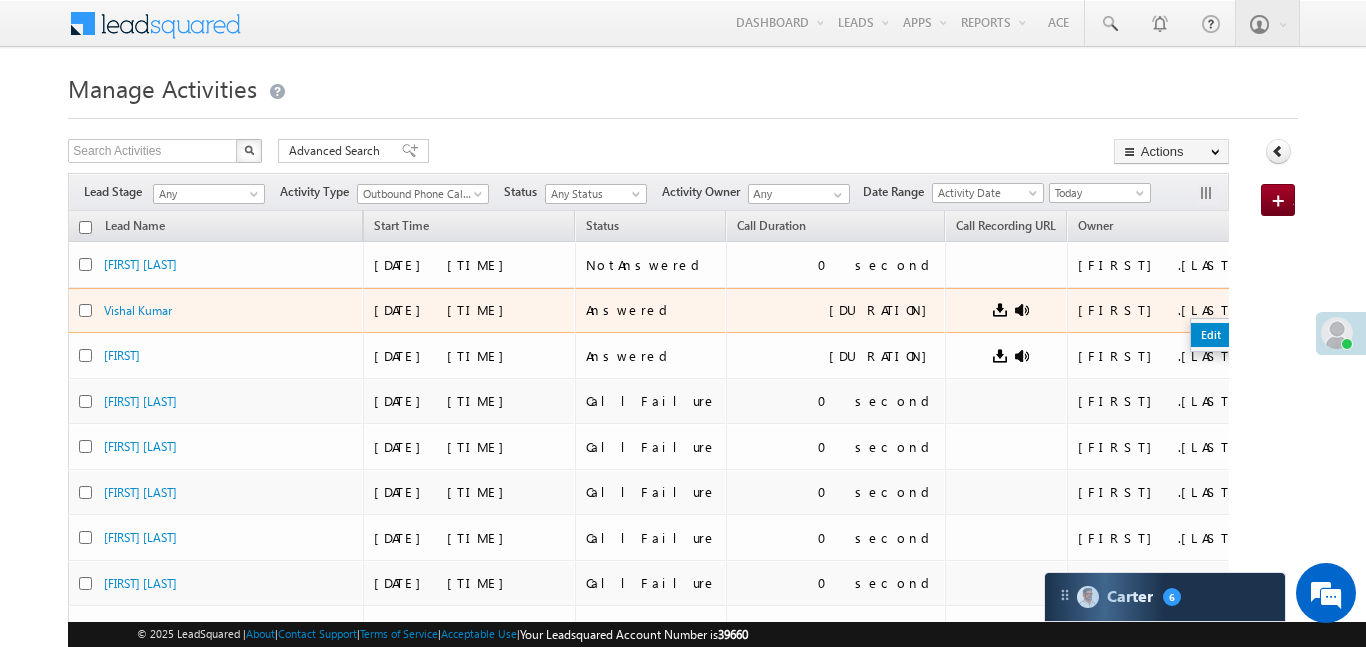 click on "Edit" at bounding box center [1241, 335] 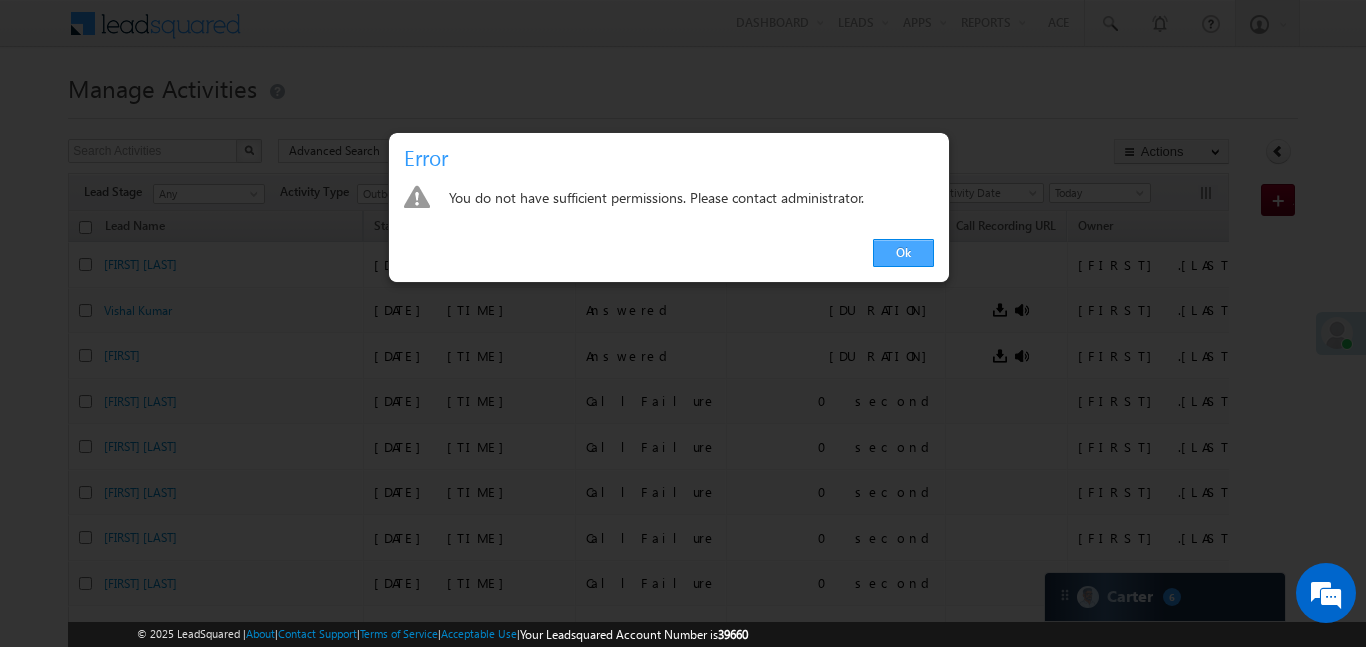 click on "Ok" at bounding box center [903, 253] 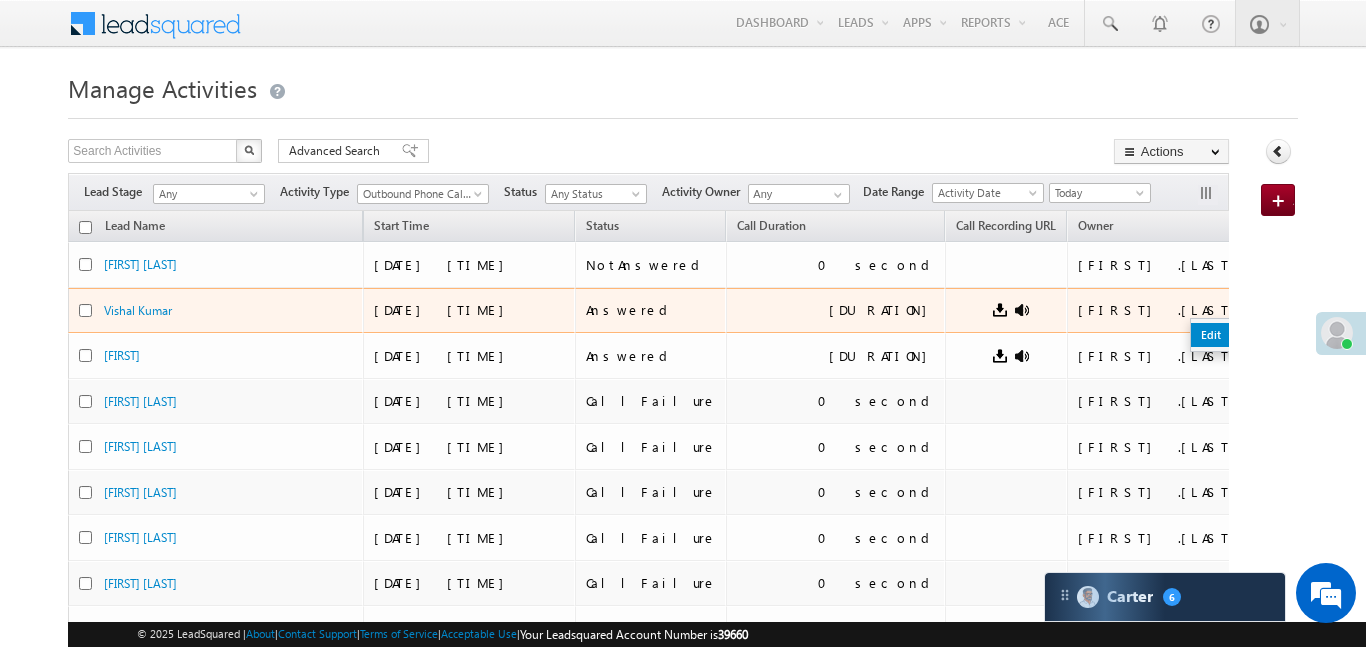 click on "Edit" at bounding box center [1241, 335] 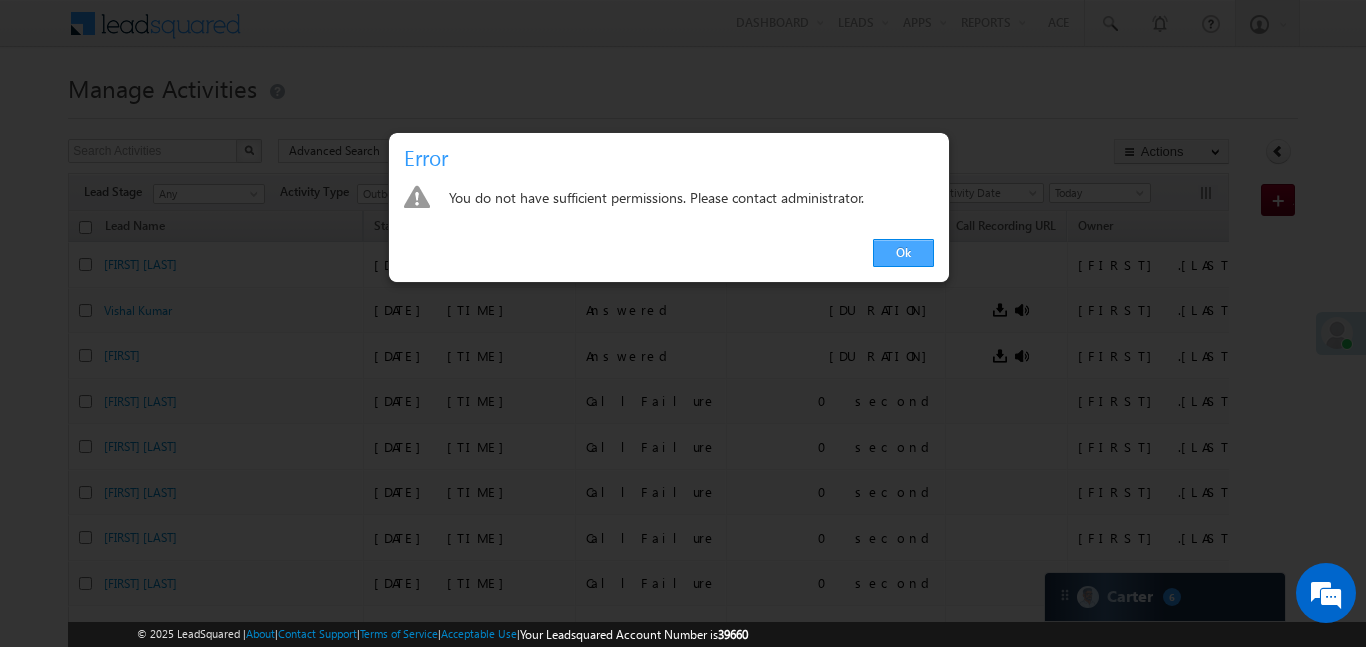 click on "Ok" at bounding box center [903, 253] 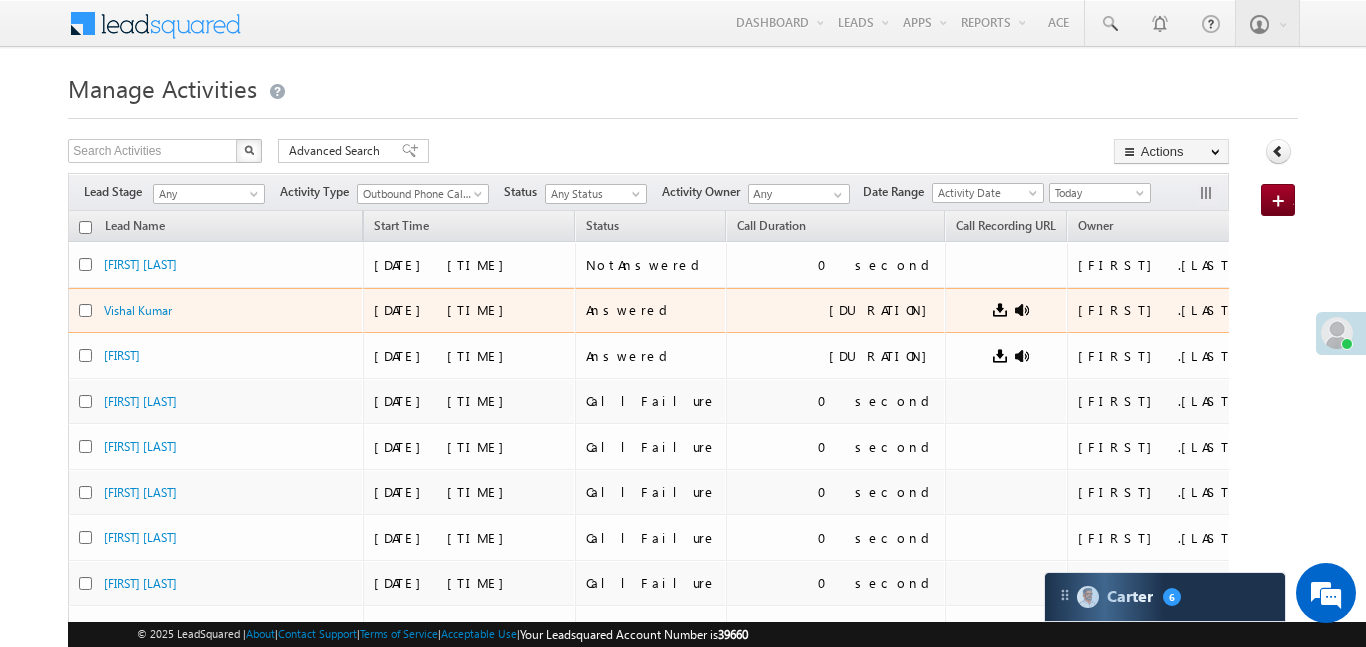 click on "[DURATION]" at bounding box center [883, 310] 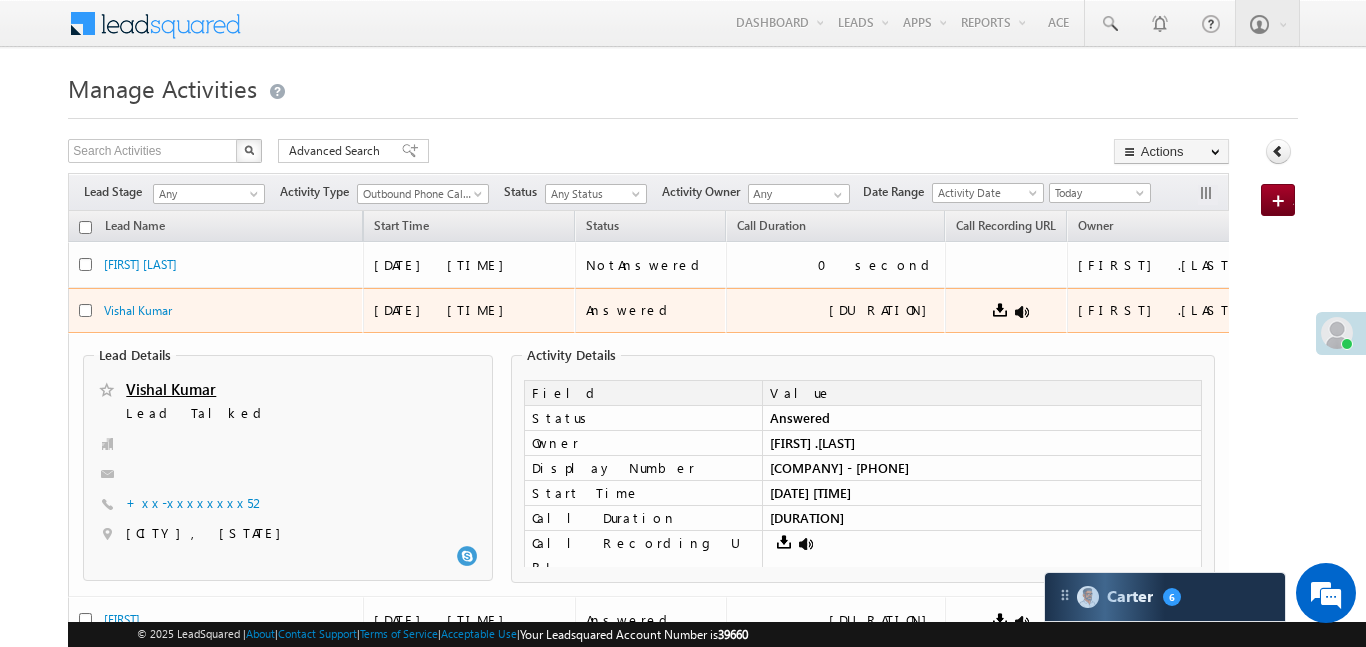 click on "[DURATION]" at bounding box center (883, 310) 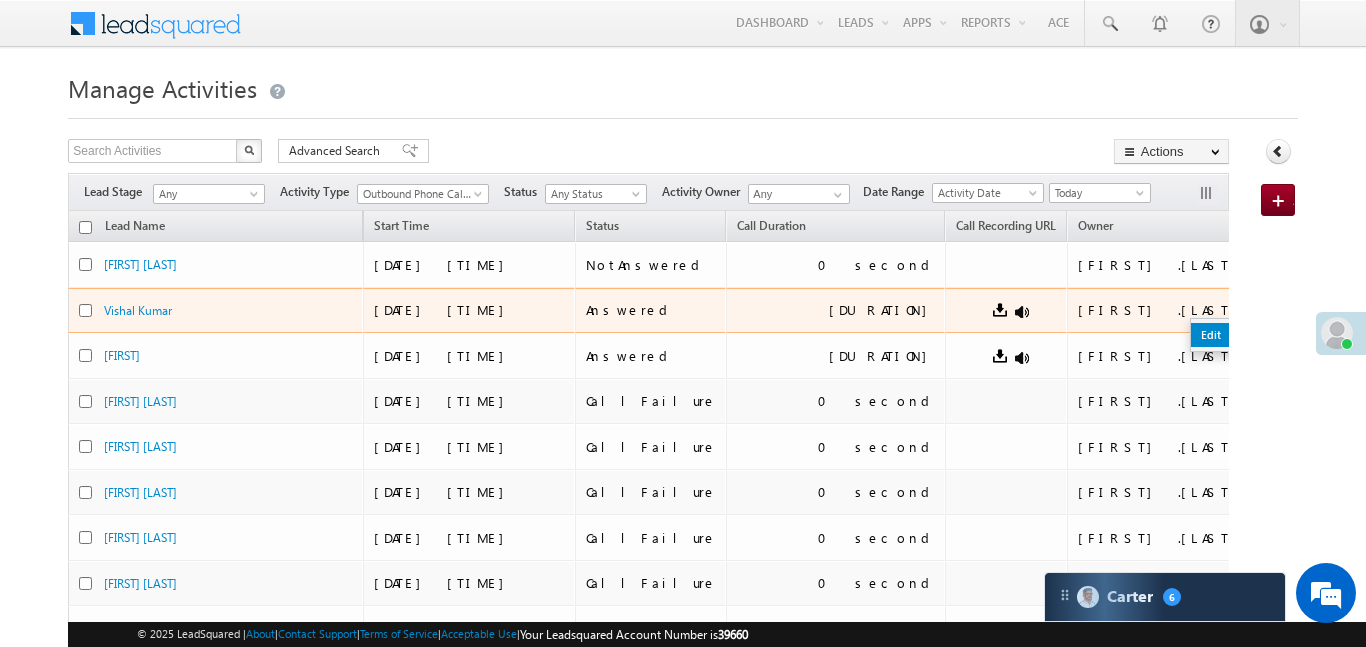 click on "Edit" at bounding box center (1241, 335) 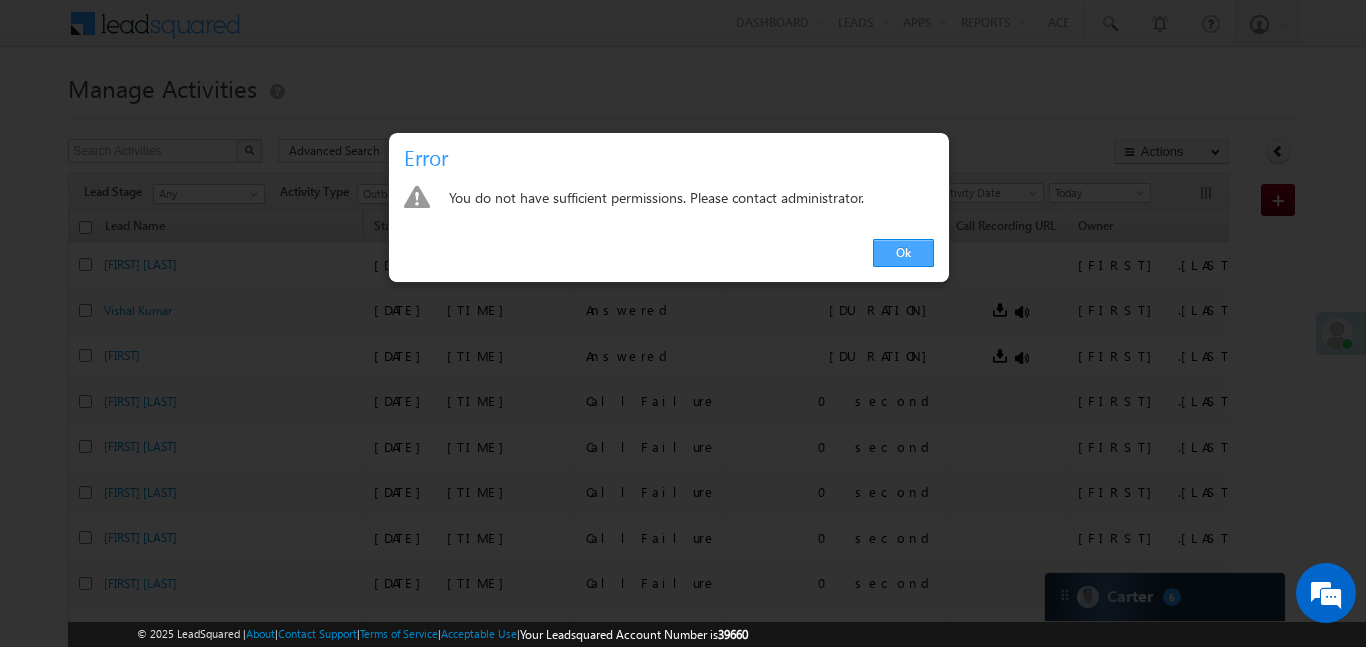 click on "Ok" at bounding box center (903, 253) 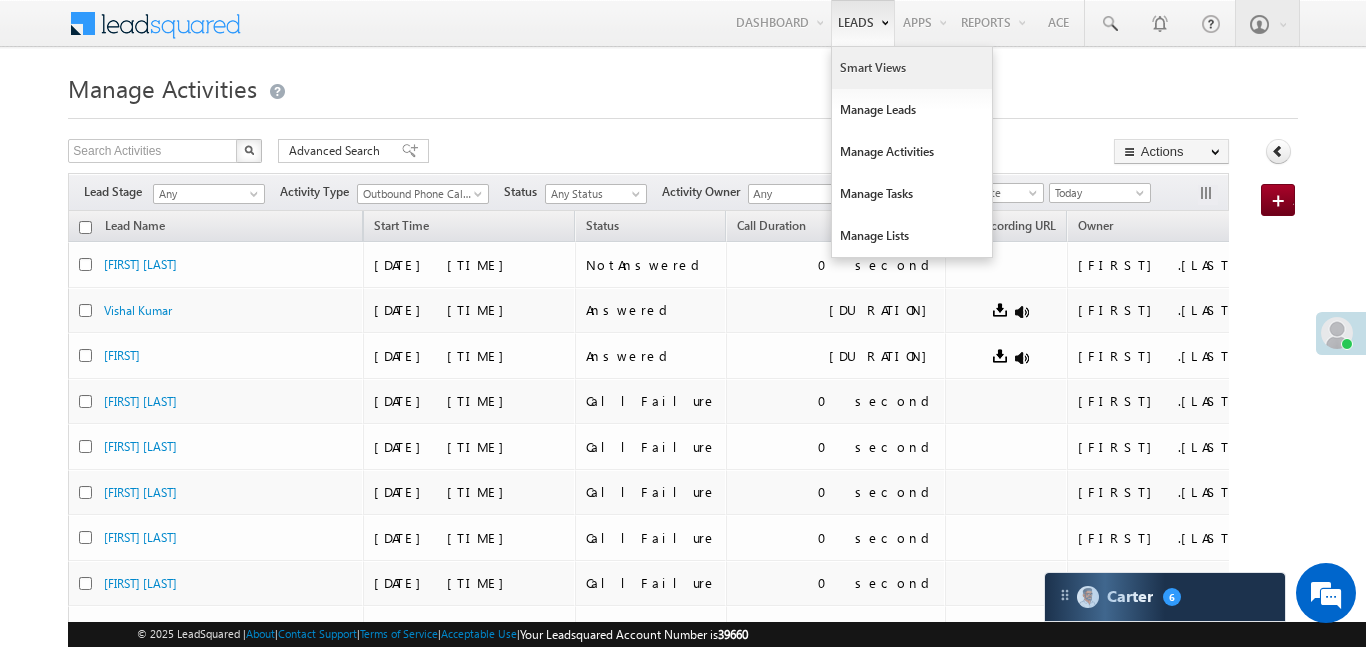 click on "Smart Views" at bounding box center (912, 68) 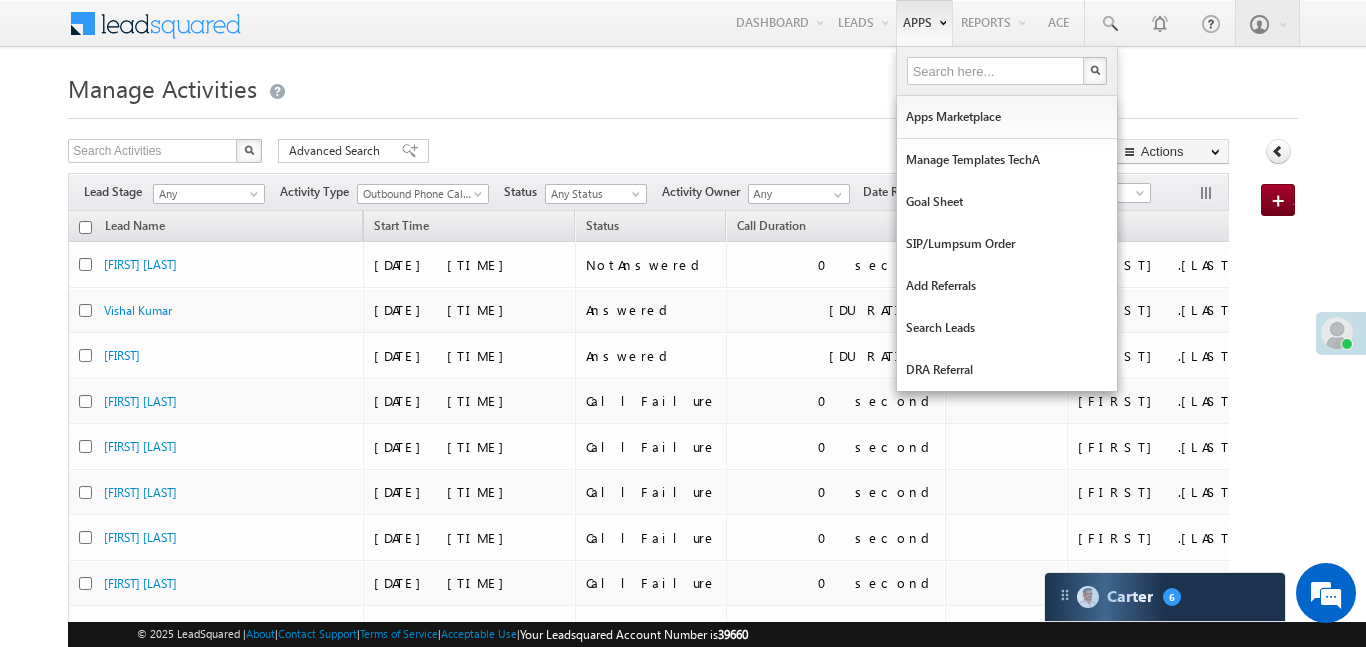 click on "Smart Views" at bounding box center [0, 0] 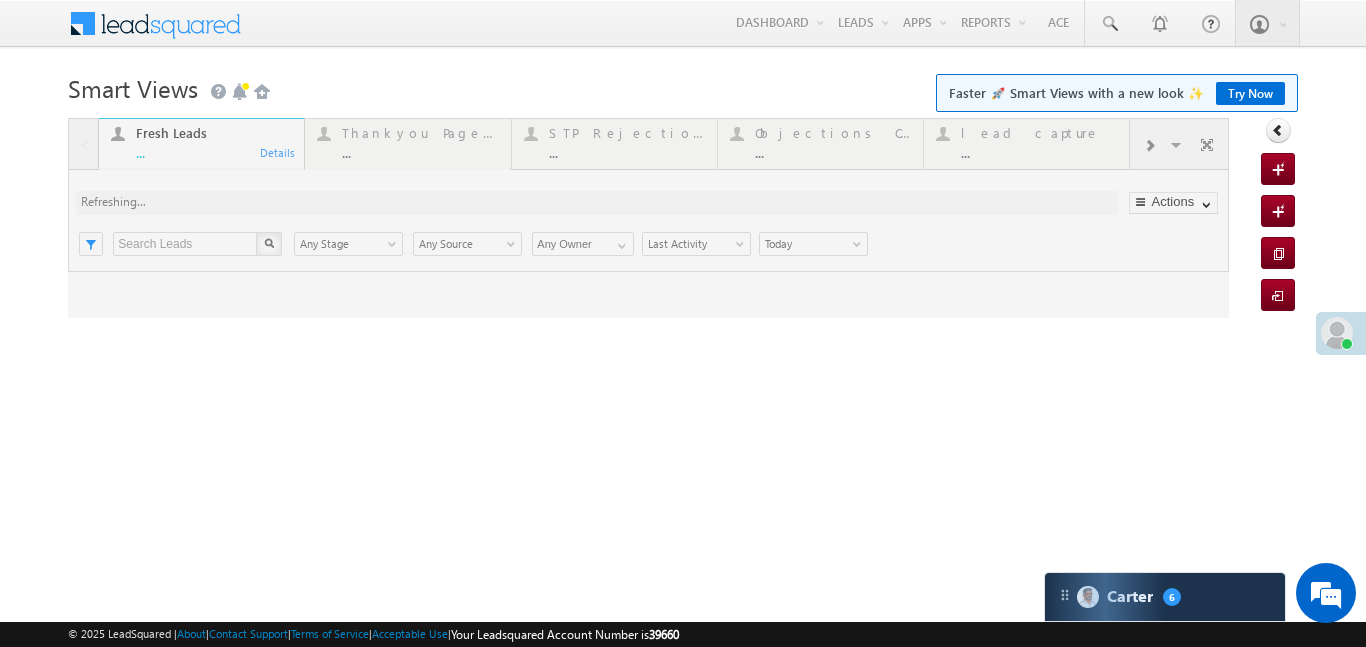 scroll, scrollTop: 0, scrollLeft: 0, axis: both 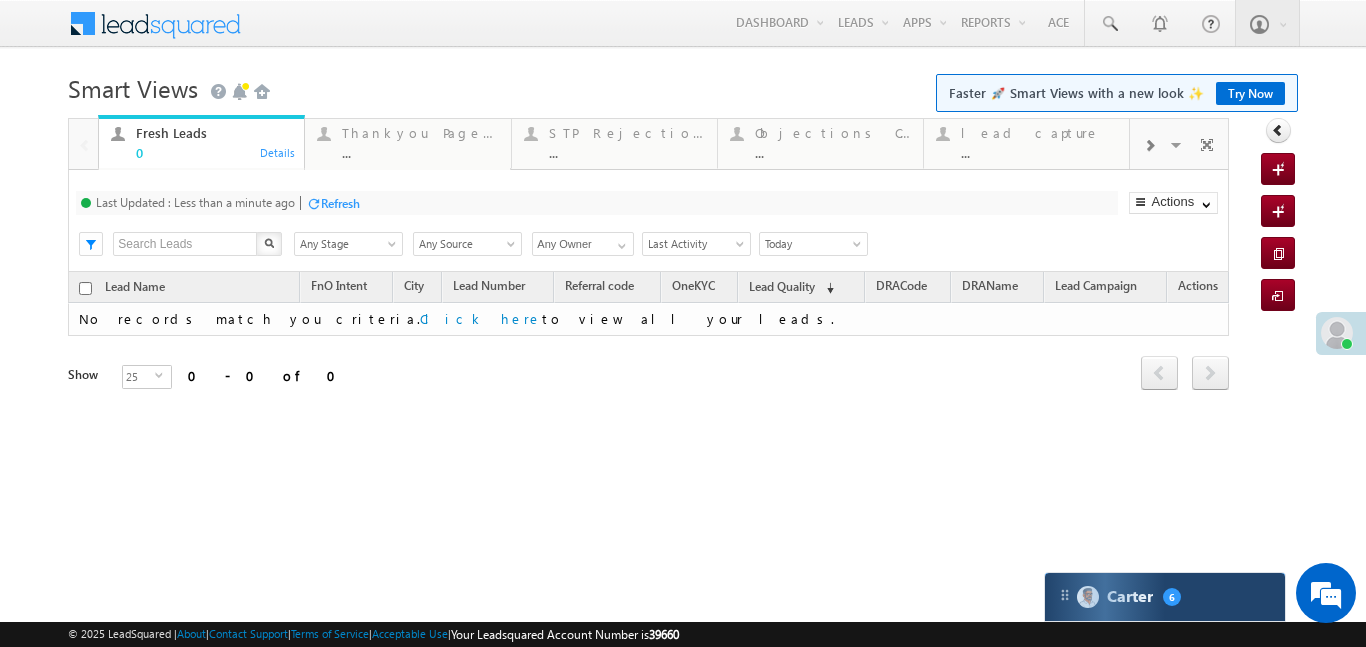 click on "Carter 6" at bounding box center [1165, 597] 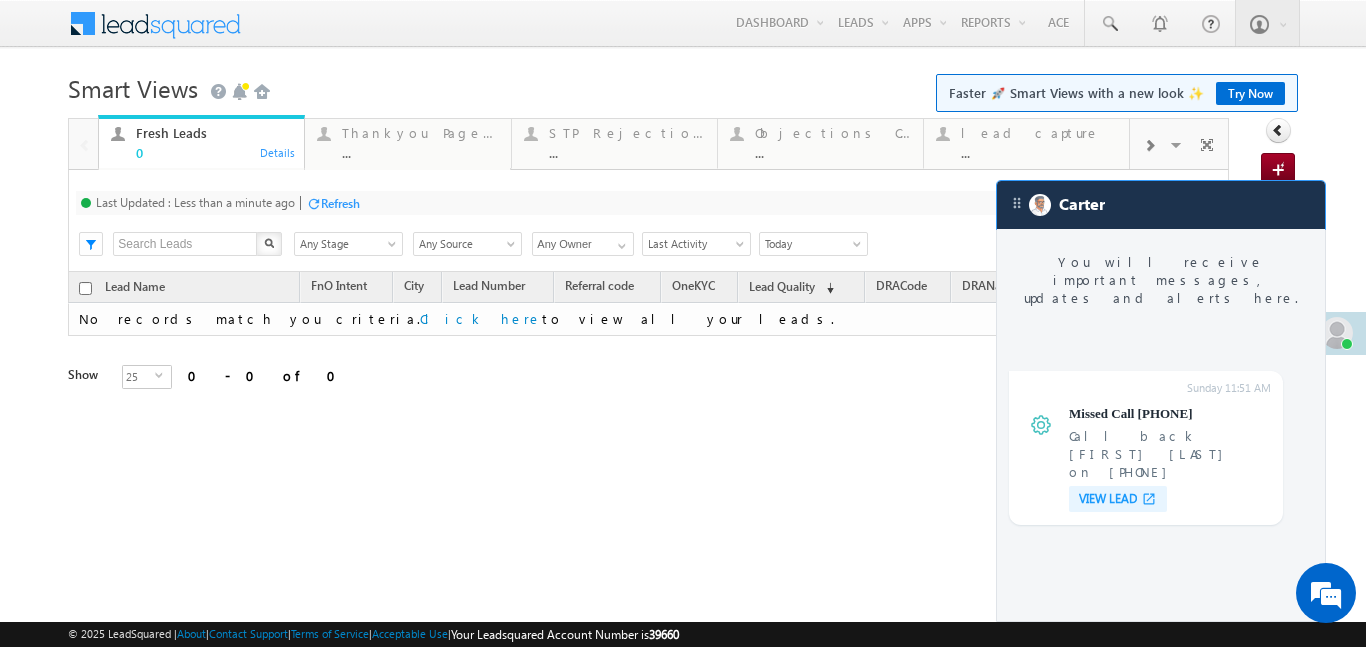 scroll, scrollTop: 7638, scrollLeft: 0, axis: vertical 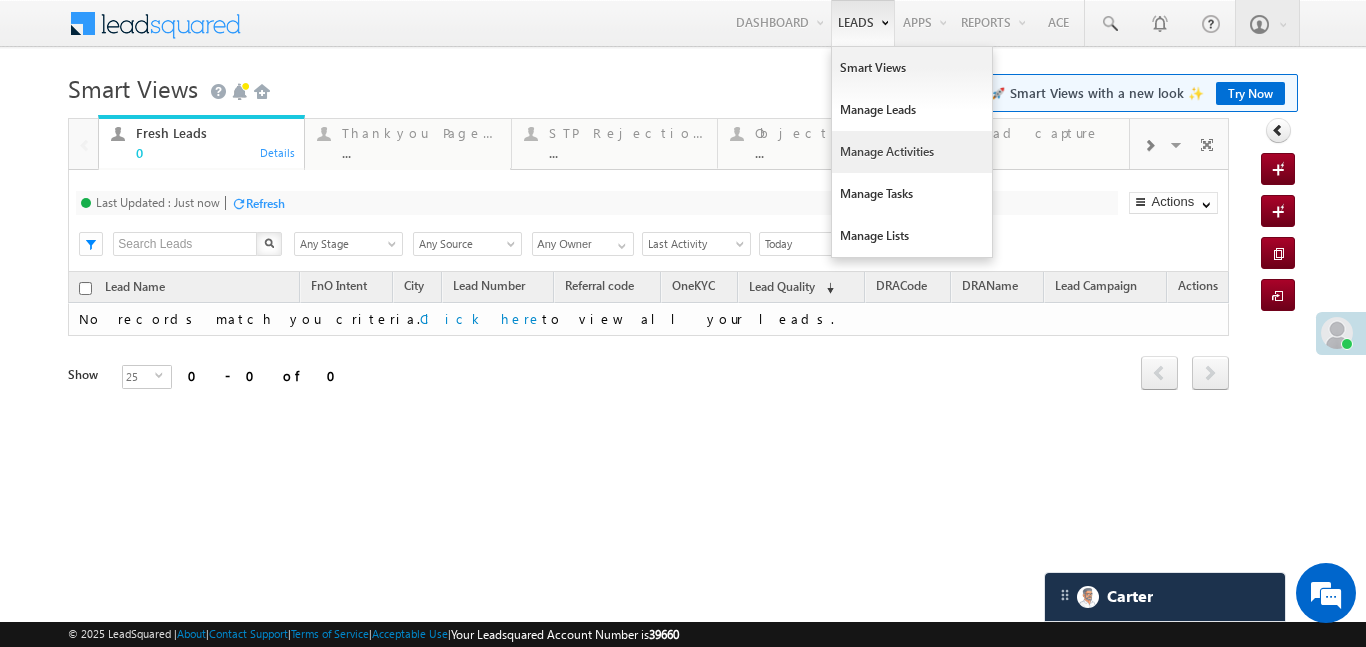 click on "Manage Activities" at bounding box center (912, 152) 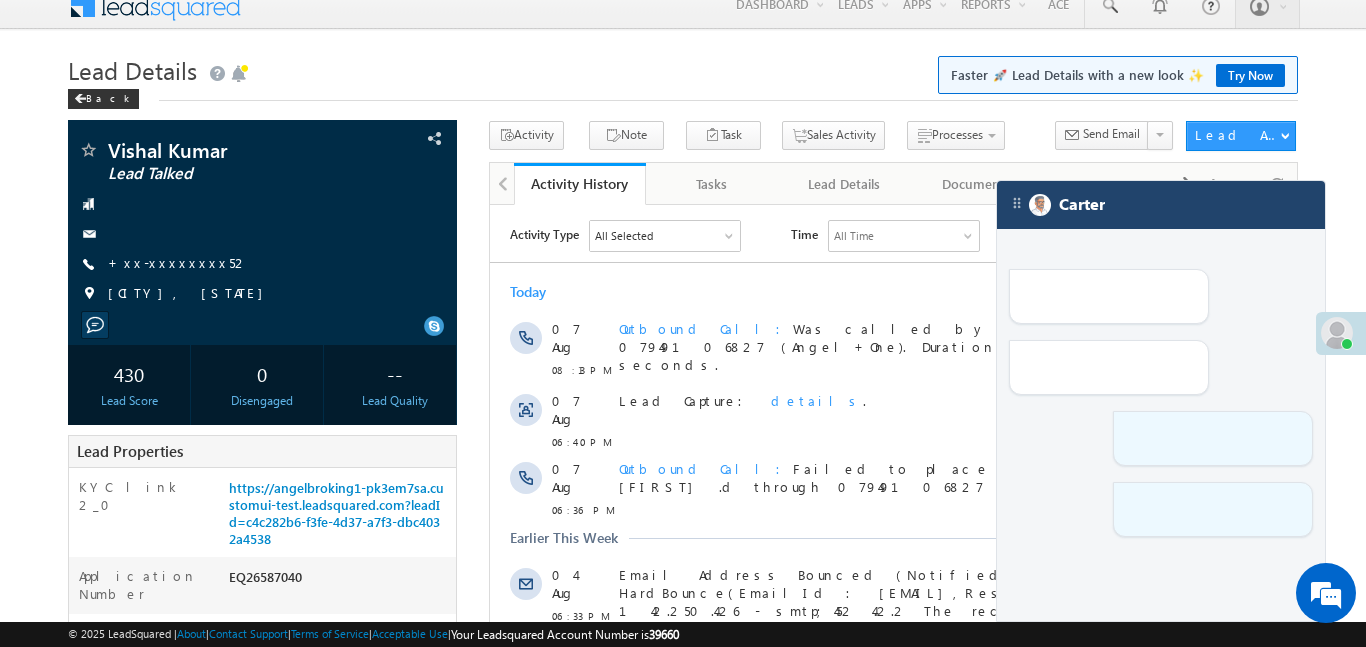 scroll, scrollTop: 0, scrollLeft: 0, axis: both 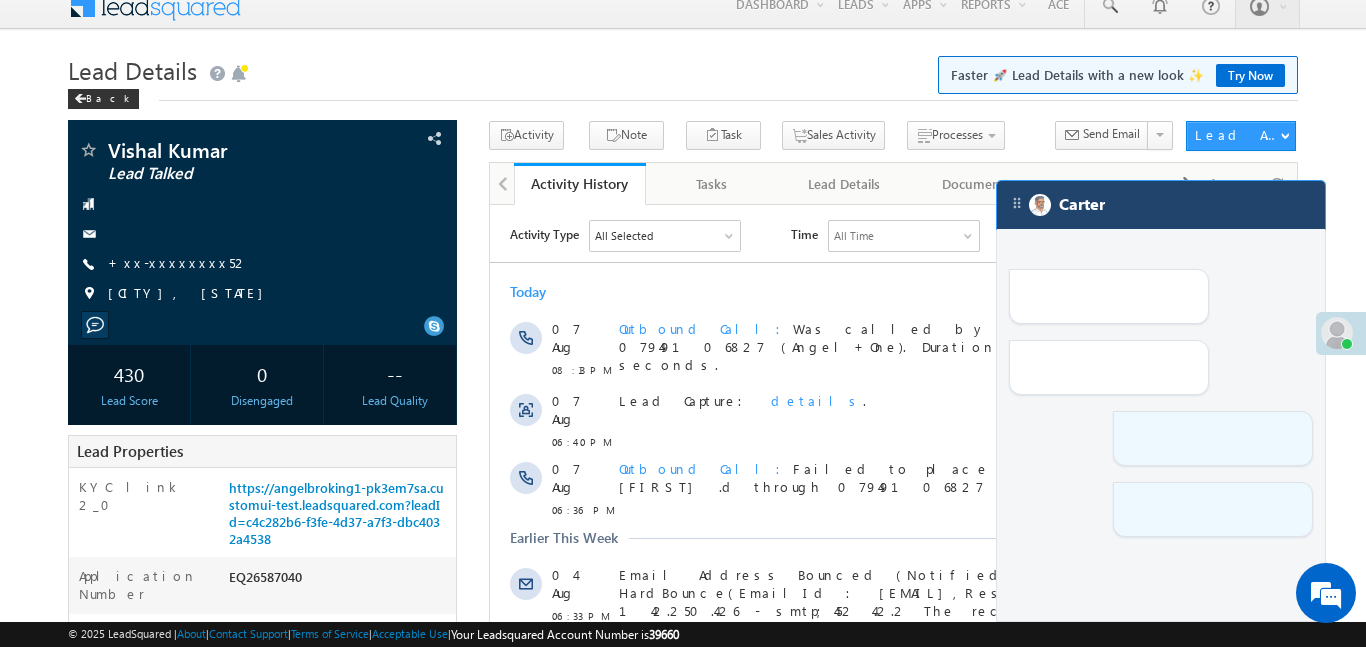 click on "Carter" at bounding box center [1161, 205] 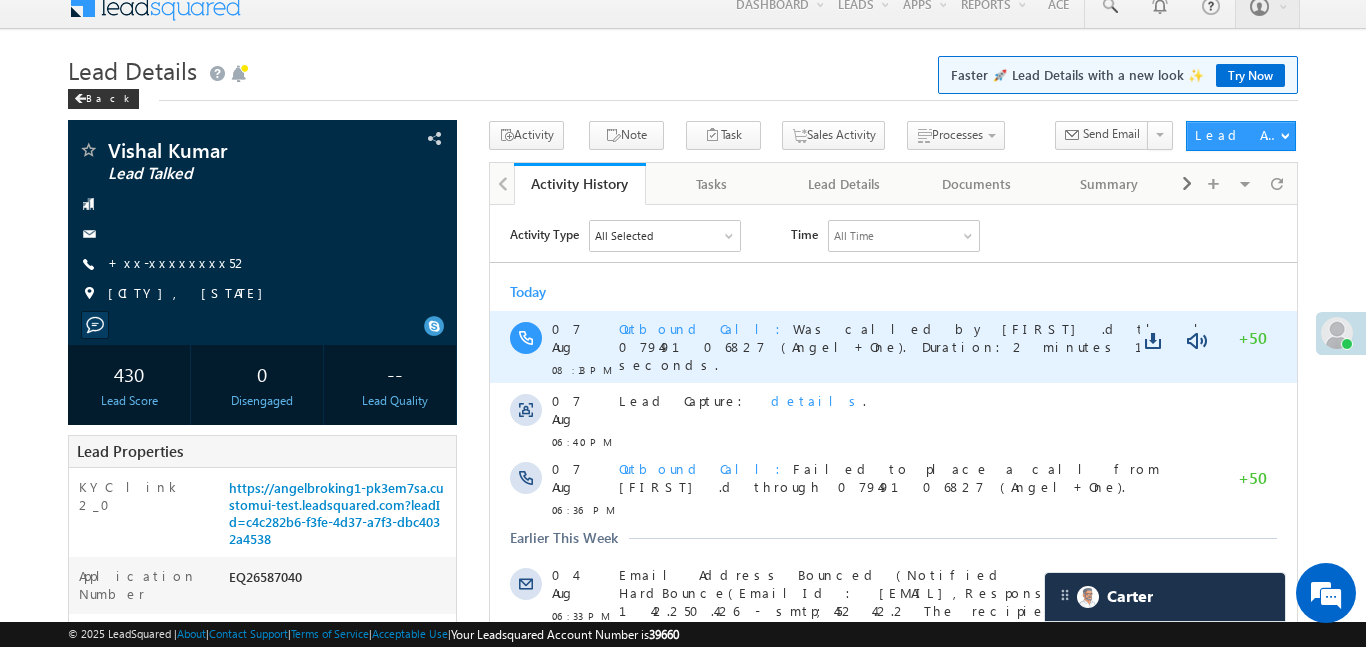 click on "+50" at bounding box center [1251, 340] 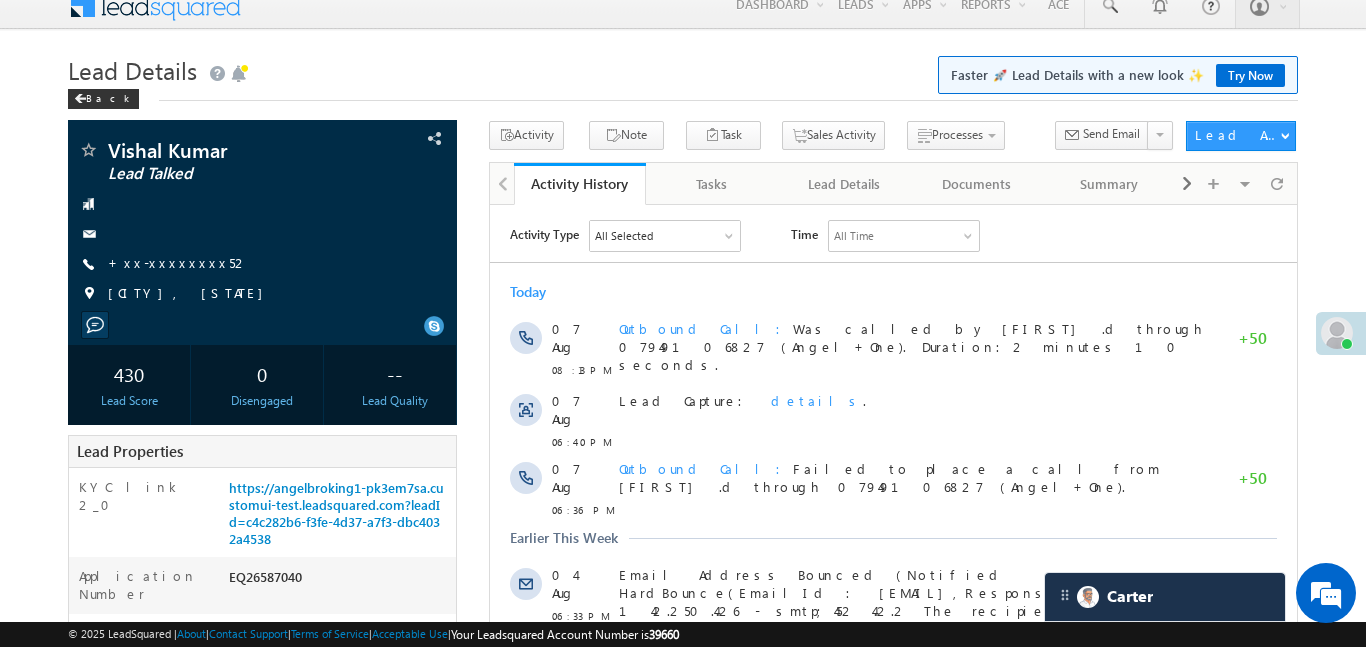 scroll, scrollTop: 8925, scrollLeft: 0, axis: vertical 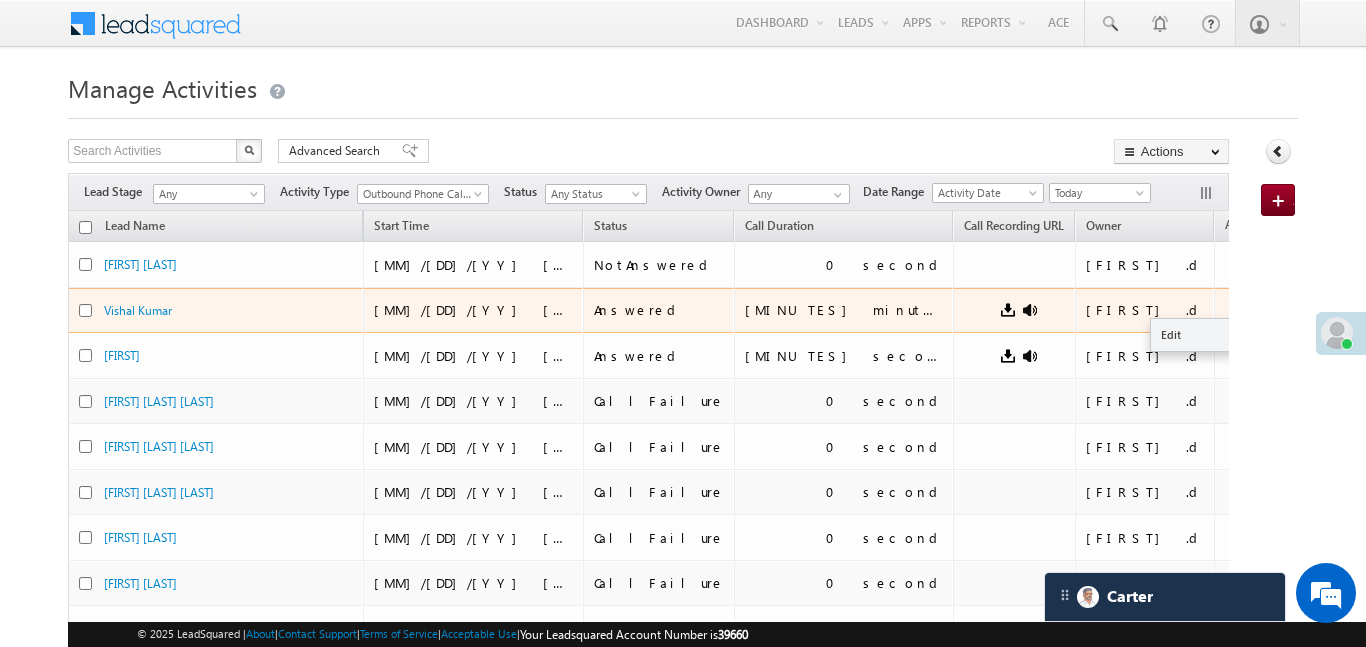 click at bounding box center [1241, 309] 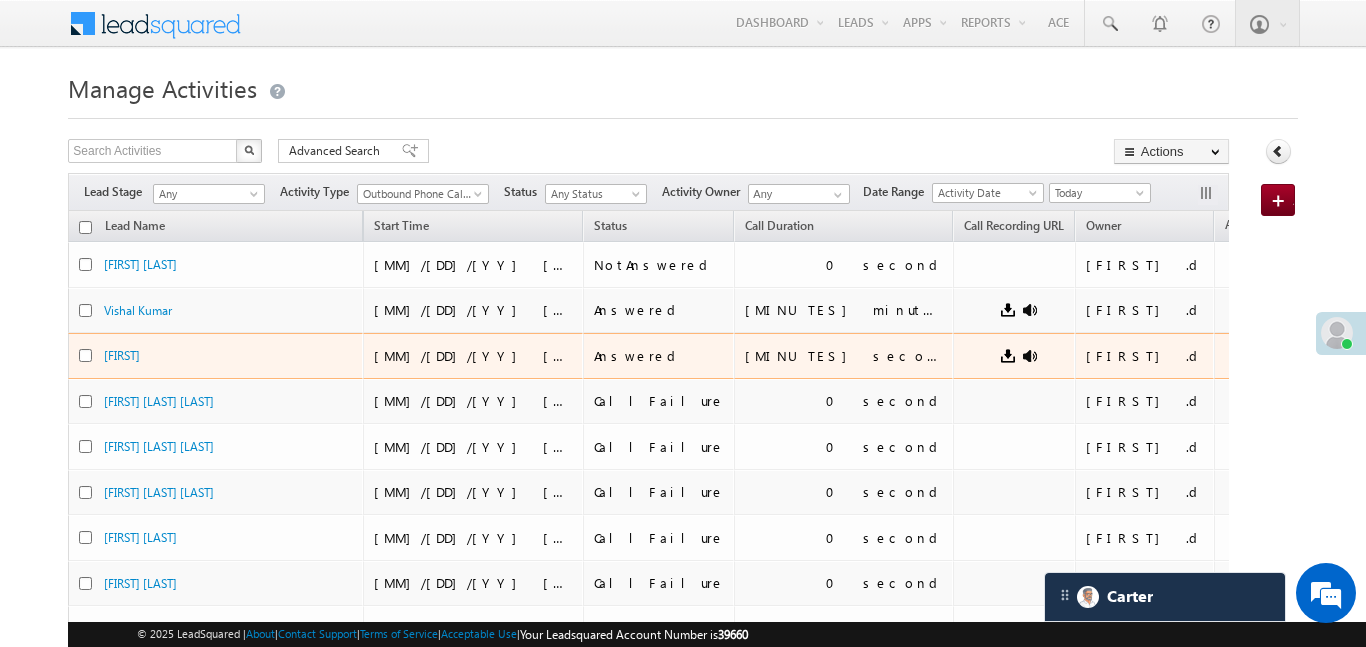 scroll, scrollTop: 0, scrollLeft: 0, axis: both 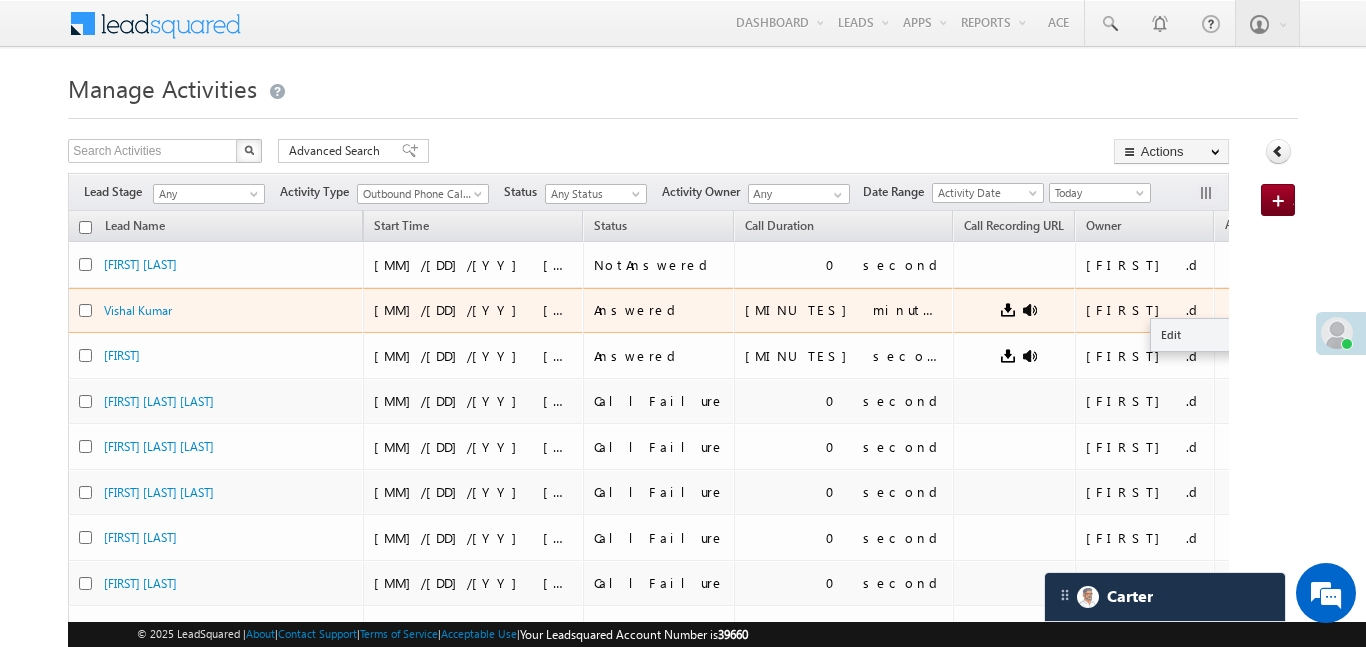 click at bounding box center [1241, 309] 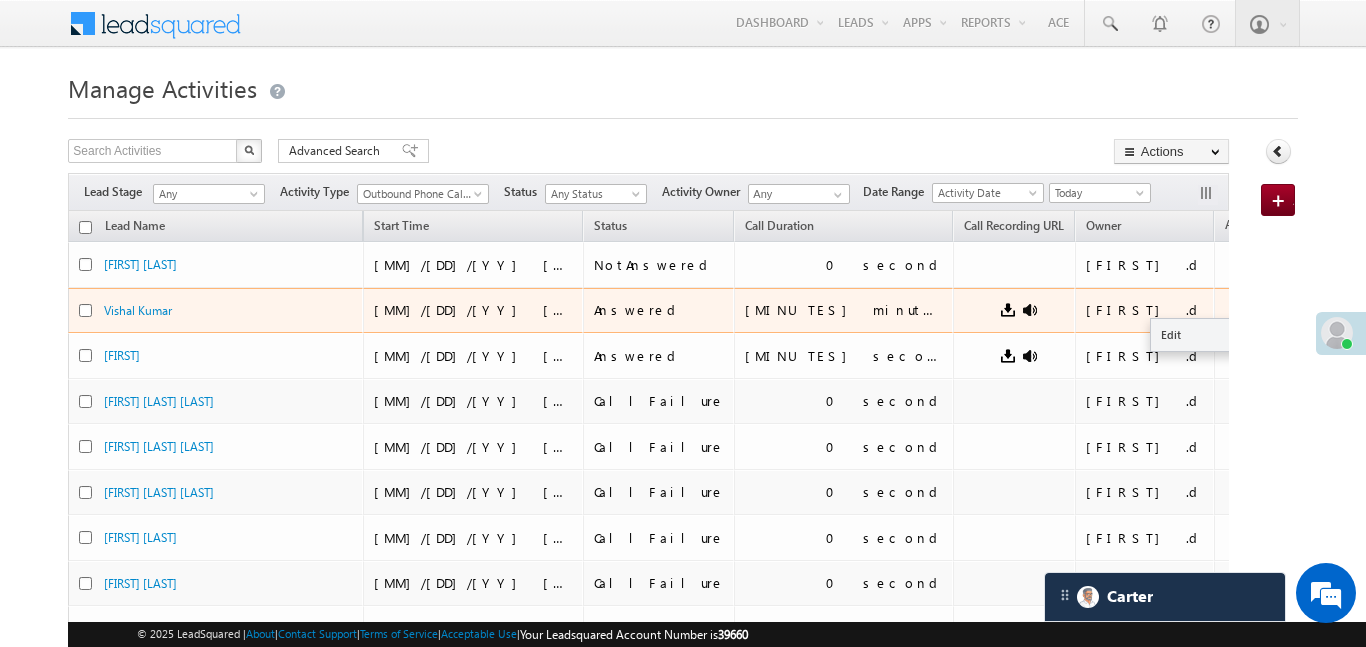 click on "Edit" at bounding box center [1241, 310] 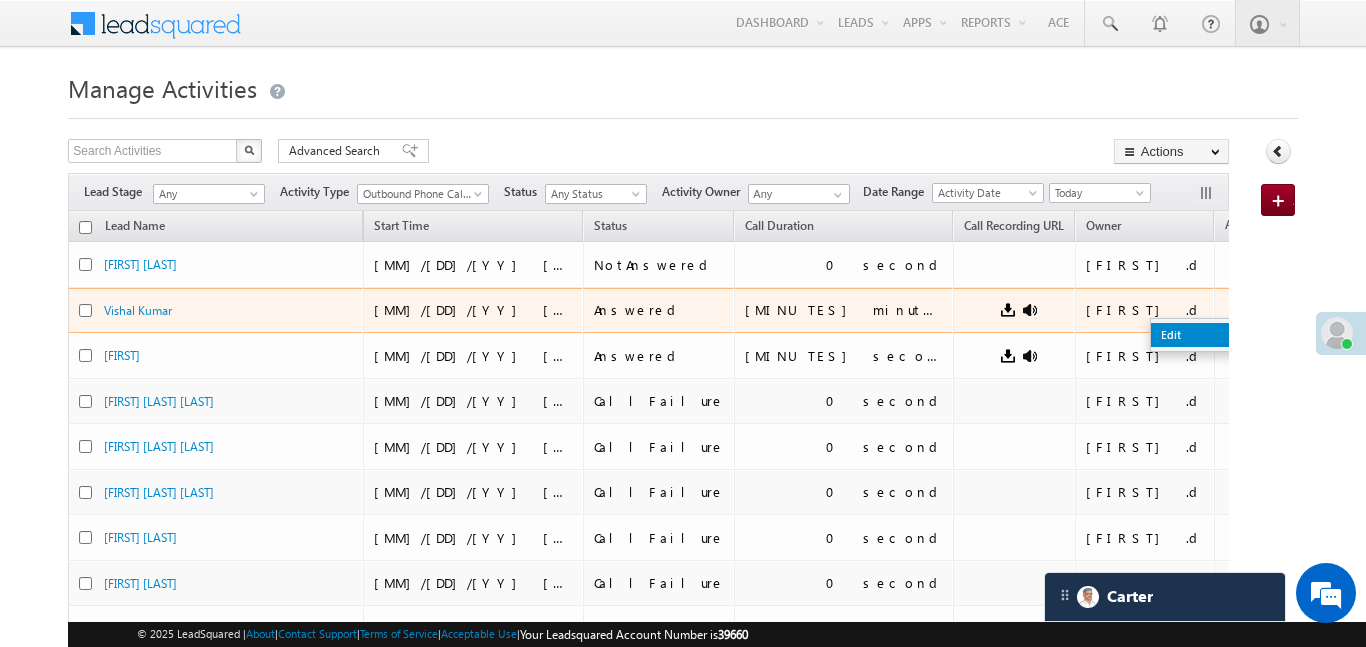 click on "Edit" at bounding box center (1201, 335) 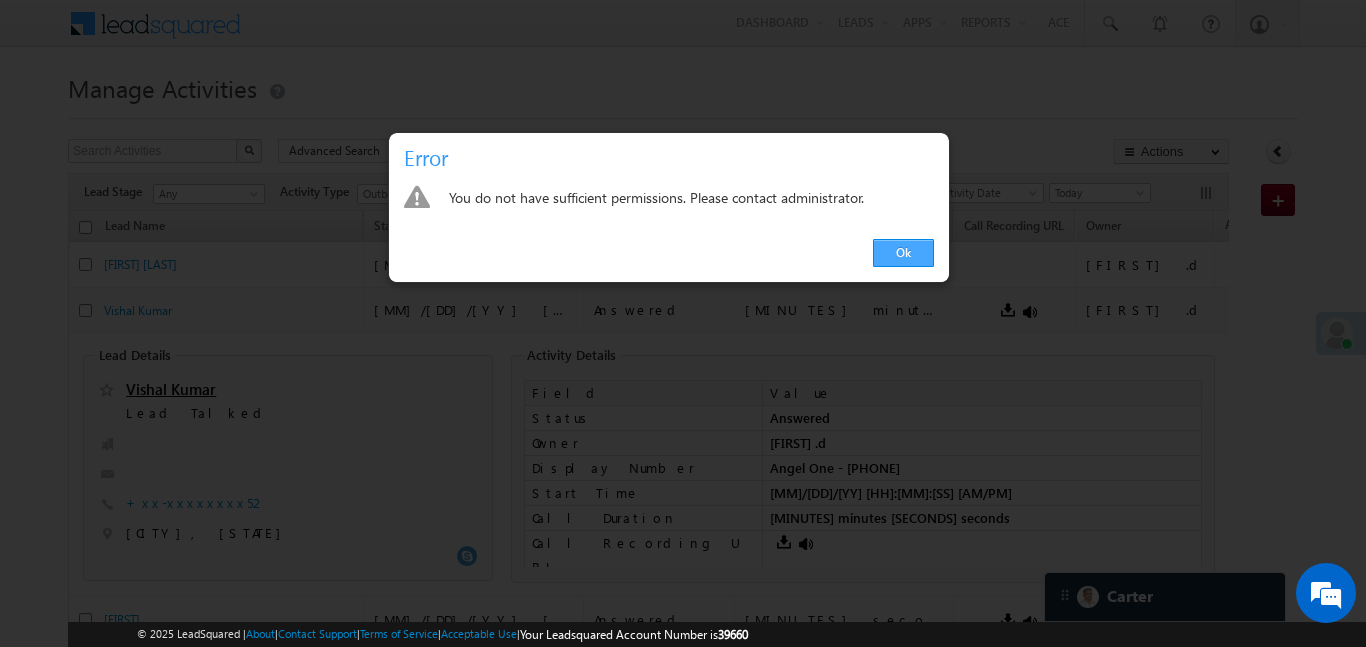 click on "Ok" at bounding box center (903, 253) 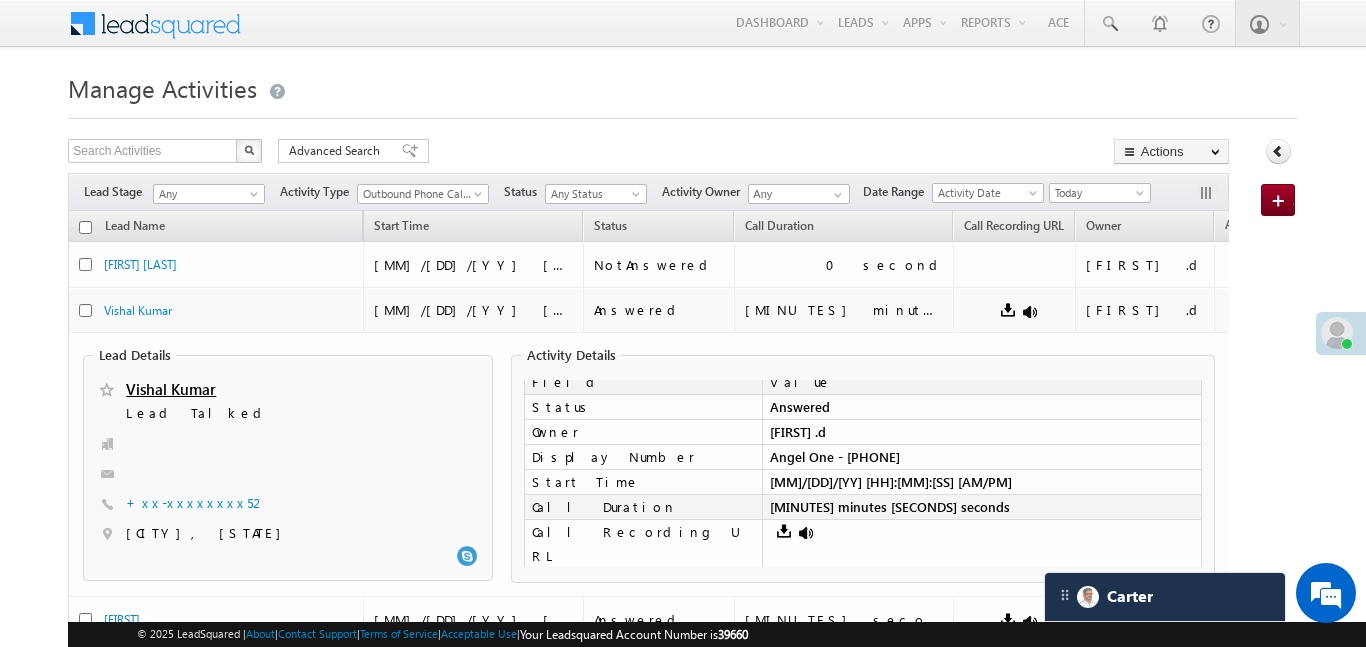 scroll, scrollTop: 0, scrollLeft: 0, axis: both 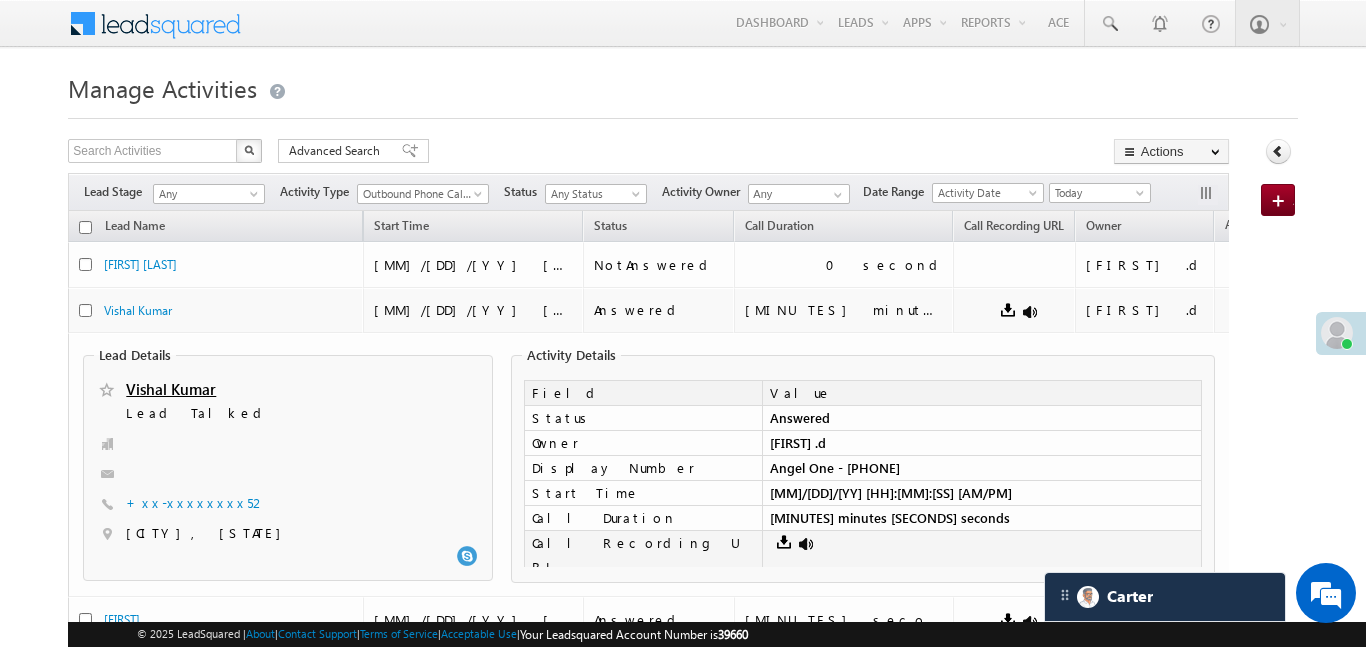 click at bounding box center [982, 543] 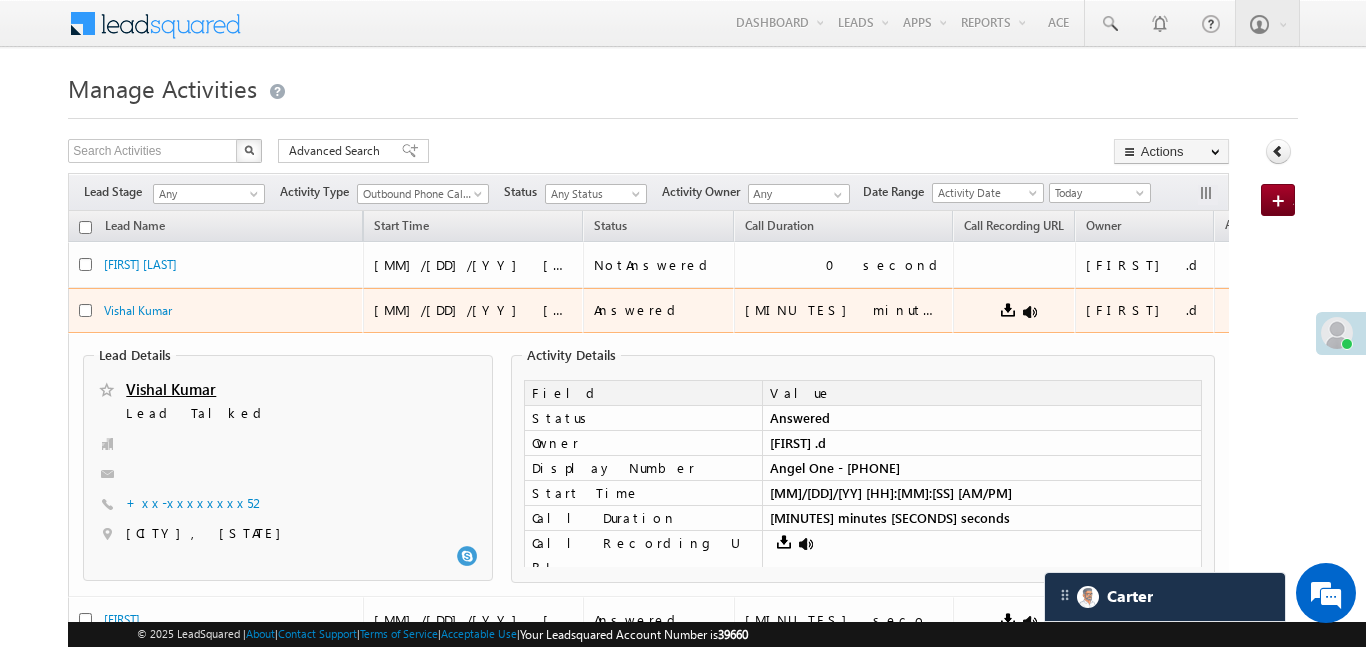 click on "[MINUTES] minutes [SECONDS] seconds" at bounding box center [845, 310] 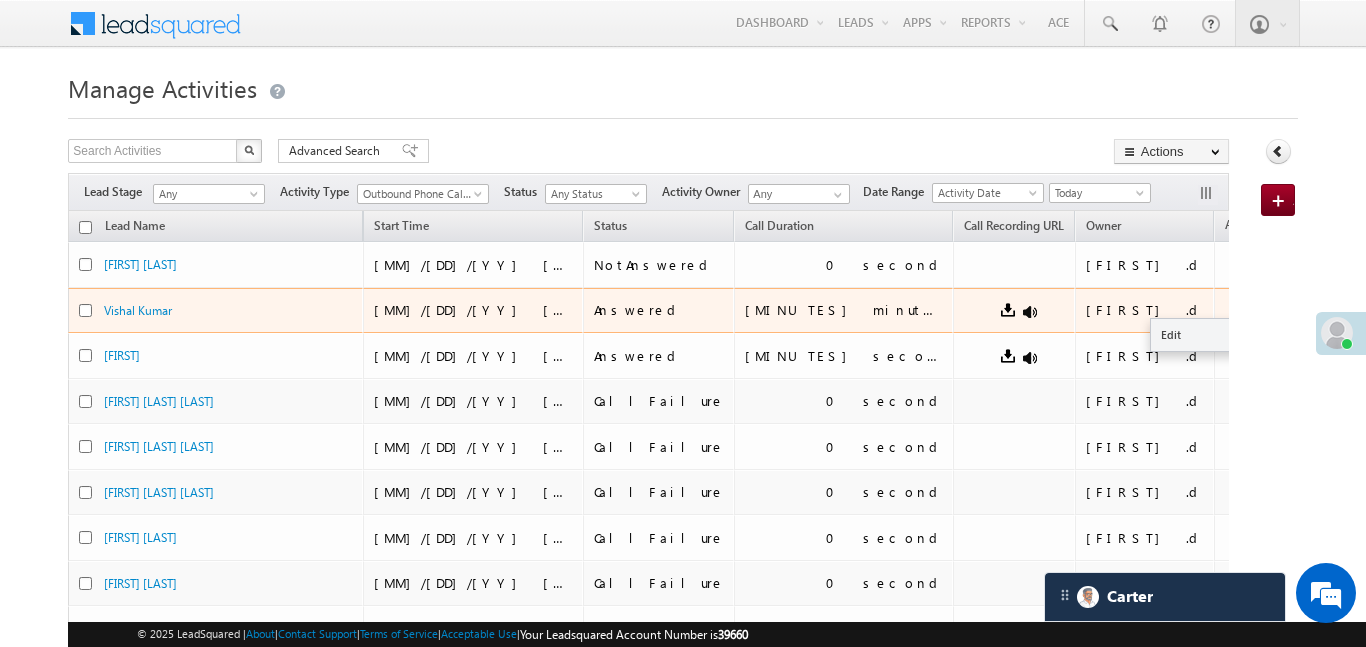 click at bounding box center [1241, 309] 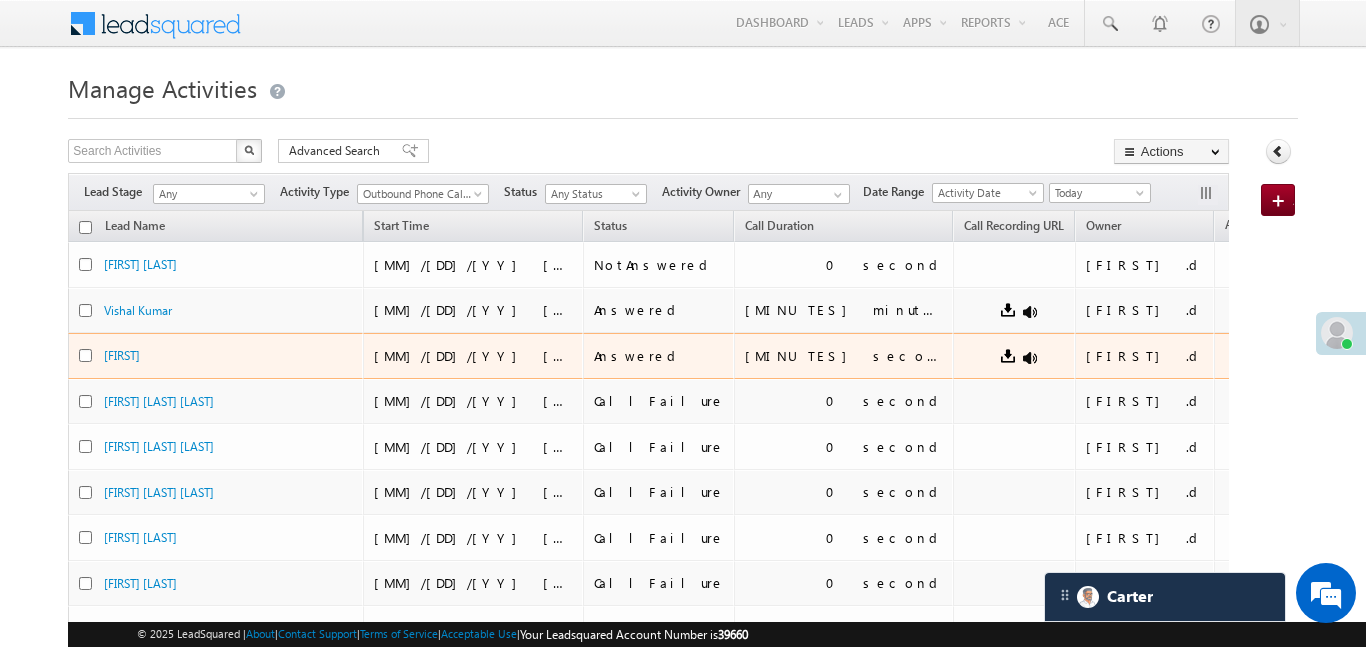 click on "[FIRST] .d" at bounding box center (1144, 356) 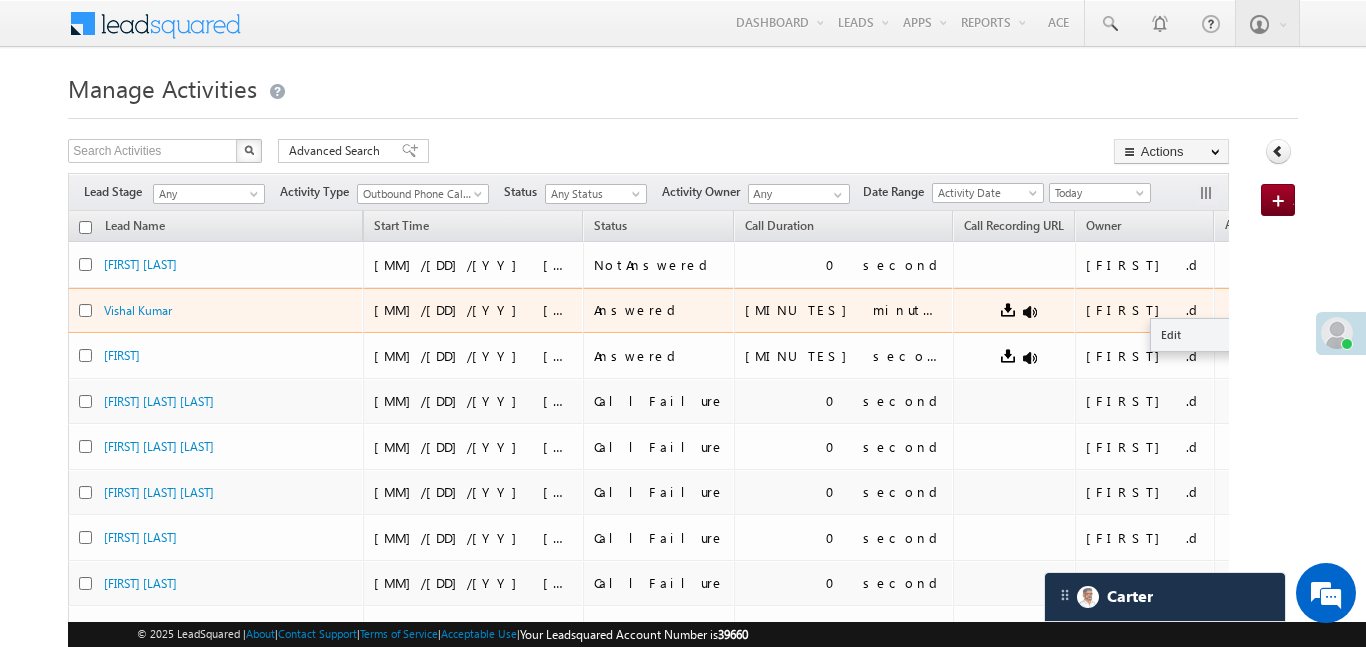click at bounding box center [1241, 309] 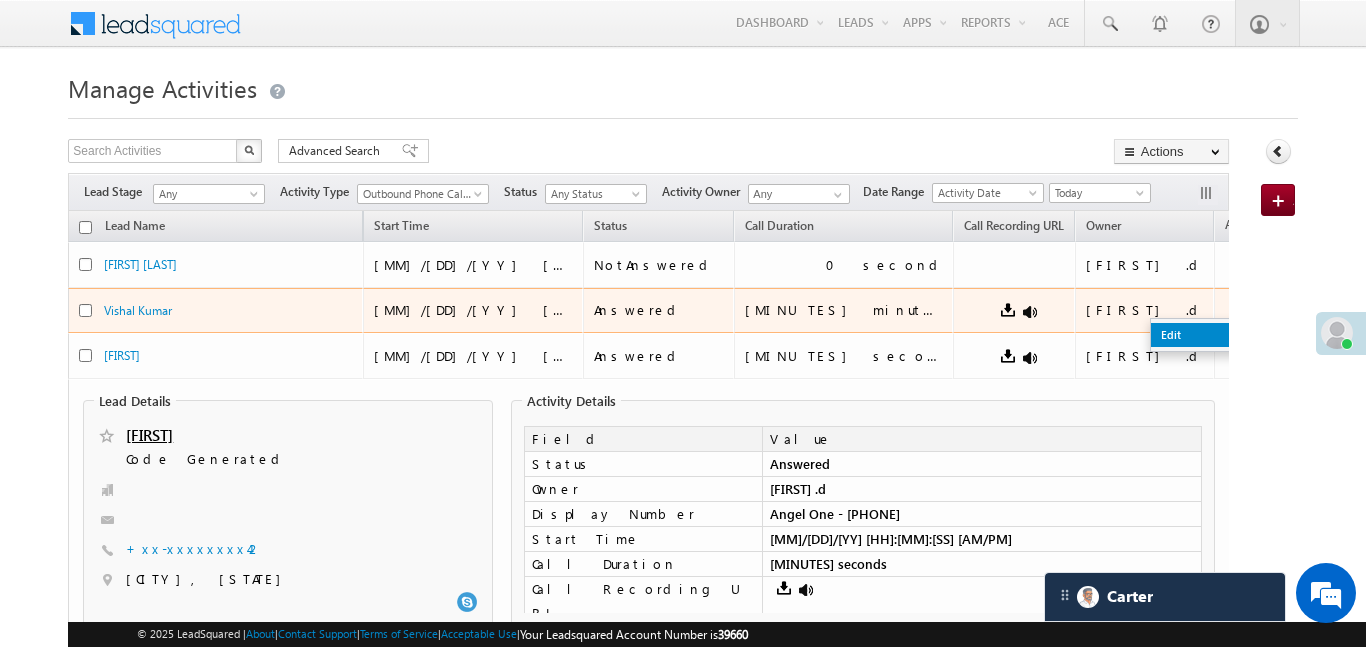 click on "Edit" at bounding box center [1201, 335] 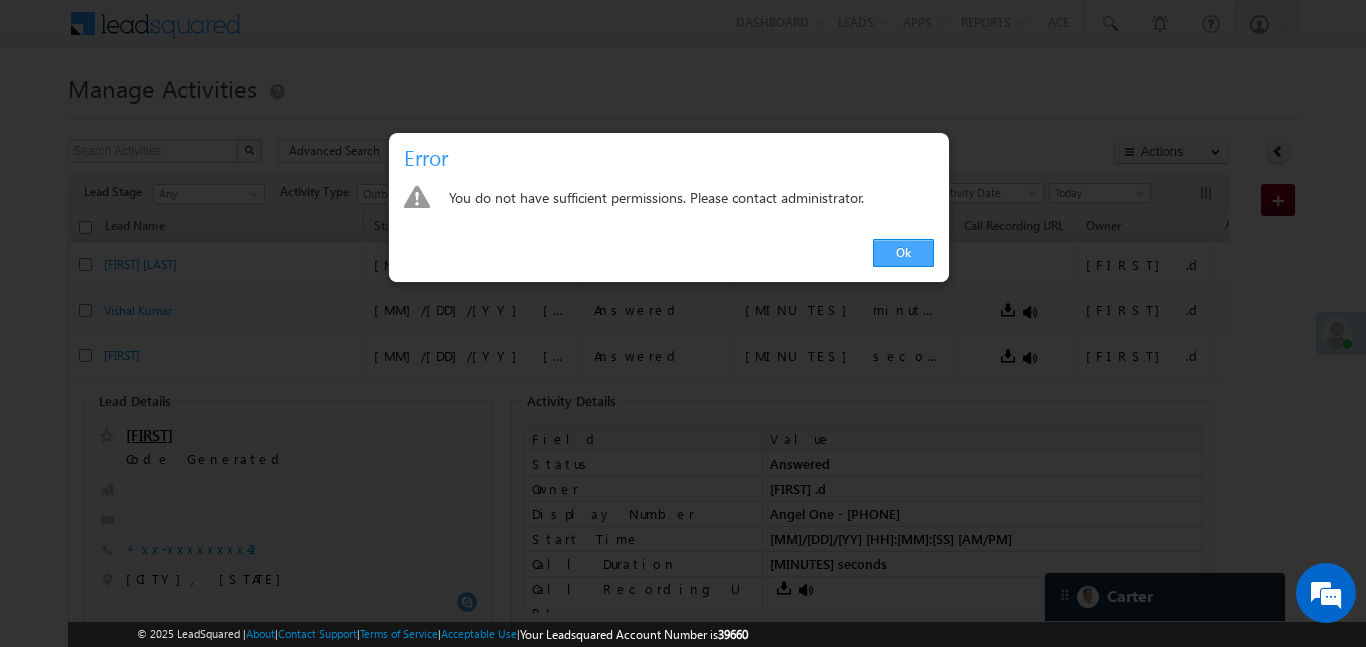 click on "Ok" at bounding box center (903, 253) 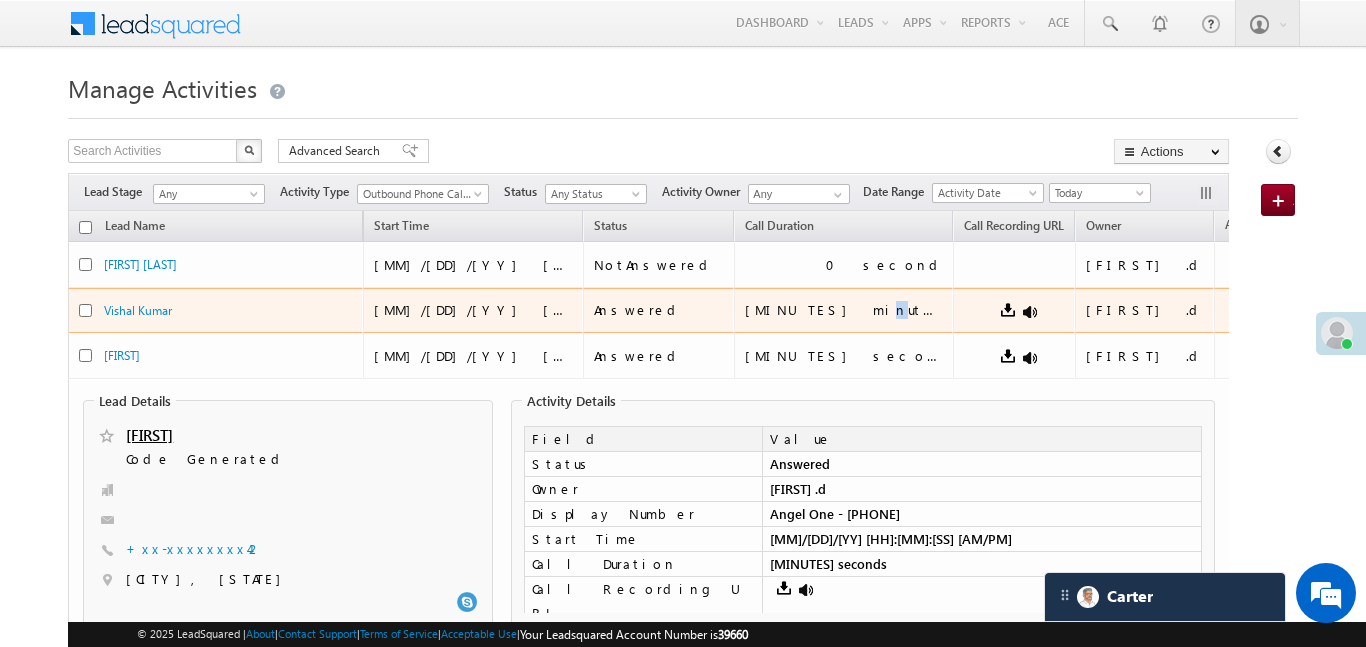click on "Menu
[FIRST] .d
[FIRST]  .d @[EXAMPLE]" at bounding box center (683, 877) 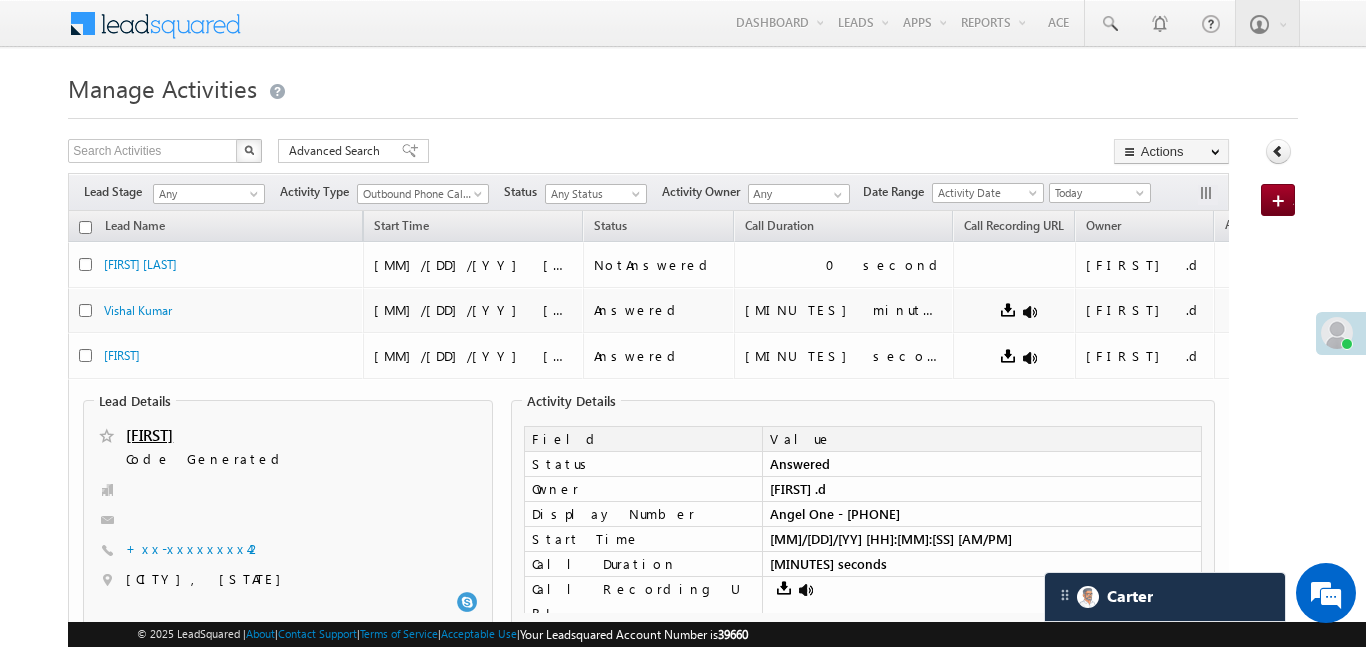 click on "Manage Activities" at bounding box center [682, 86] 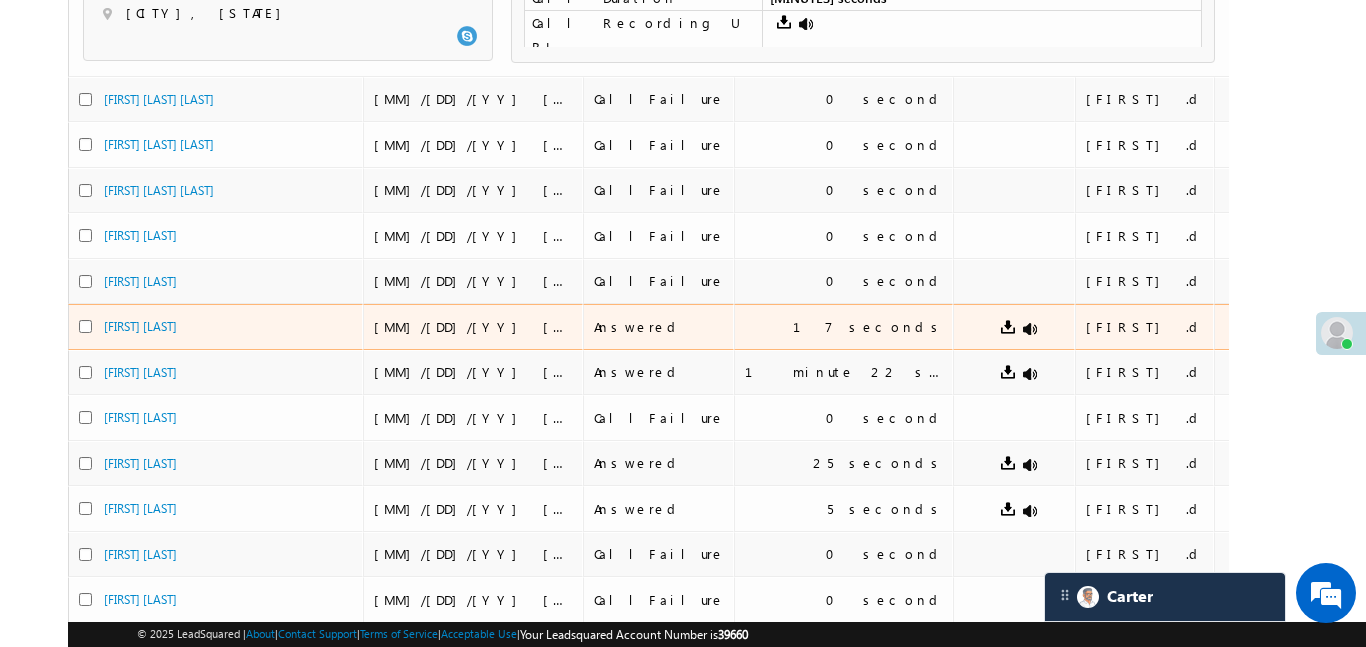 scroll, scrollTop: 0, scrollLeft: 0, axis: both 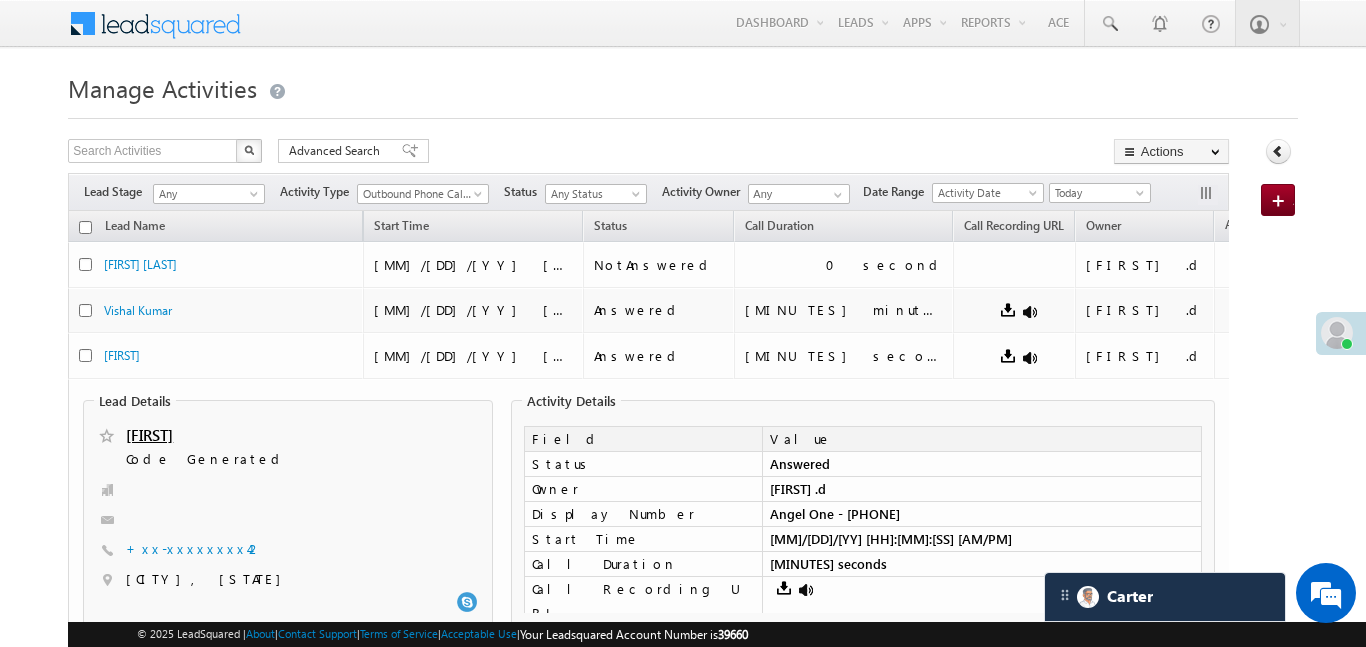 click on "×
Online
Offline
Online
Away
Offline  (Check-Out)
Aakansha .d
+91-9321500915" at bounding box center (682, 910) 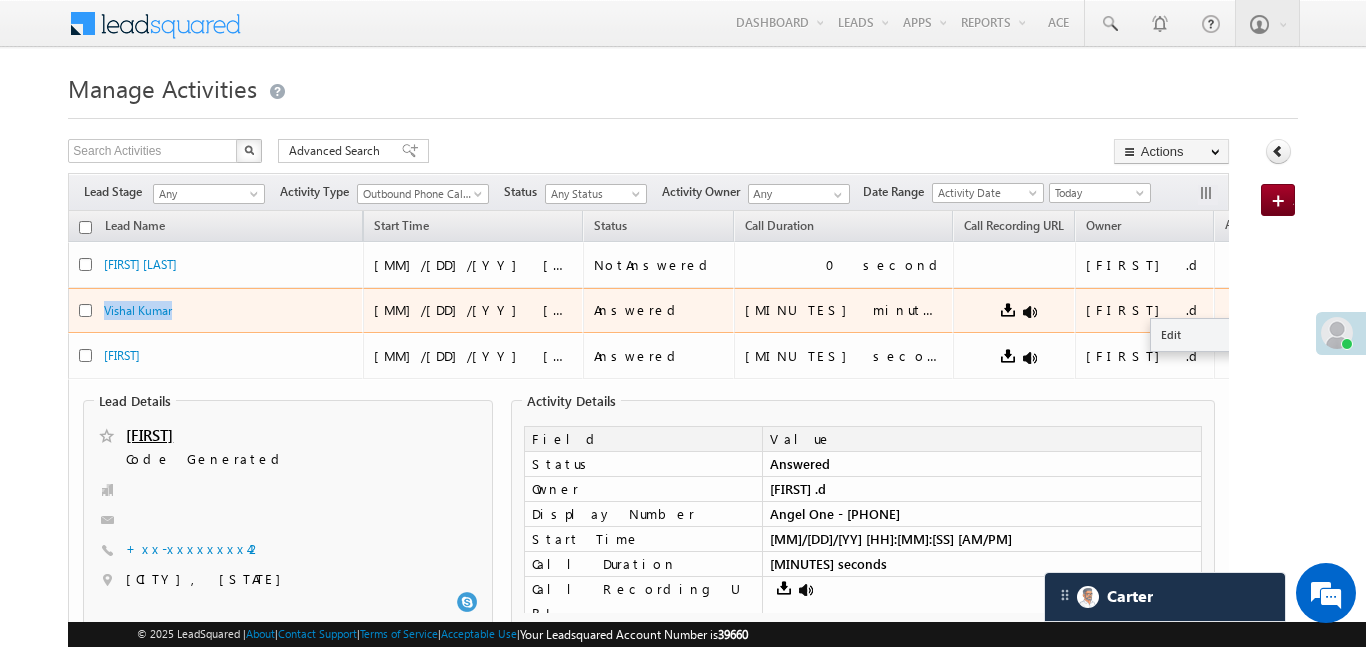 click at bounding box center (1241, 309) 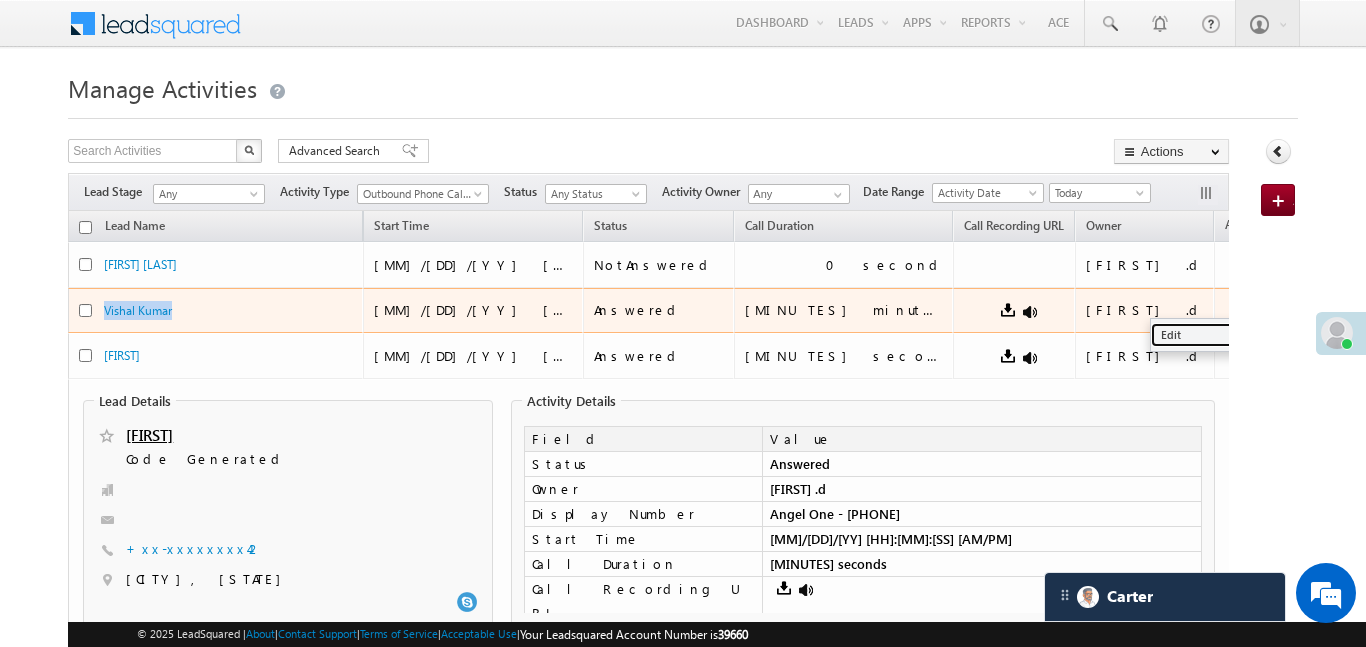 click on "Edit" at bounding box center [1201, 335] 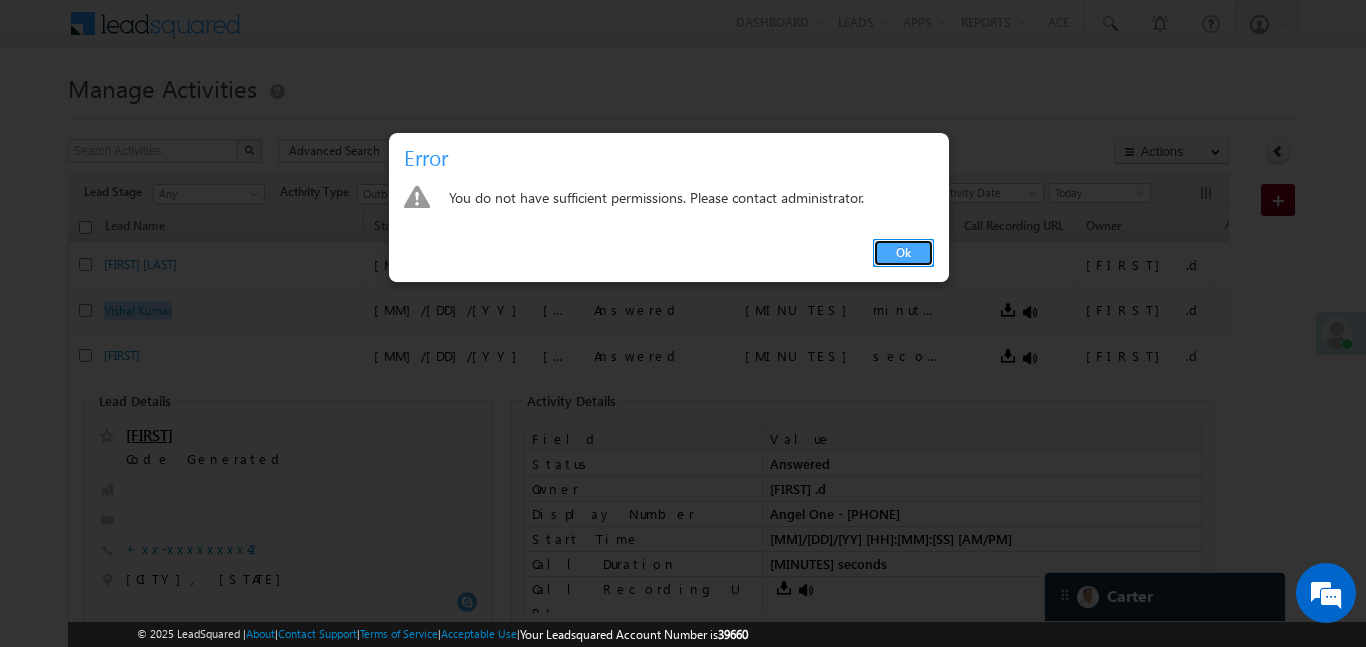 click on "Ok" at bounding box center [903, 253] 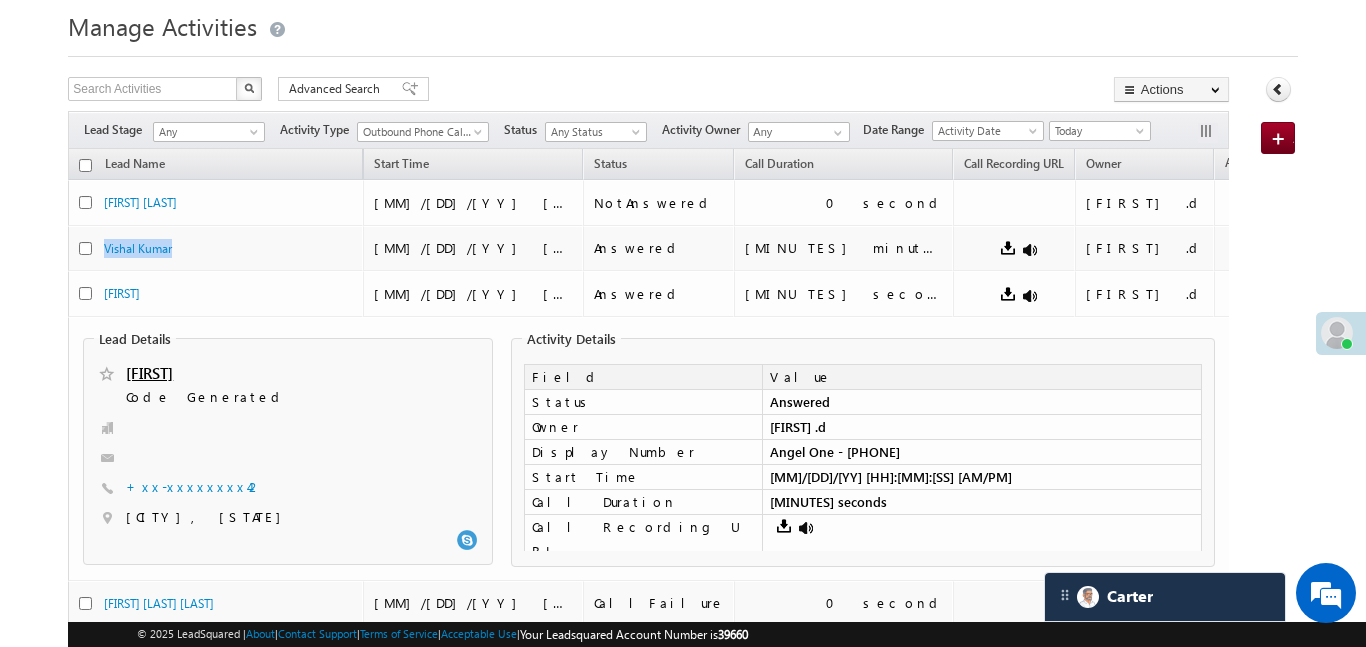 scroll, scrollTop: 107, scrollLeft: 0, axis: vertical 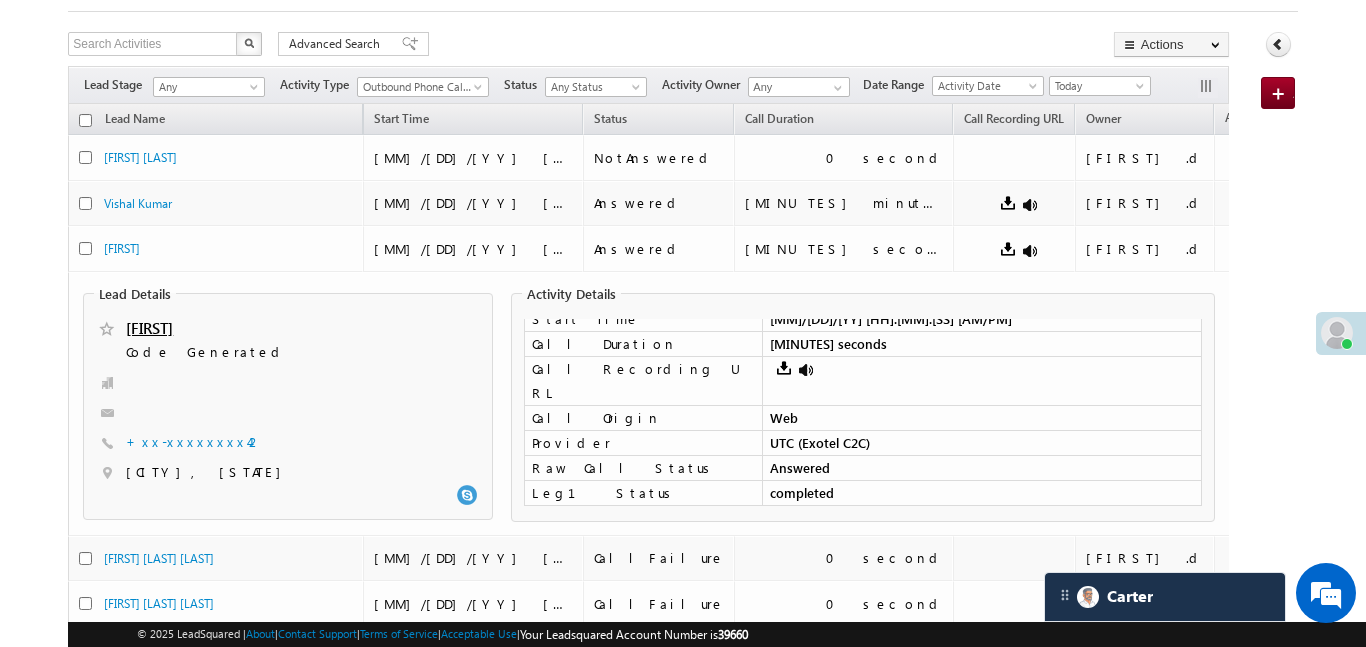 click on "Search Activities X   209 results found
Advanced Search
Advanced search results
Actions Export Activities Reset all Filters
Actions Bulk Update Export Activities Reset all Filters
Lead Stage
Any
Any" at bounding box center (682, 839) 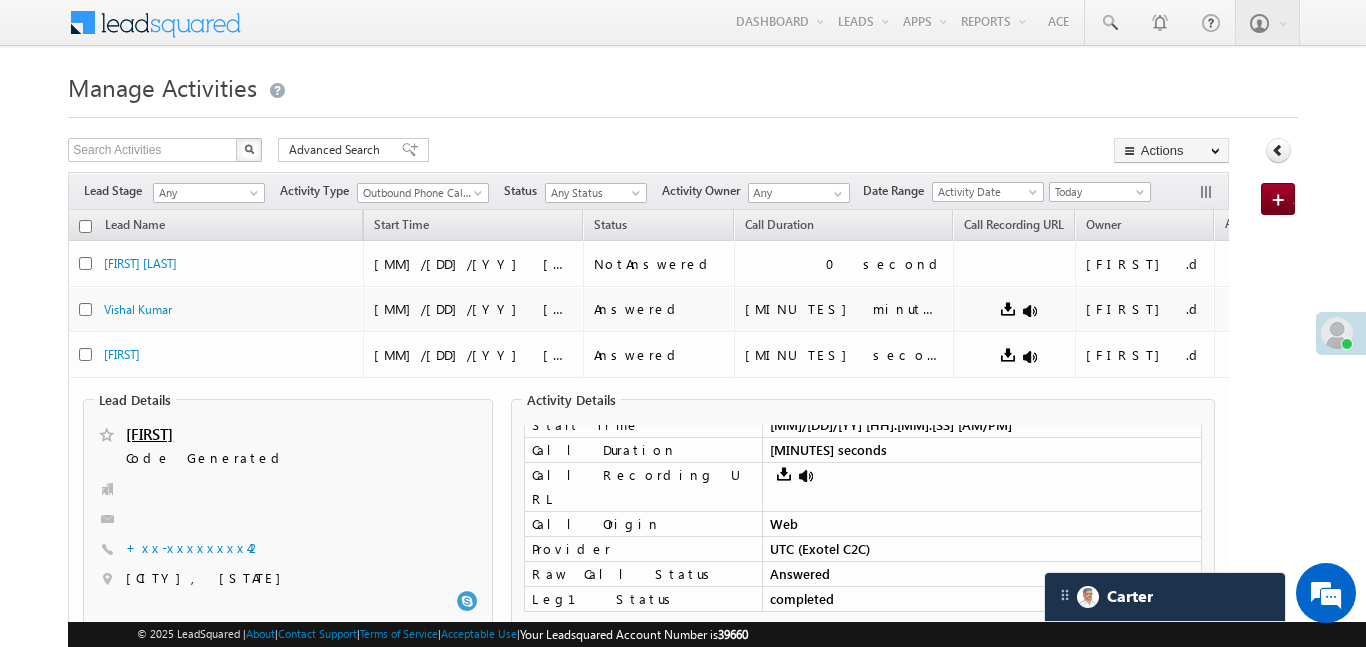 scroll, scrollTop: 0, scrollLeft: 0, axis: both 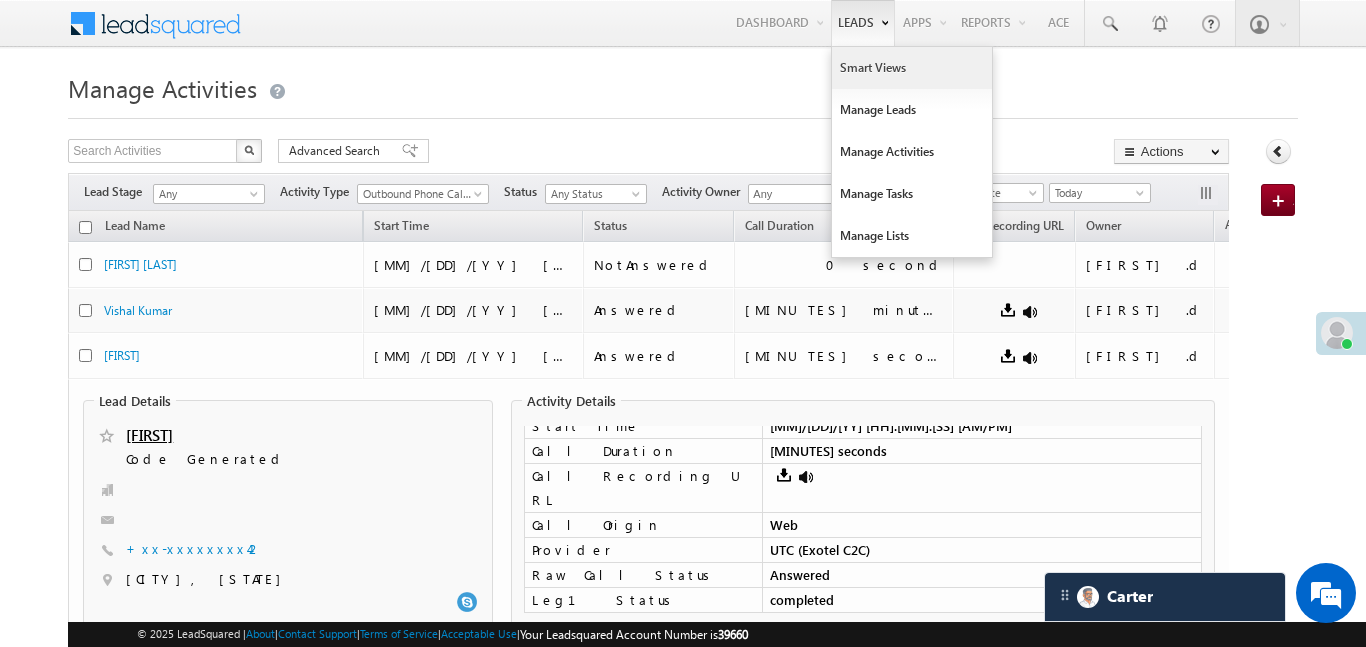click on "Smart Views" at bounding box center [912, 68] 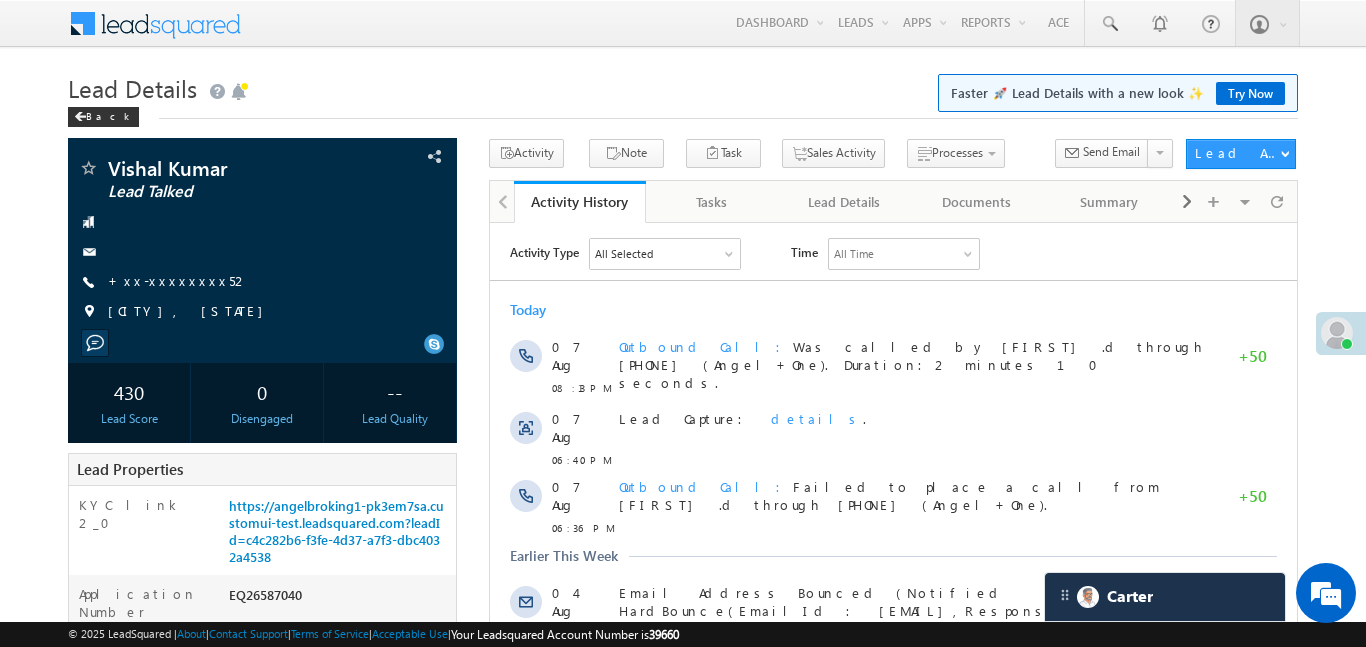 scroll, scrollTop: 173, scrollLeft: 0, axis: vertical 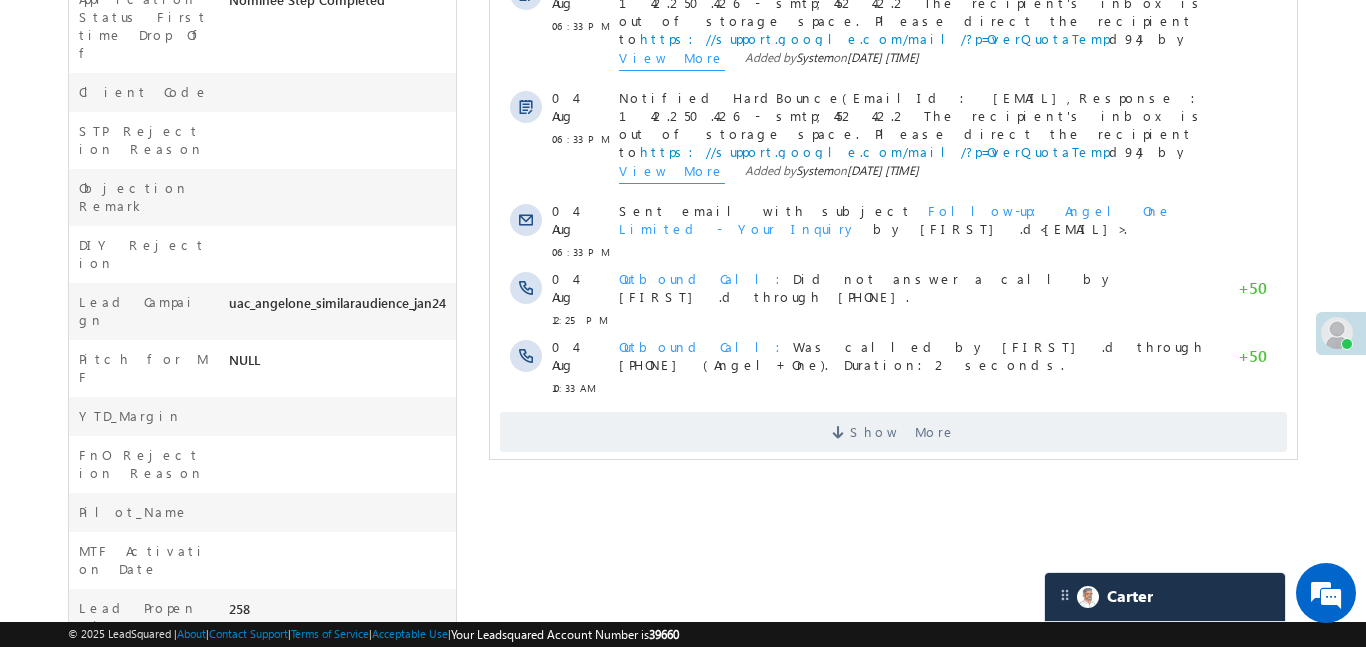 click on "Show More" at bounding box center (892, 424) 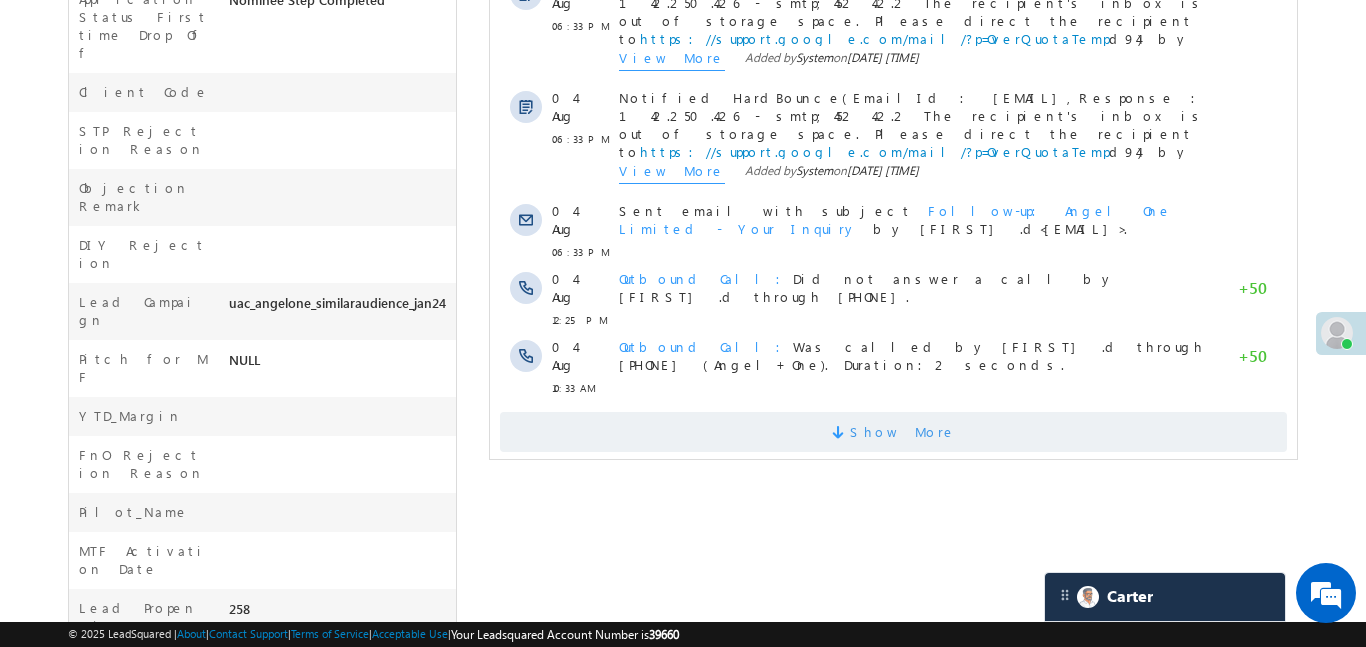 click on "Show More" at bounding box center (892, 432) 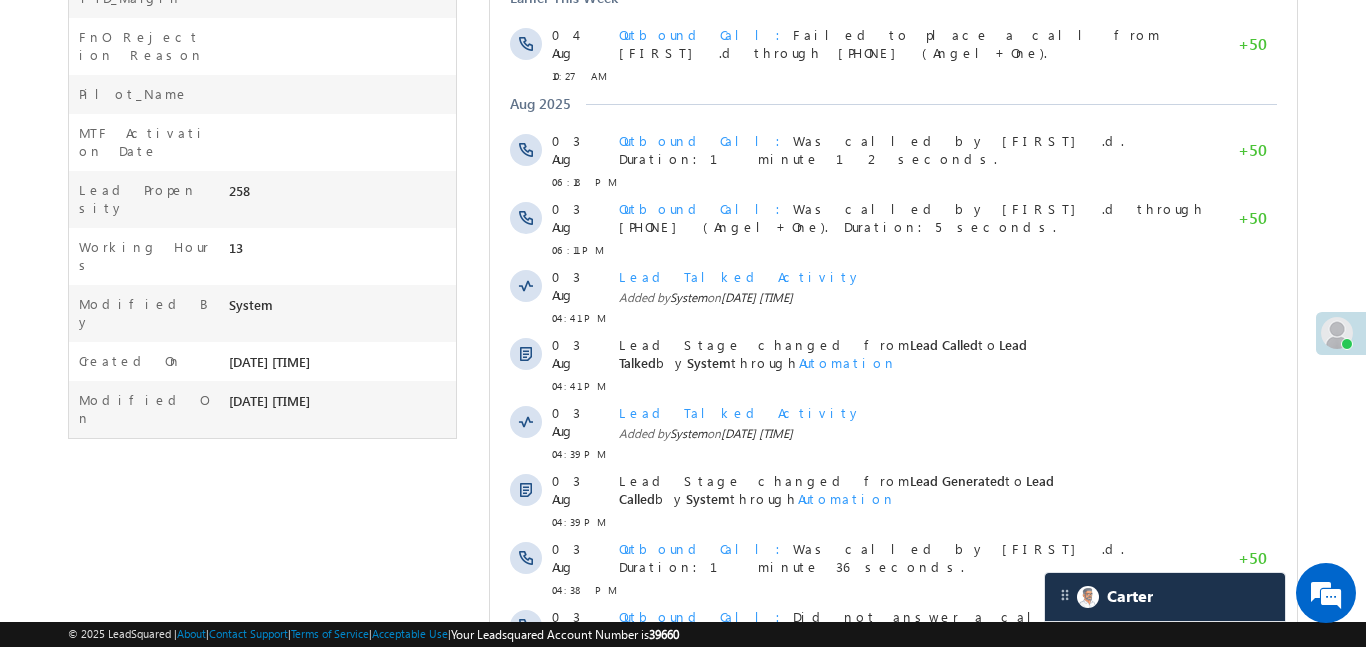 scroll, scrollTop: 1356, scrollLeft: 0, axis: vertical 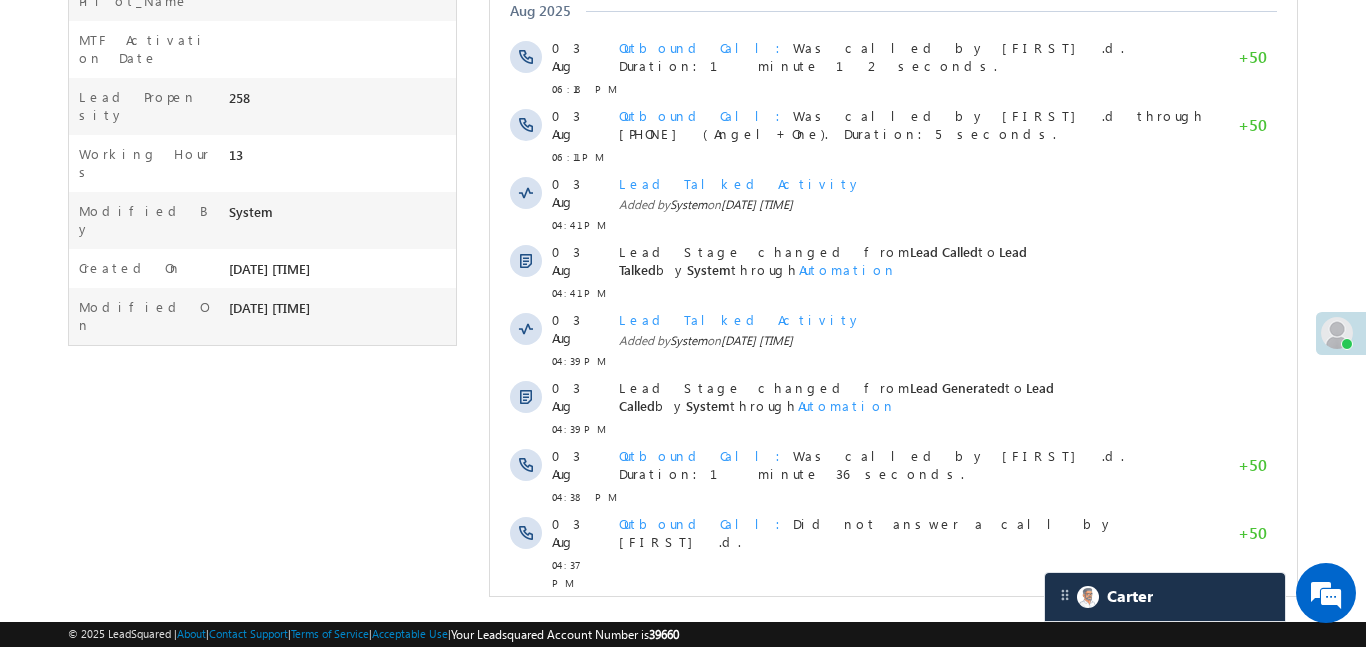 click on "Show More" at bounding box center (902, 695) 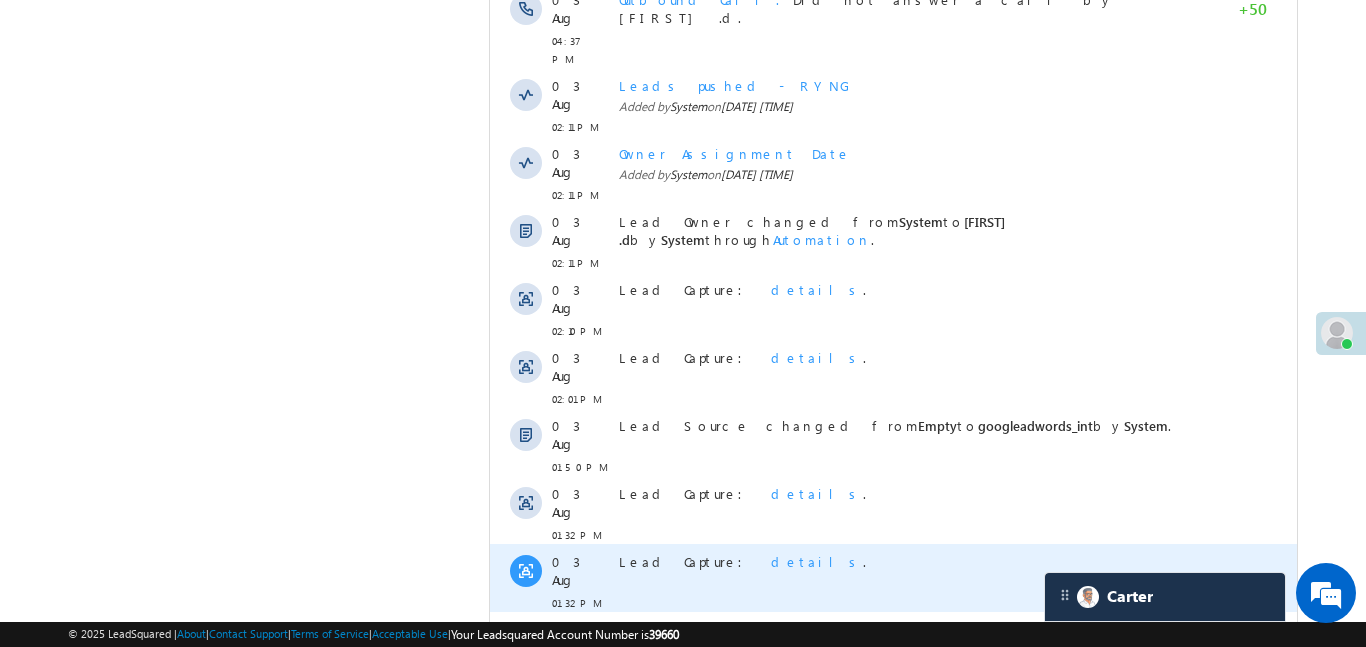 scroll, scrollTop: 1956, scrollLeft: 0, axis: vertical 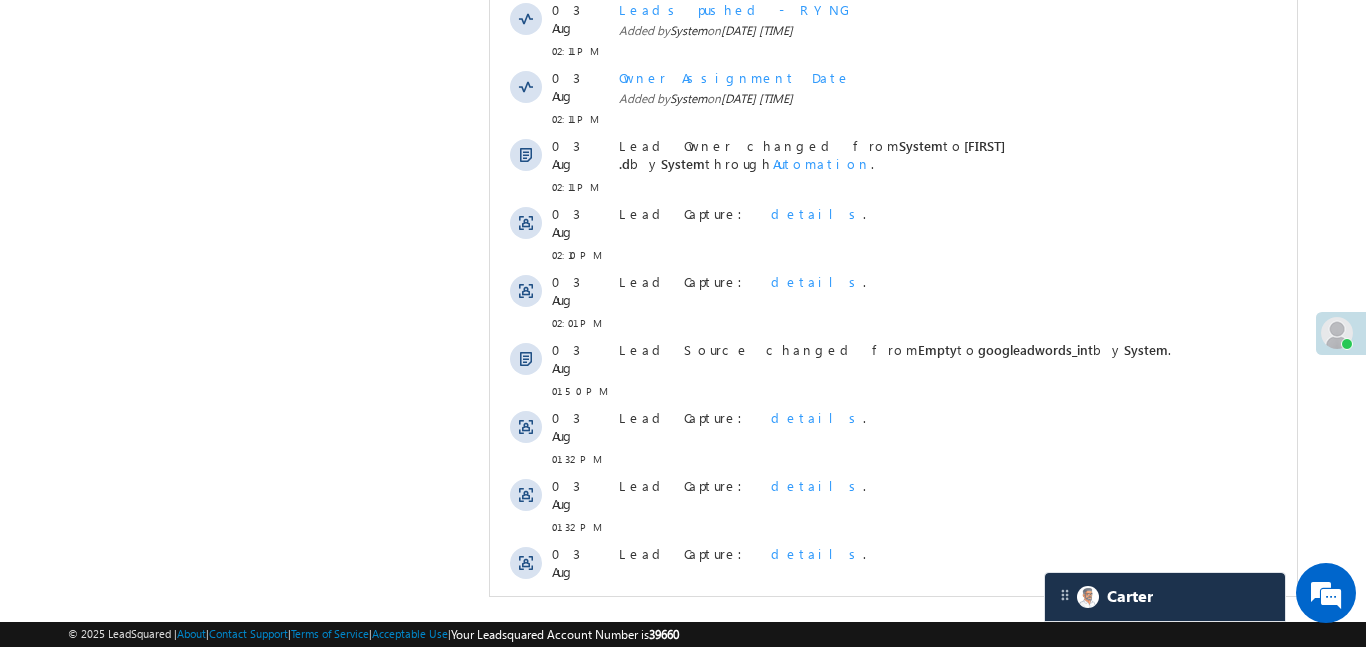 click on "Show More" at bounding box center [902, 775] 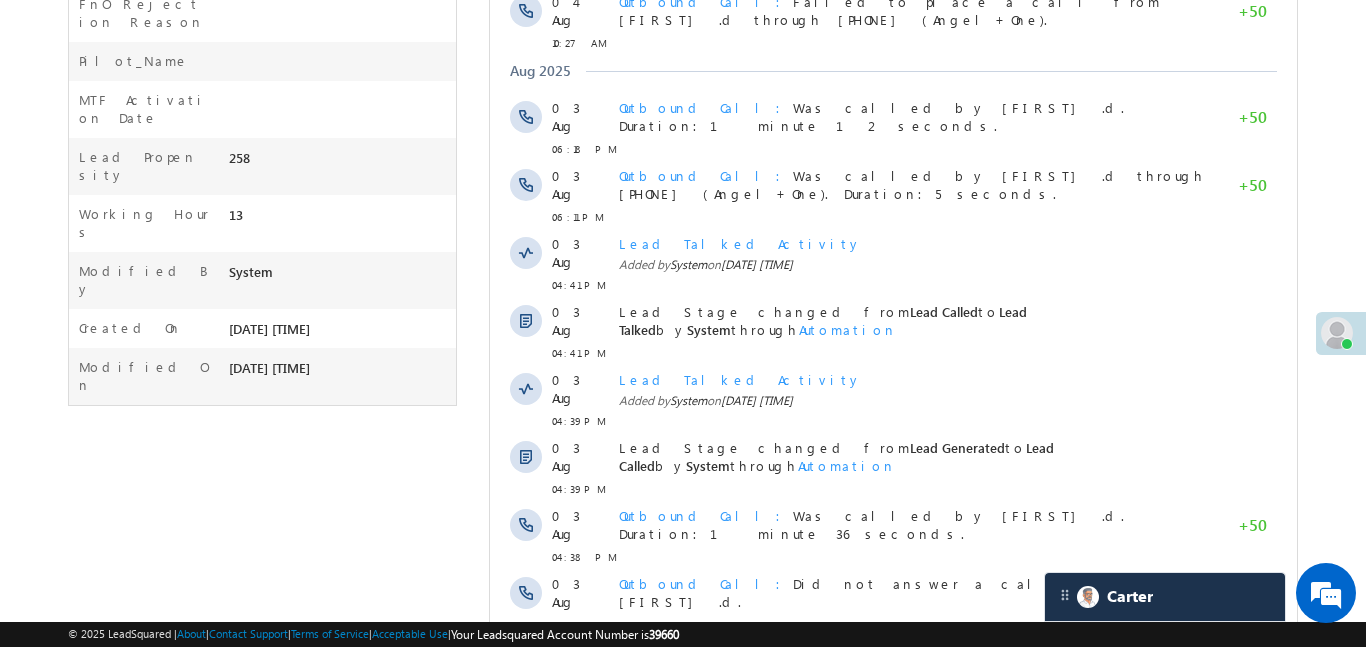 scroll, scrollTop: 1032, scrollLeft: 0, axis: vertical 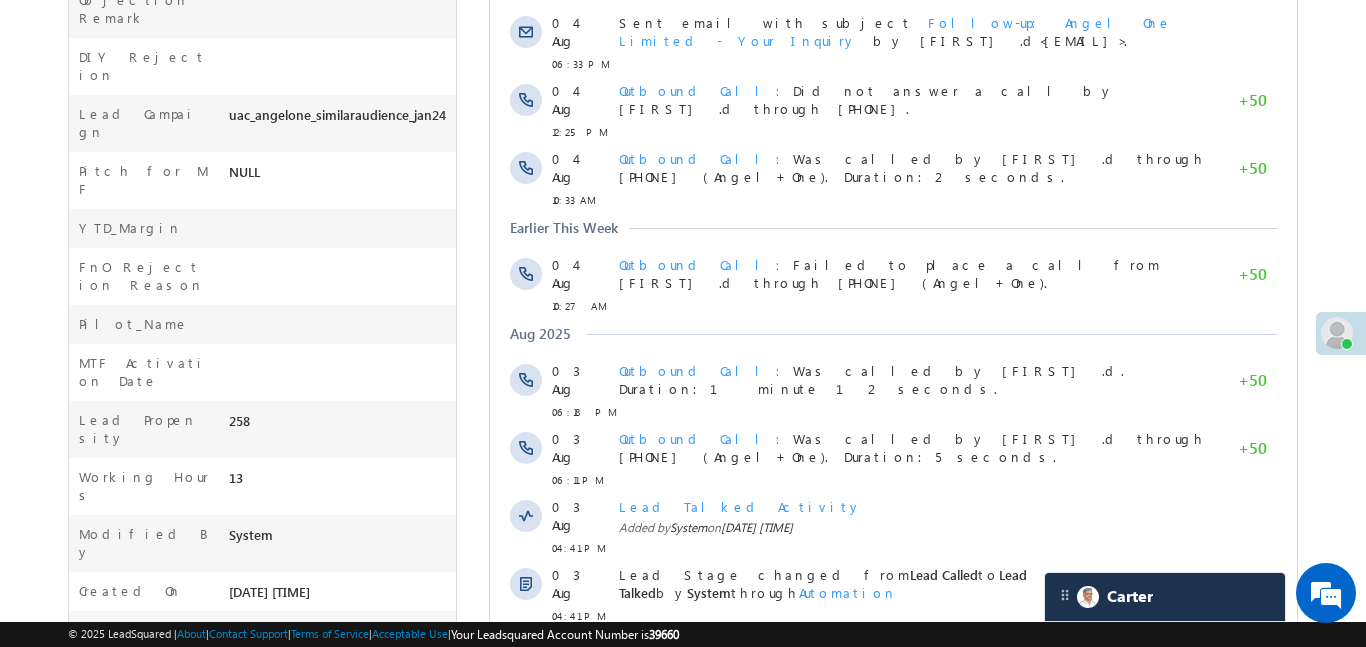 click on "Menu
[FIRST] .d
[EMAIL]" at bounding box center (683, 424) 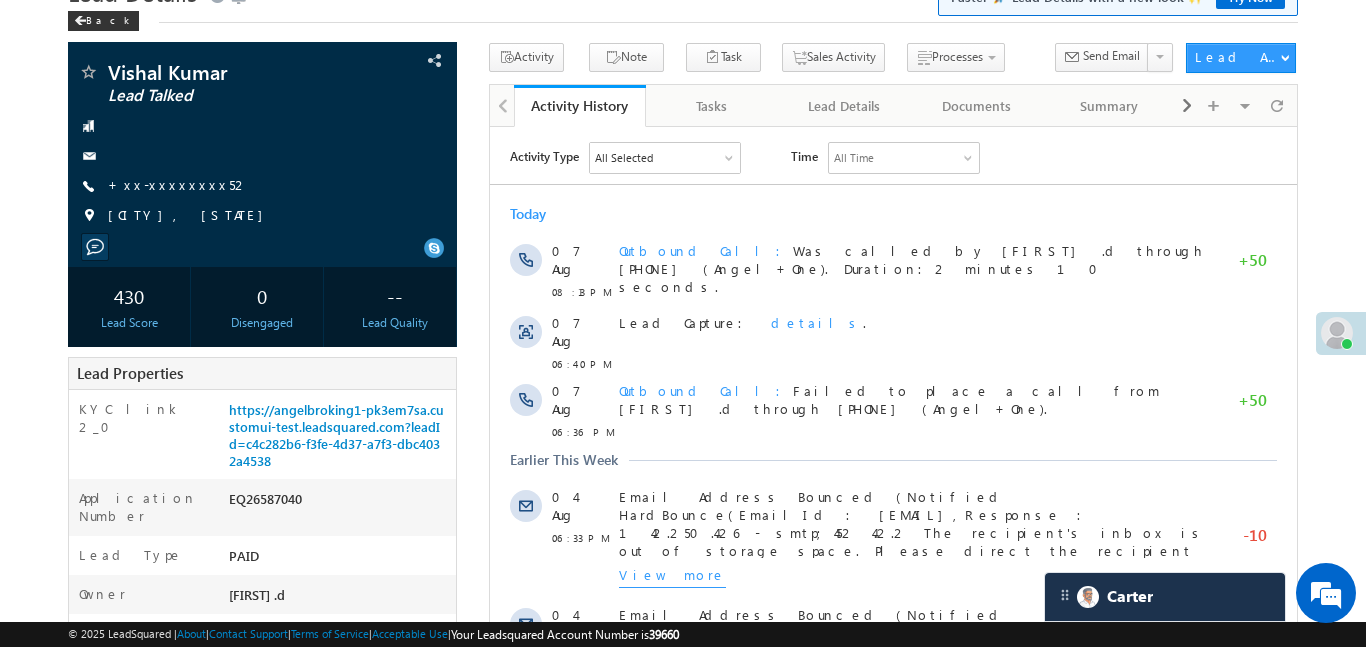 scroll, scrollTop: 0, scrollLeft: 0, axis: both 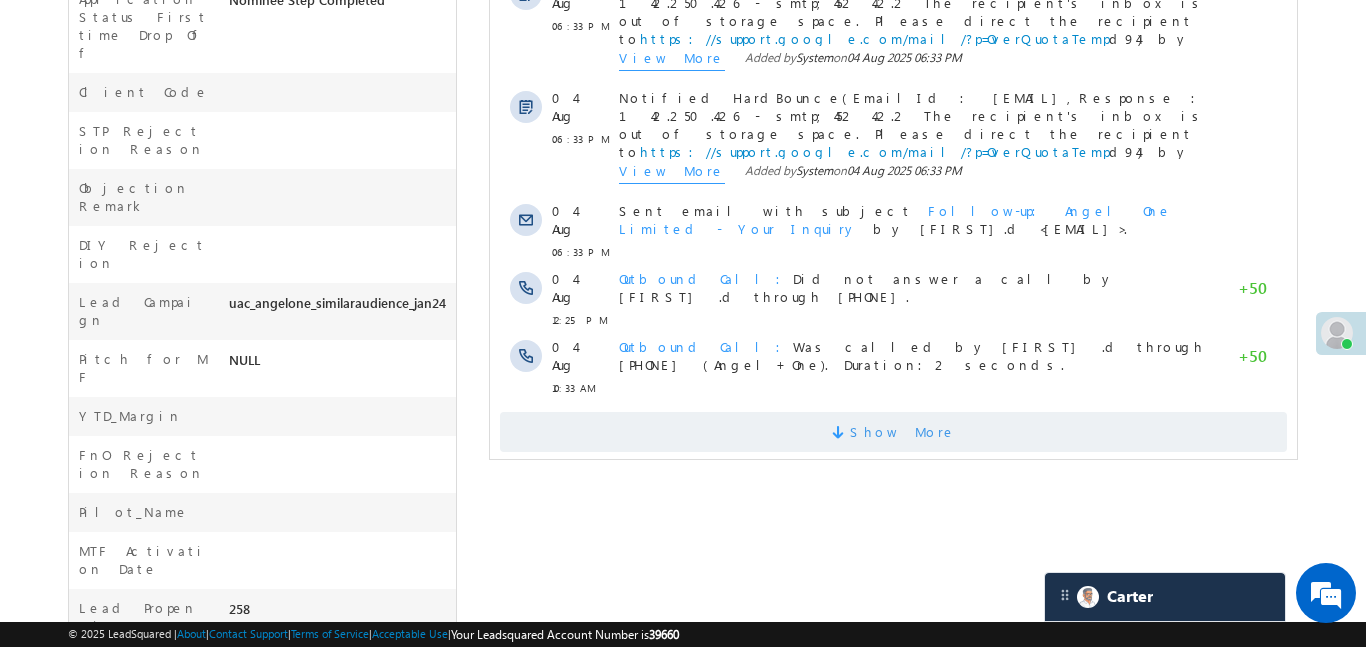 click on "Show More" at bounding box center (892, 432) 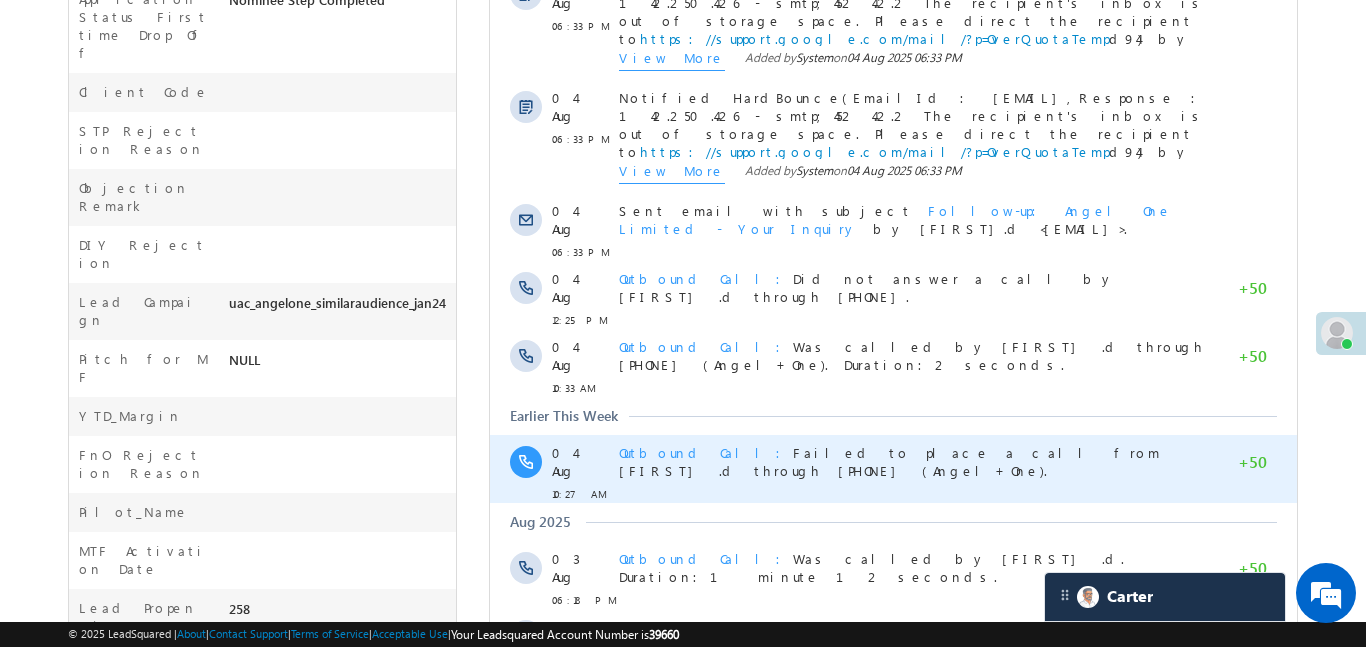 scroll, scrollTop: 1356, scrollLeft: 0, axis: vertical 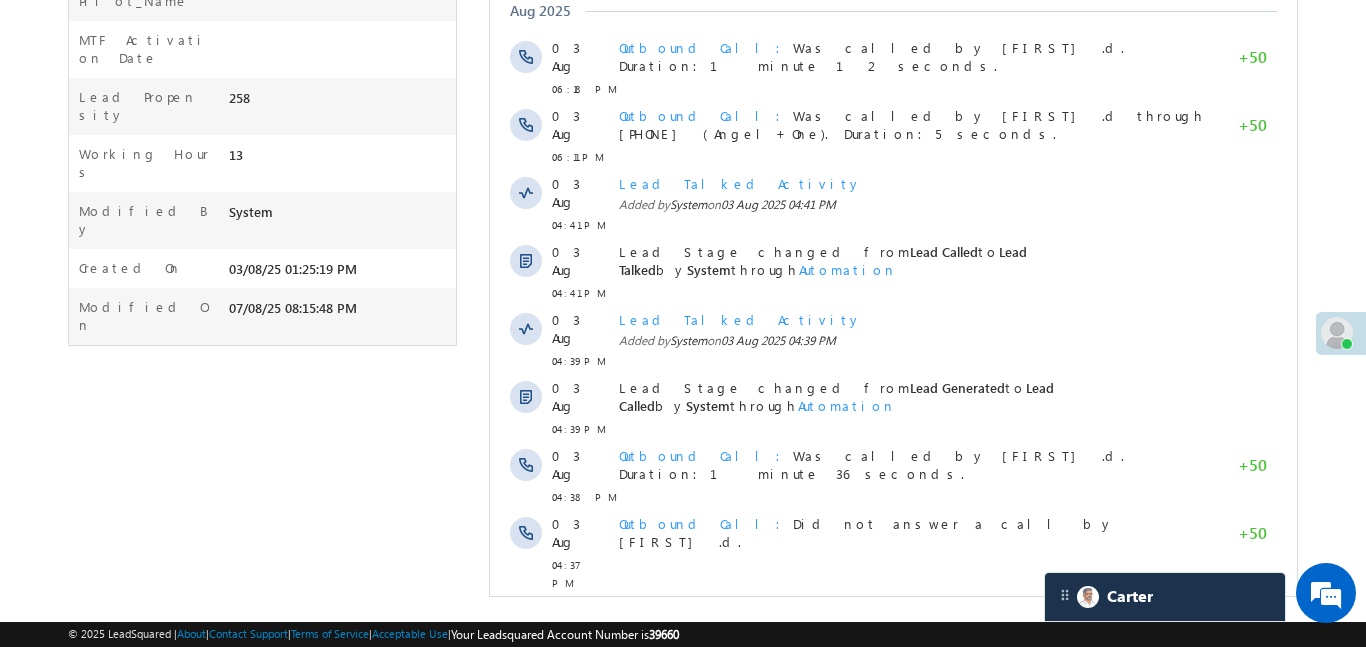 click on "Show More" at bounding box center (902, 695) 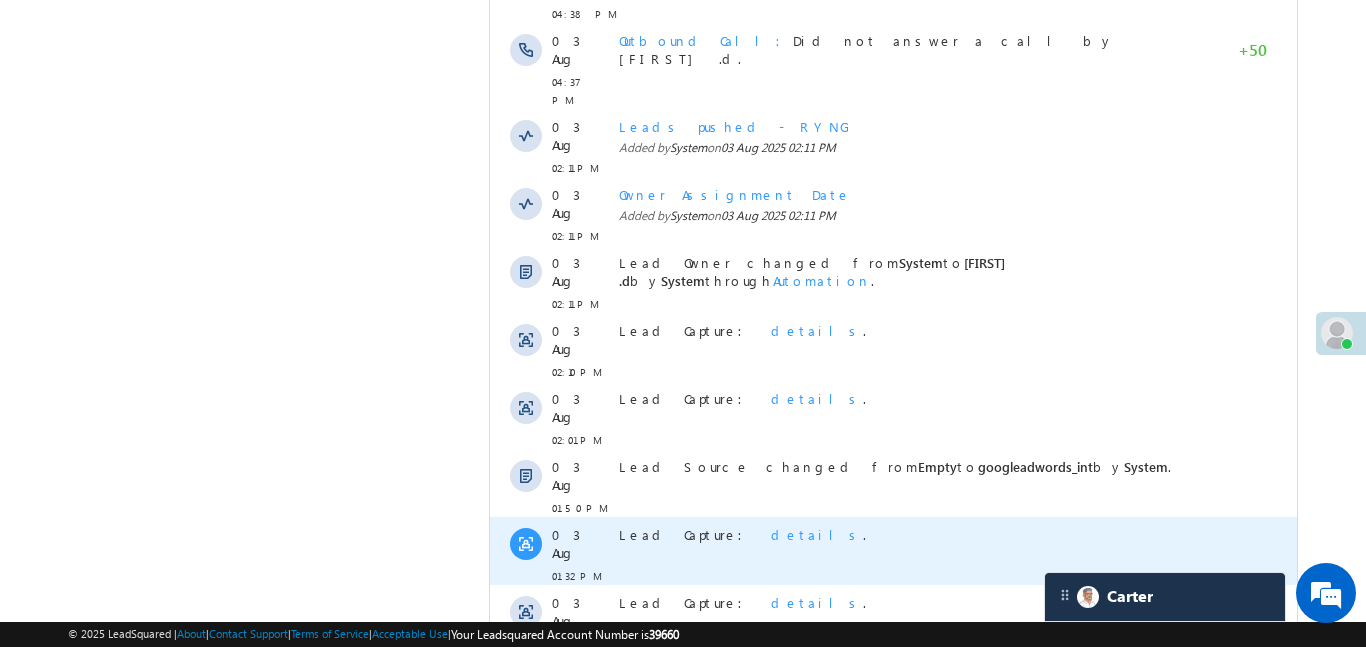 scroll, scrollTop: 1956, scrollLeft: 0, axis: vertical 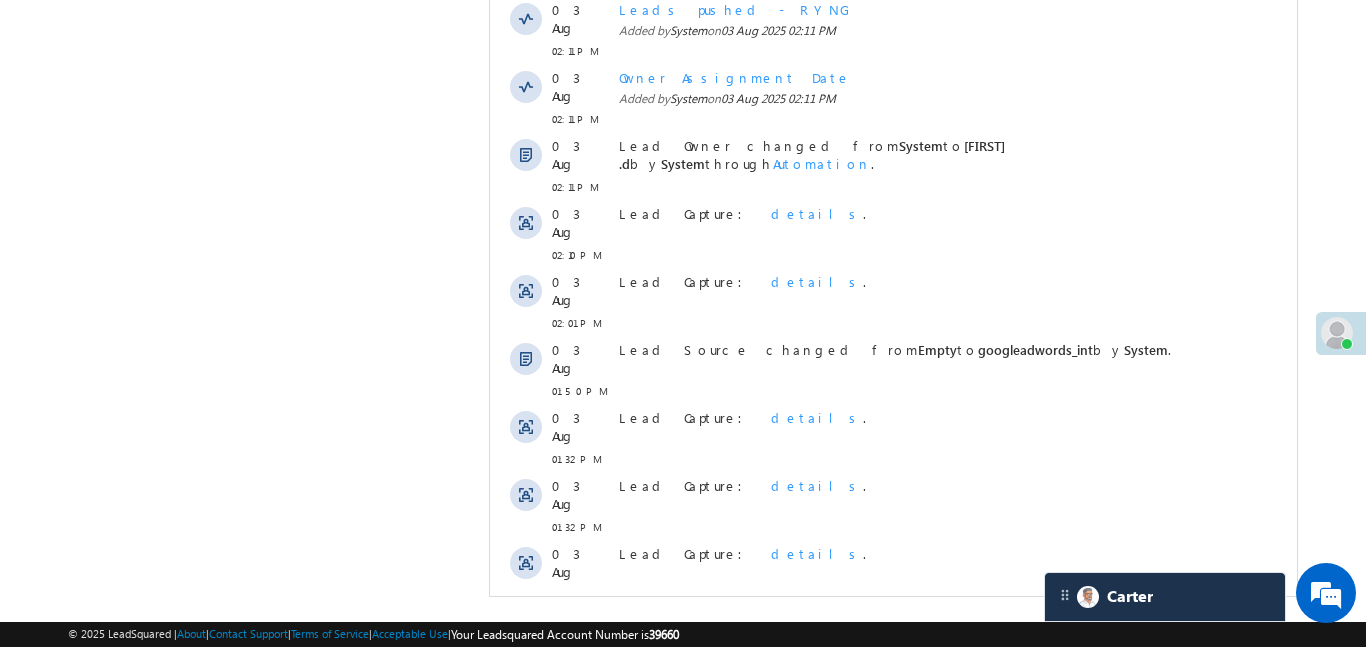 click on "Show More" at bounding box center (892, 775) 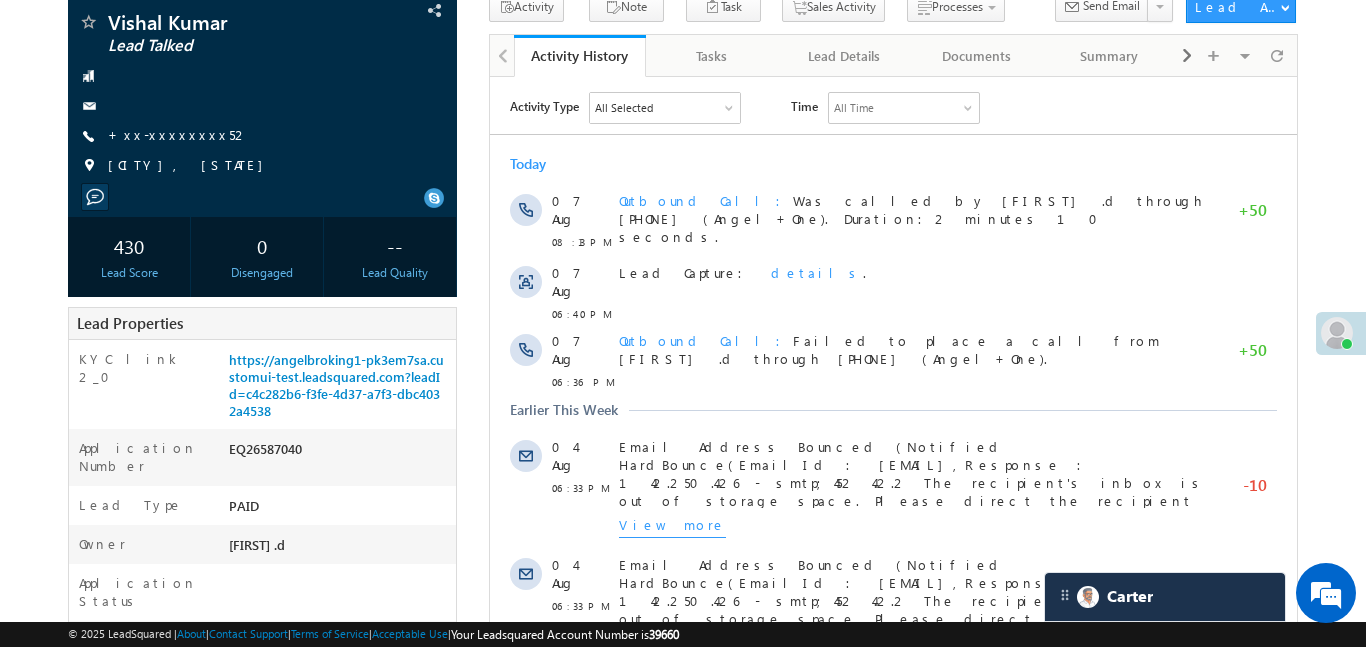 scroll, scrollTop: 0, scrollLeft: 0, axis: both 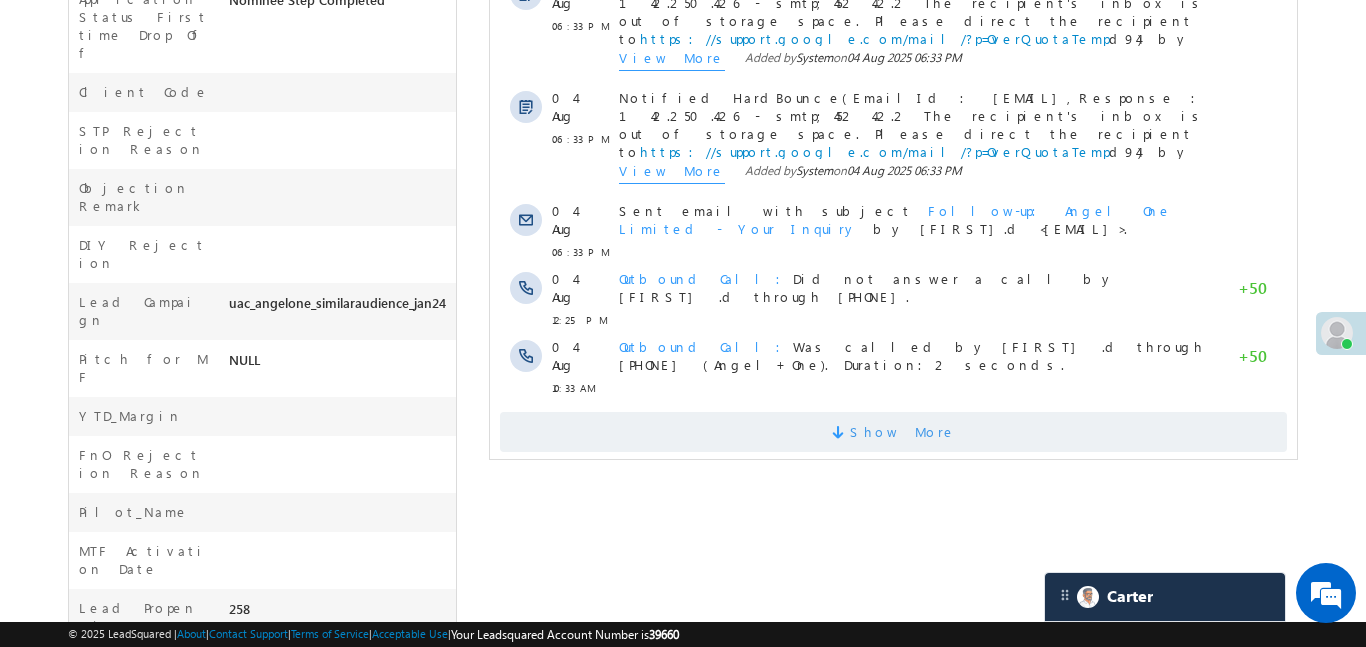 click on "Show More" at bounding box center (892, 432) 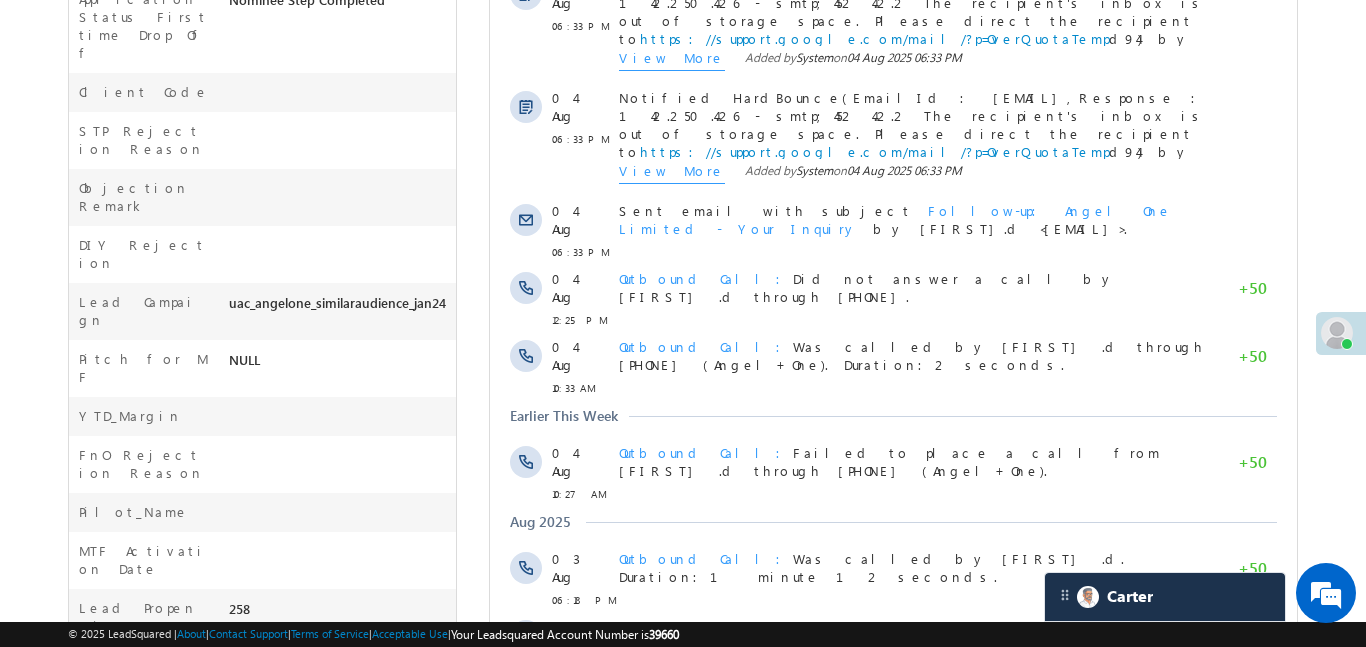 scroll, scrollTop: 1356, scrollLeft: 0, axis: vertical 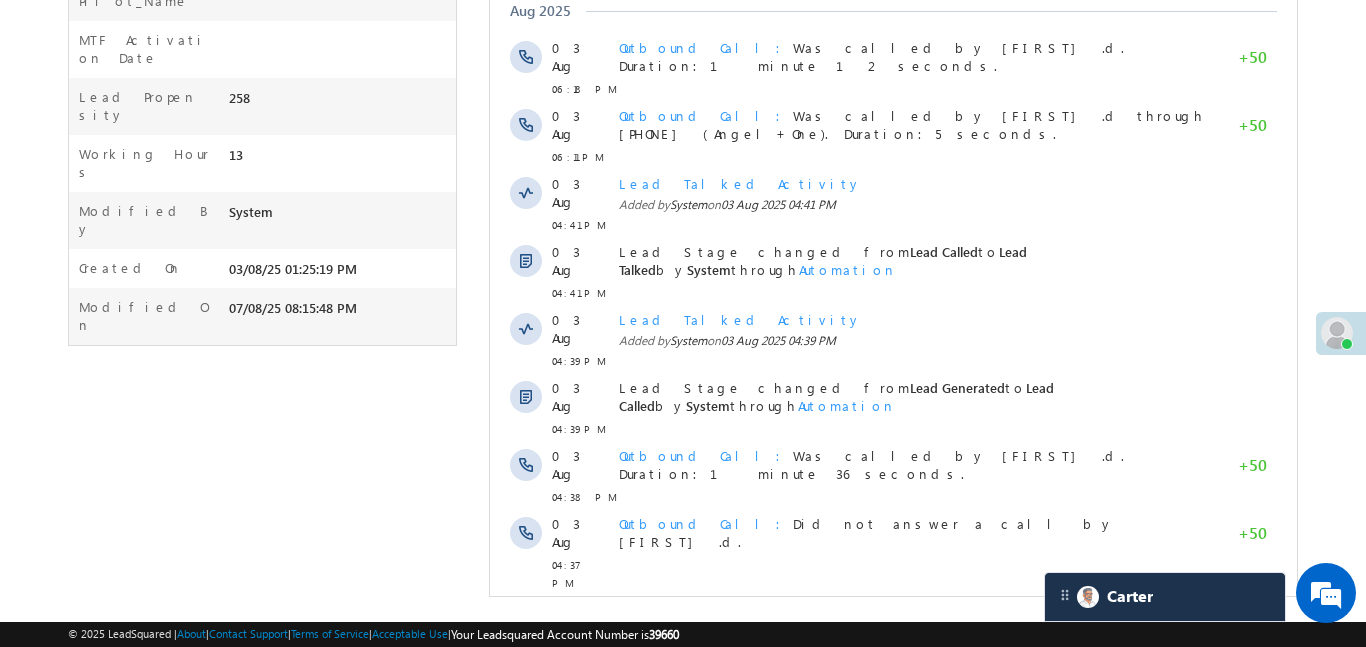 click on "Show More" at bounding box center [892, 695] 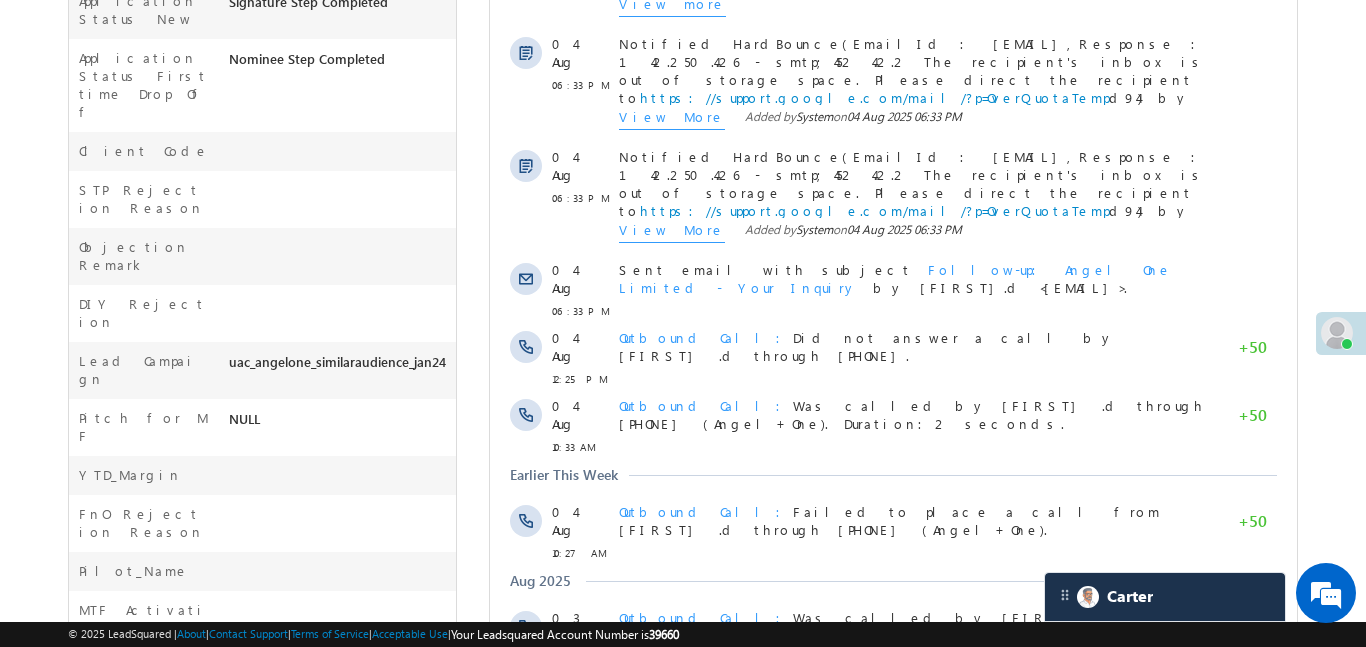 scroll, scrollTop: 773, scrollLeft: 0, axis: vertical 